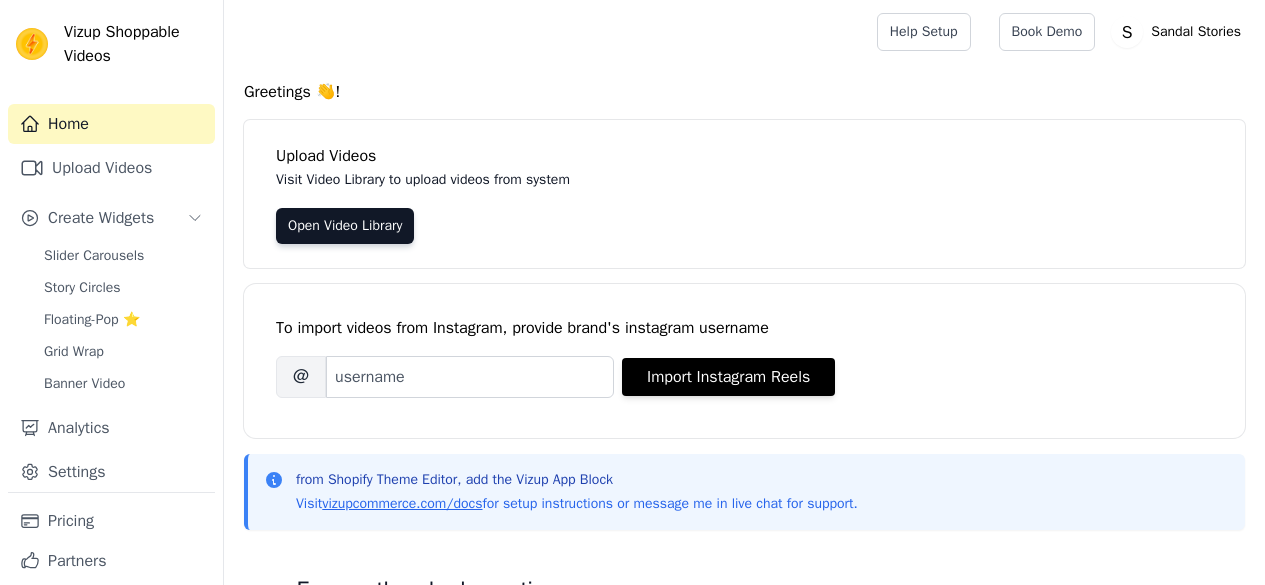 scroll, scrollTop: 0, scrollLeft: 0, axis: both 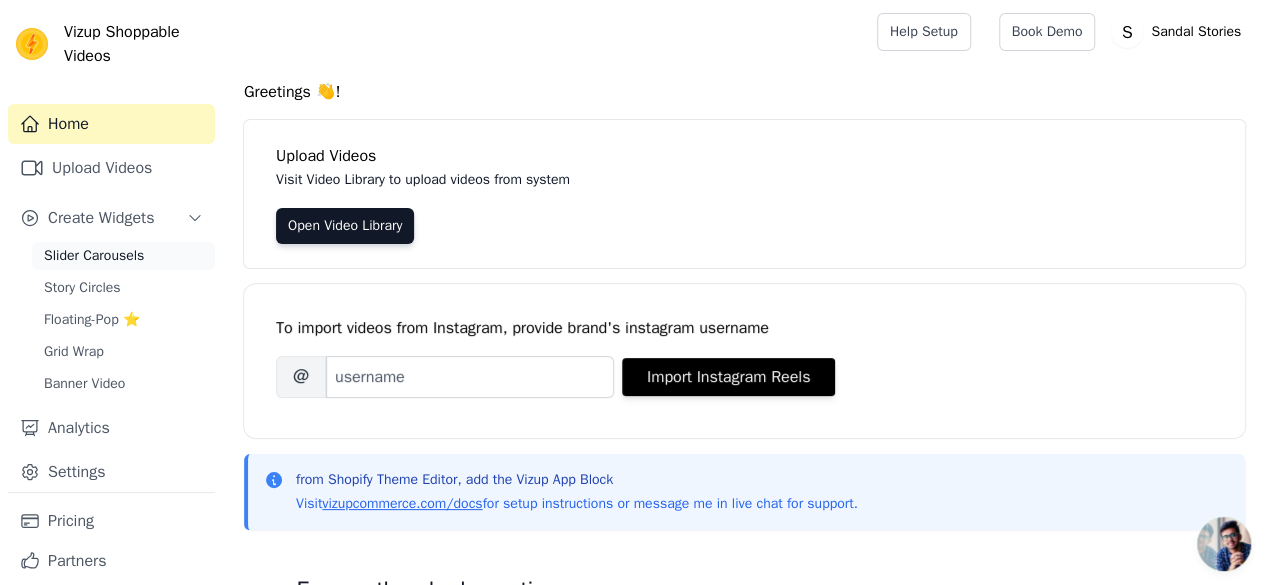 click on "Slider Carousels" at bounding box center [94, 256] 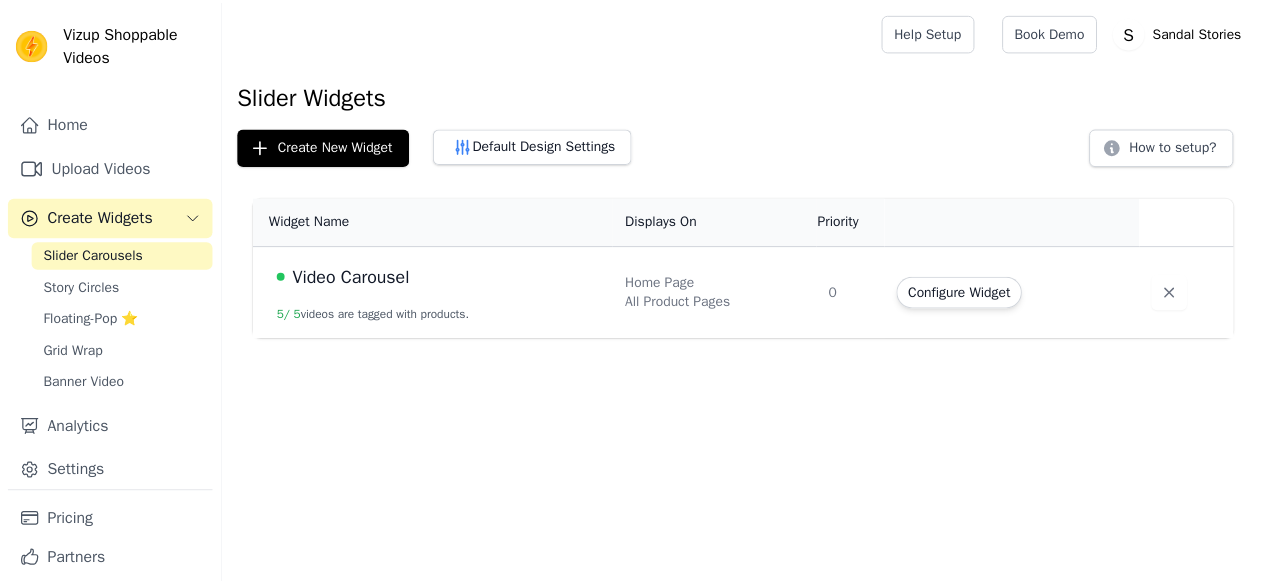 scroll, scrollTop: 0, scrollLeft: 0, axis: both 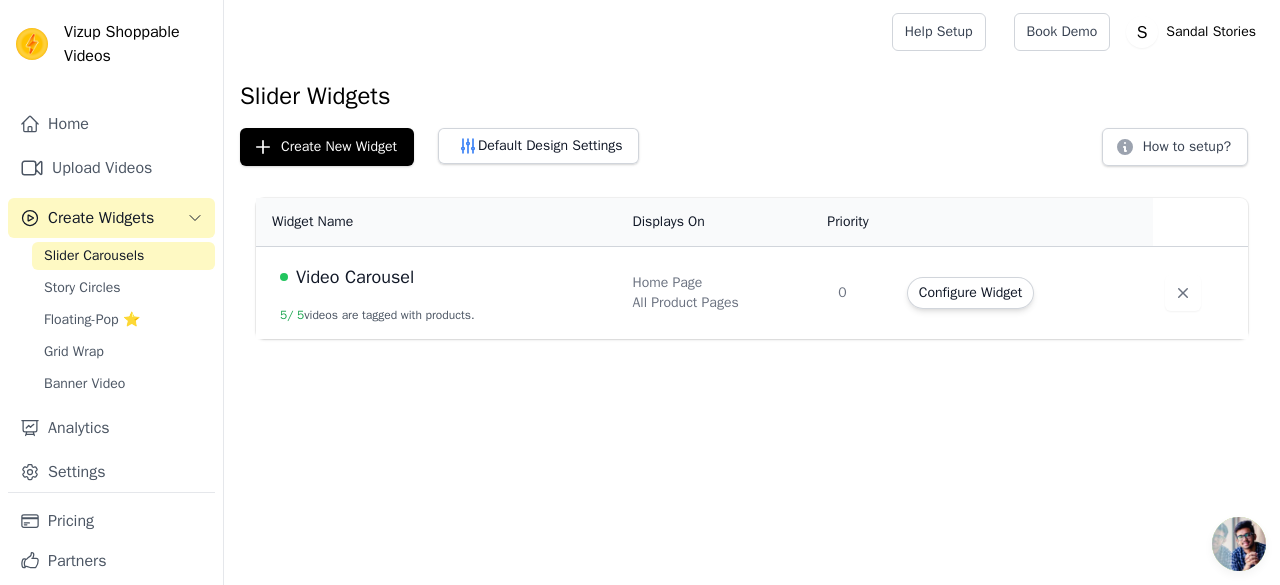 click on "Video Carousel" at bounding box center (355, 277) 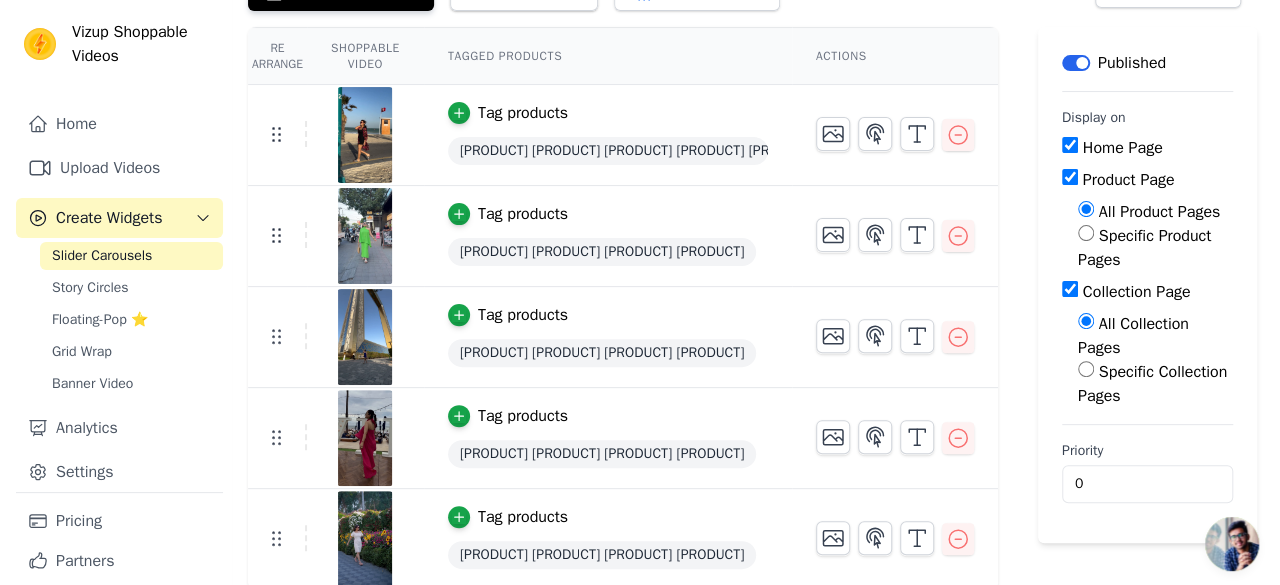 scroll, scrollTop: 0, scrollLeft: 0, axis: both 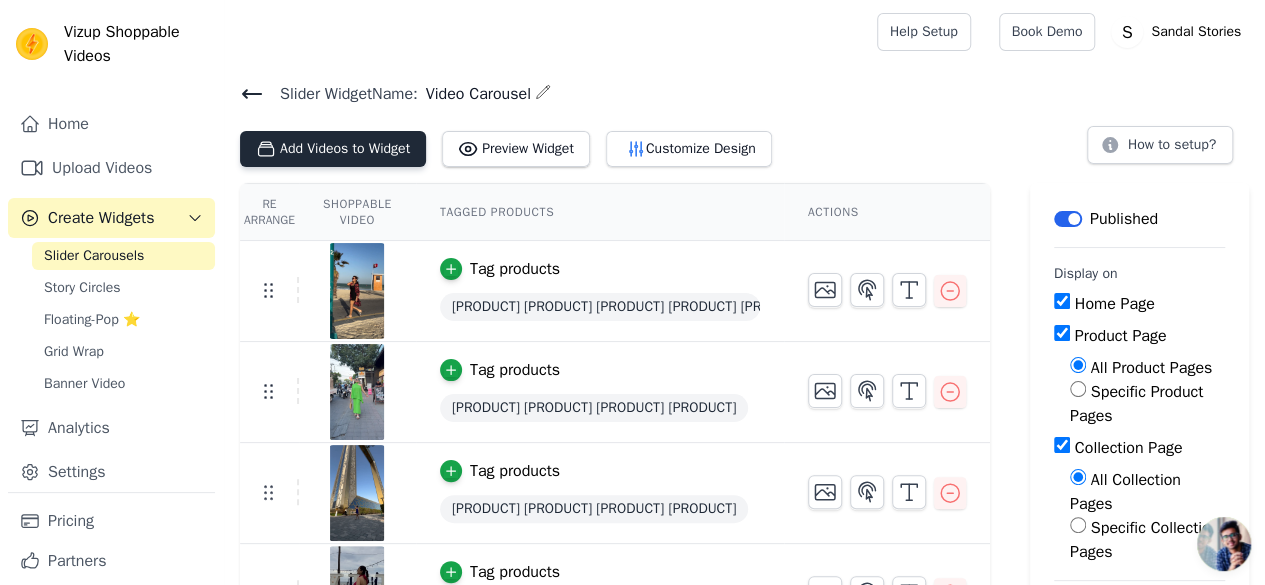 click on "Add Videos to Widget" at bounding box center [333, 149] 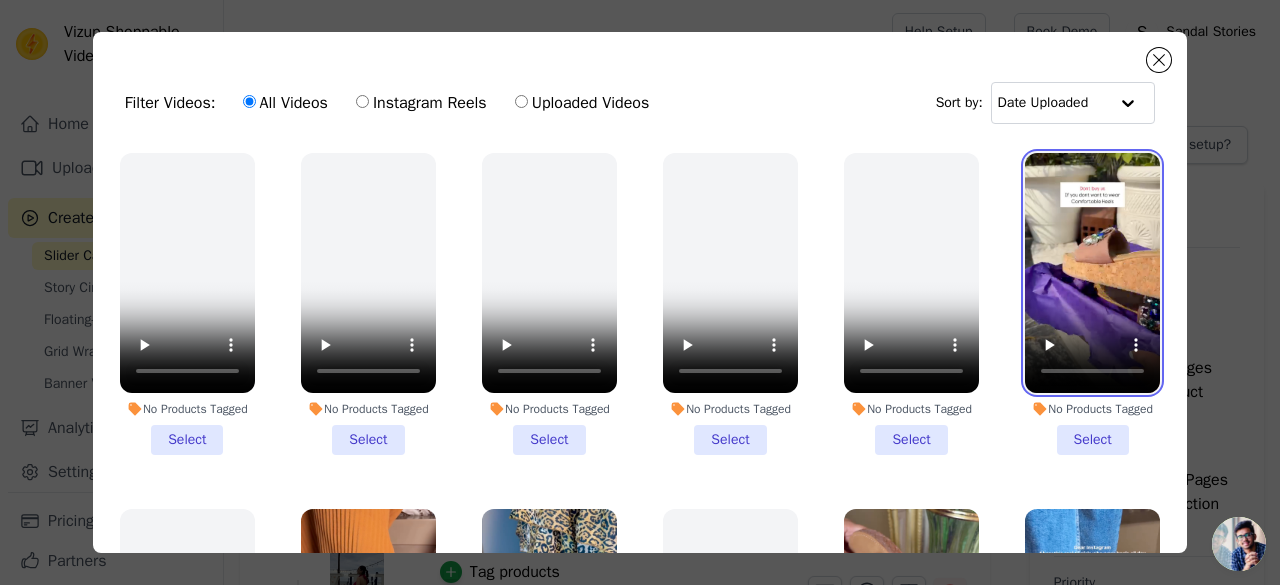click at bounding box center [1092, 273] 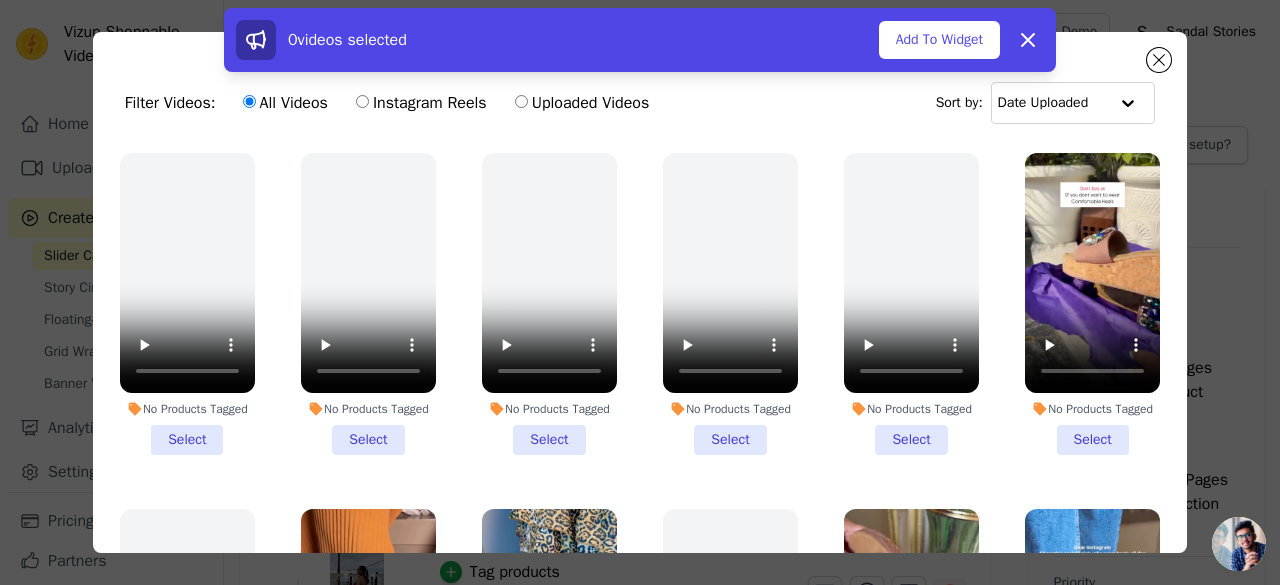 click on "No Products Tagged     Select" at bounding box center (1092, 304) 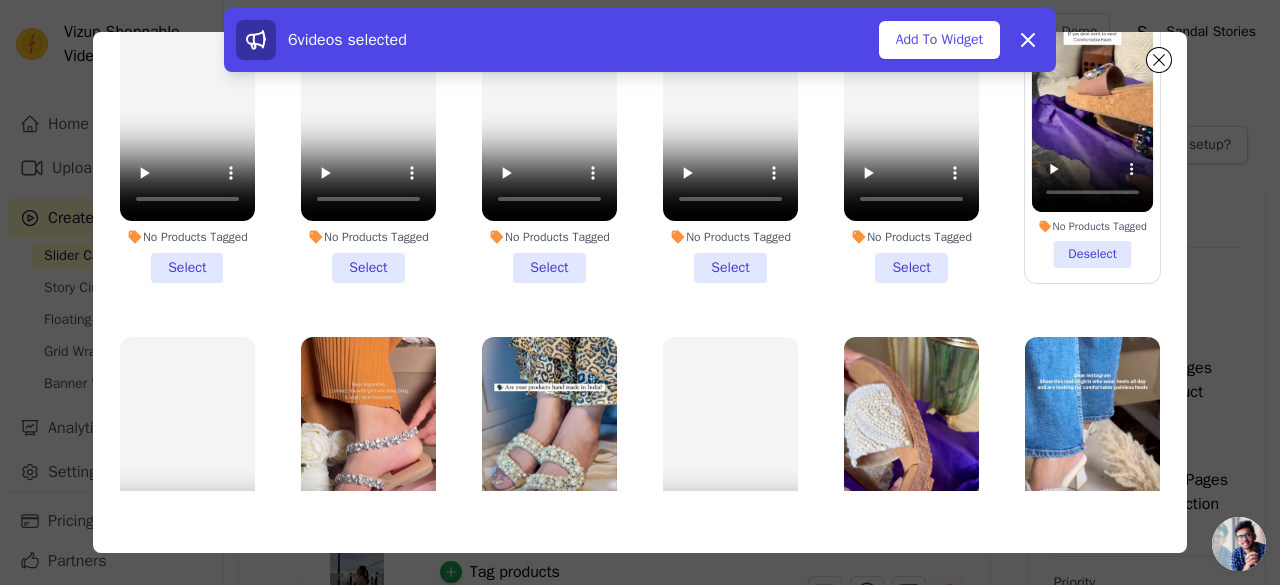 scroll, scrollTop: 173, scrollLeft: 0, axis: vertical 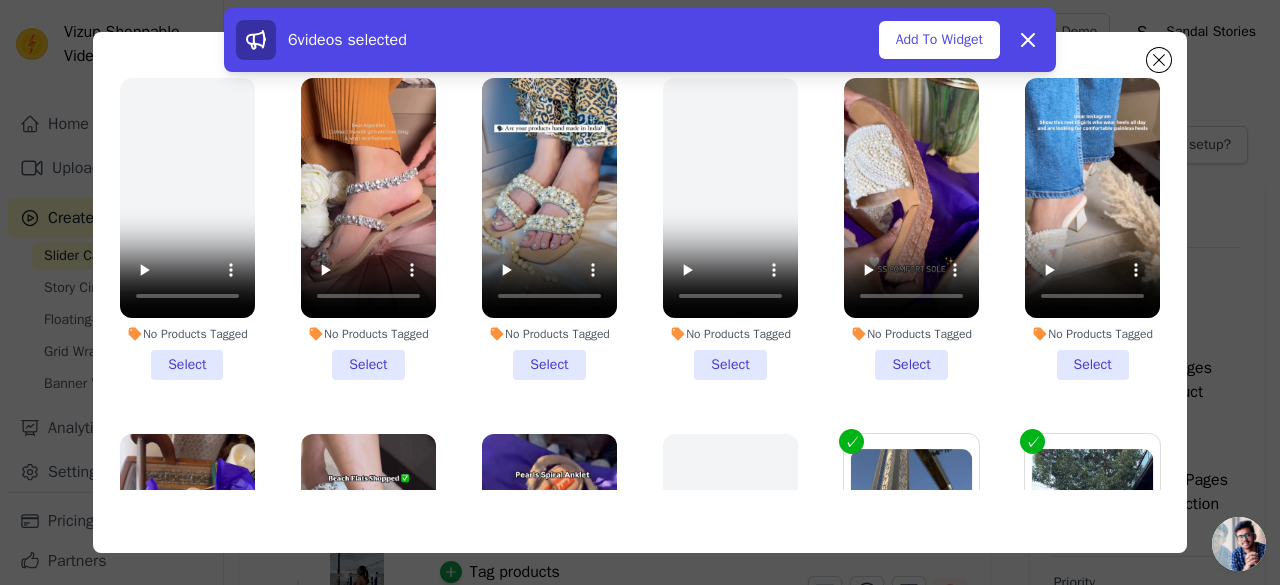 click on "No Products Tagged     Select" at bounding box center [911, 229] 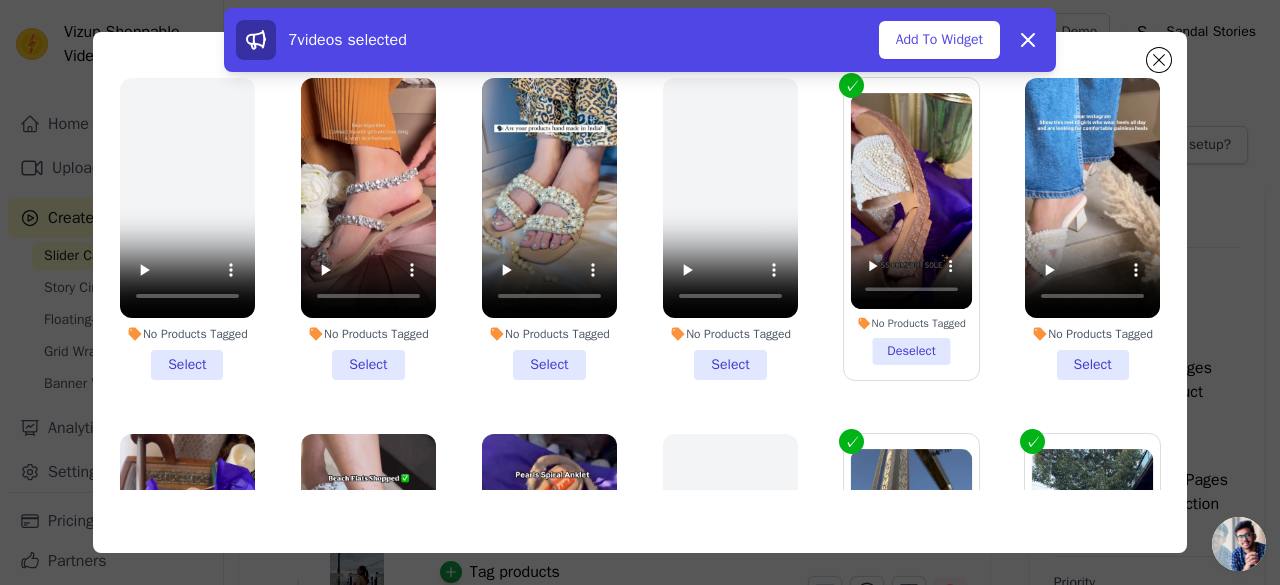 click on "No Products Tagged     Select" at bounding box center [549, 229] 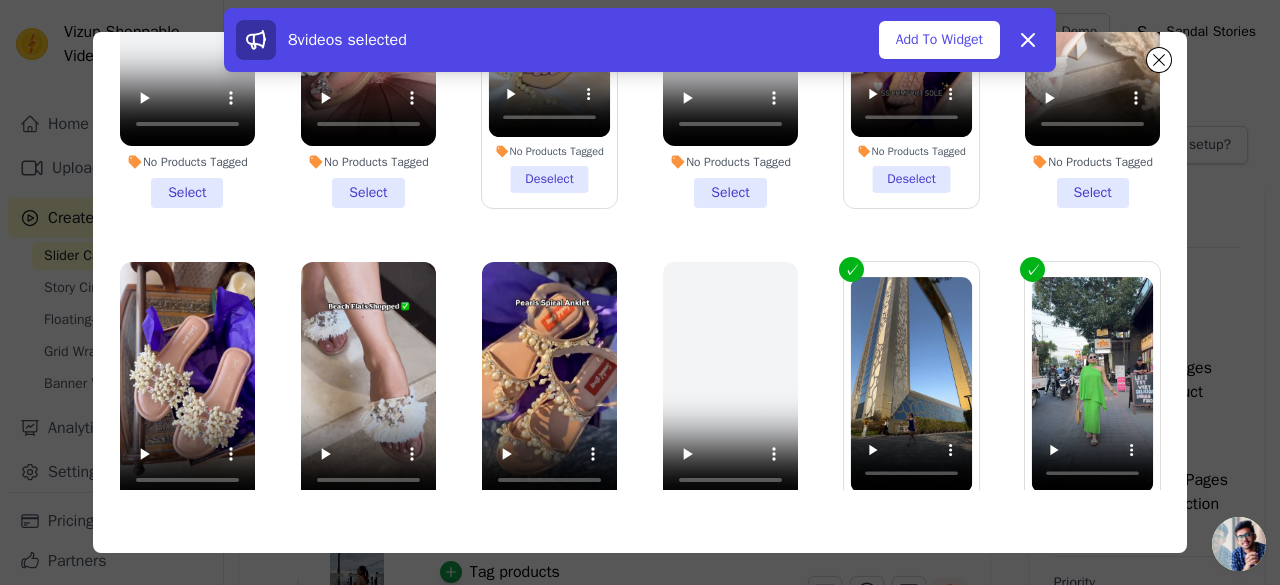 scroll, scrollTop: 428, scrollLeft: 0, axis: vertical 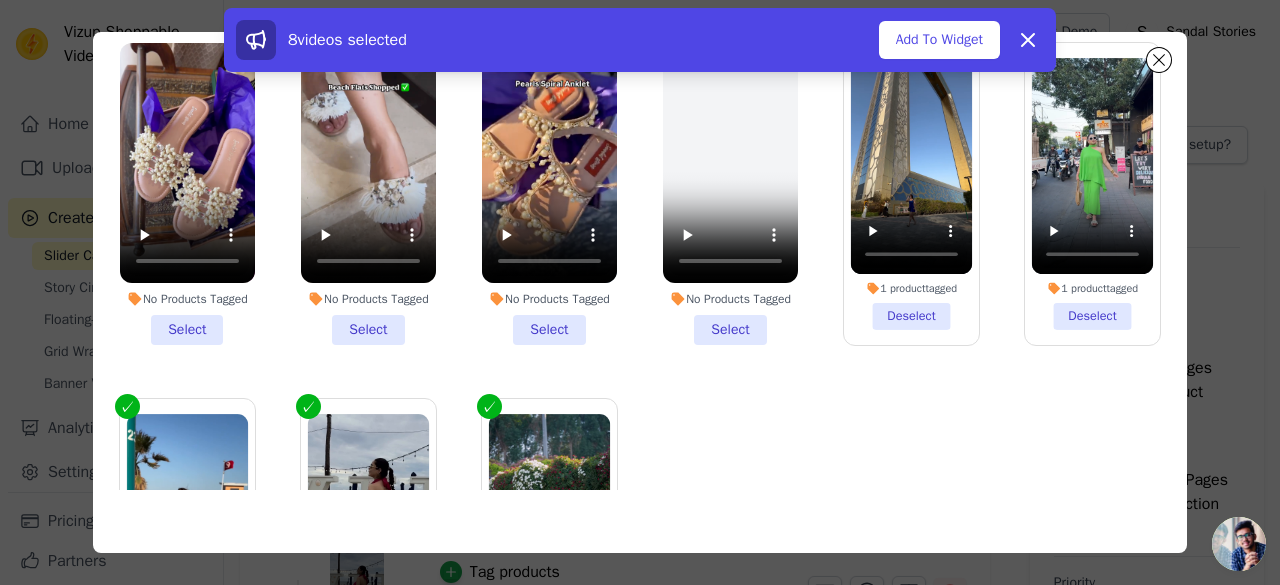 click on "No Products Tagged     Select" at bounding box center (549, 194) 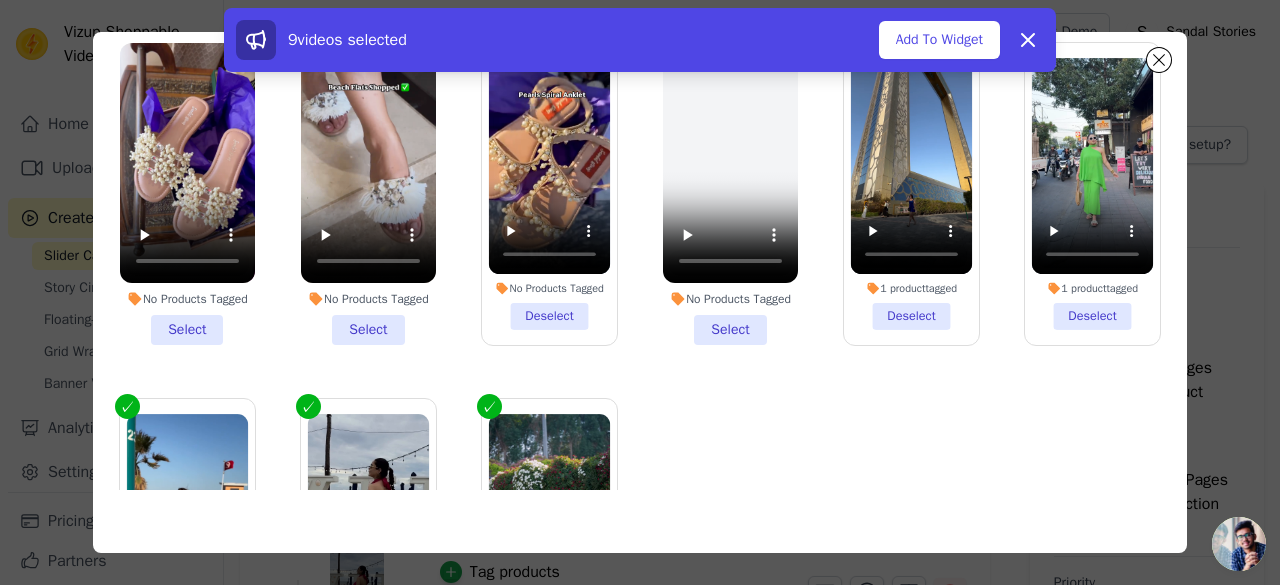 click on "1   product  tagged     Deselect" at bounding box center [1092, 194] 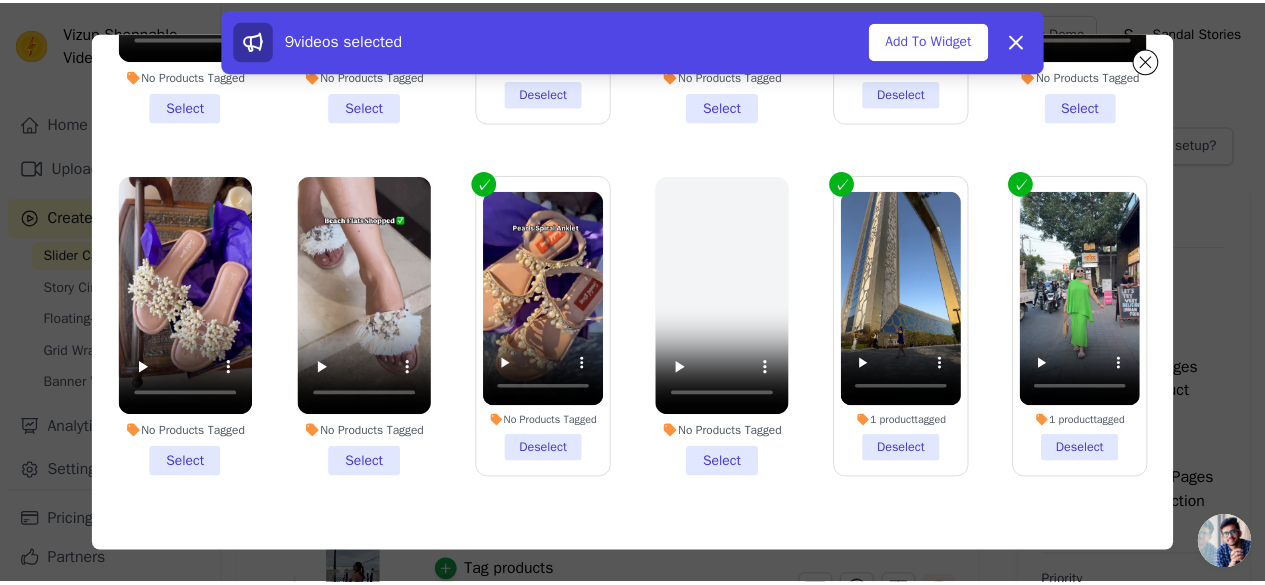 scroll, scrollTop: 568, scrollLeft: 0, axis: vertical 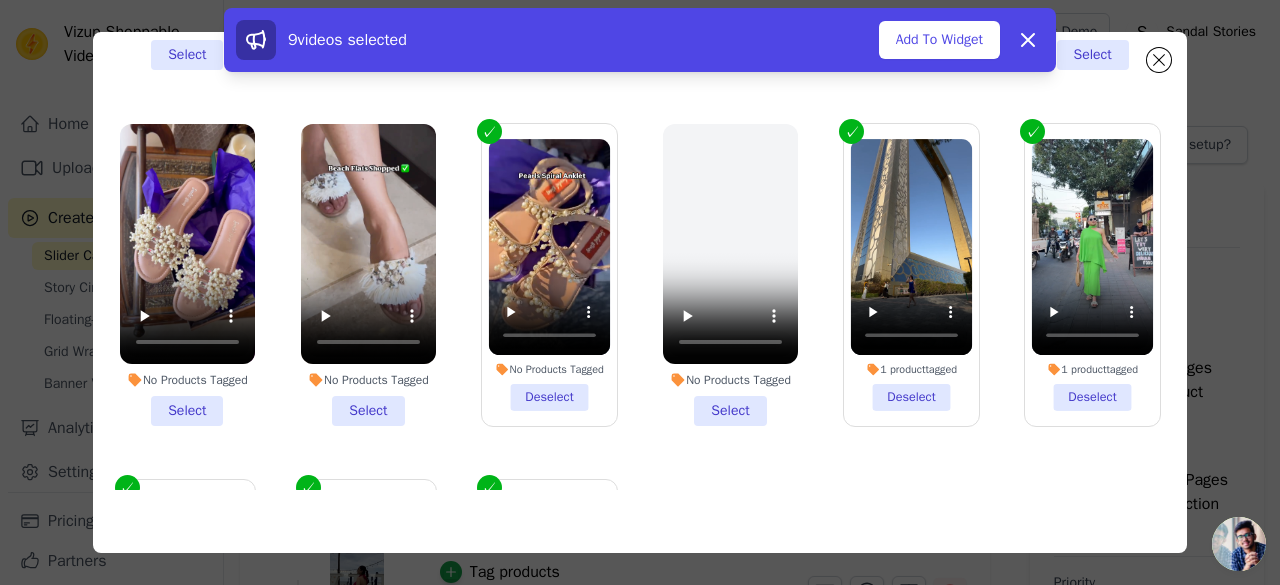 click on "No Products Tagged     Select" at bounding box center (187, 275) 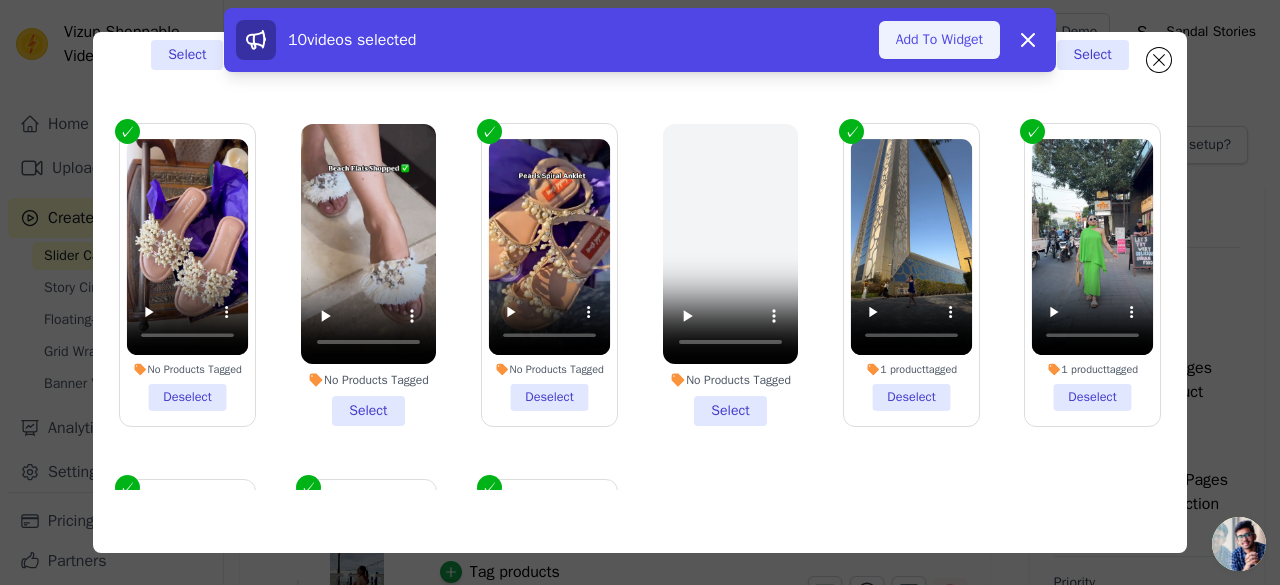 click on "Add To Widget" at bounding box center [939, 40] 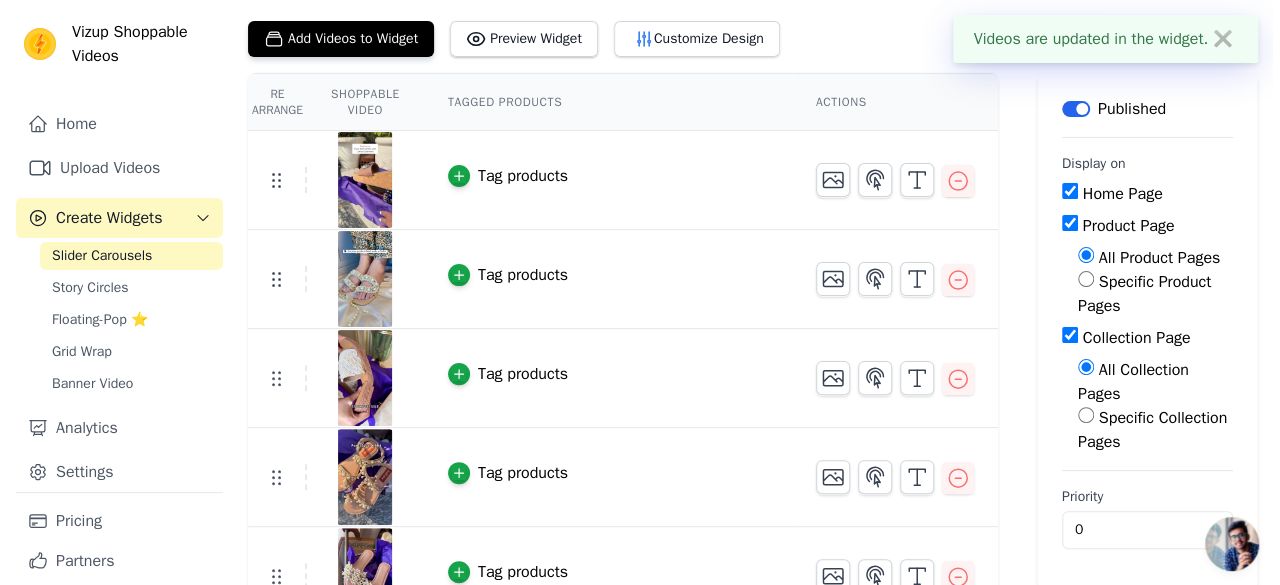 scroll, scrollTop: 0, scrollLeft: 0, axis: both 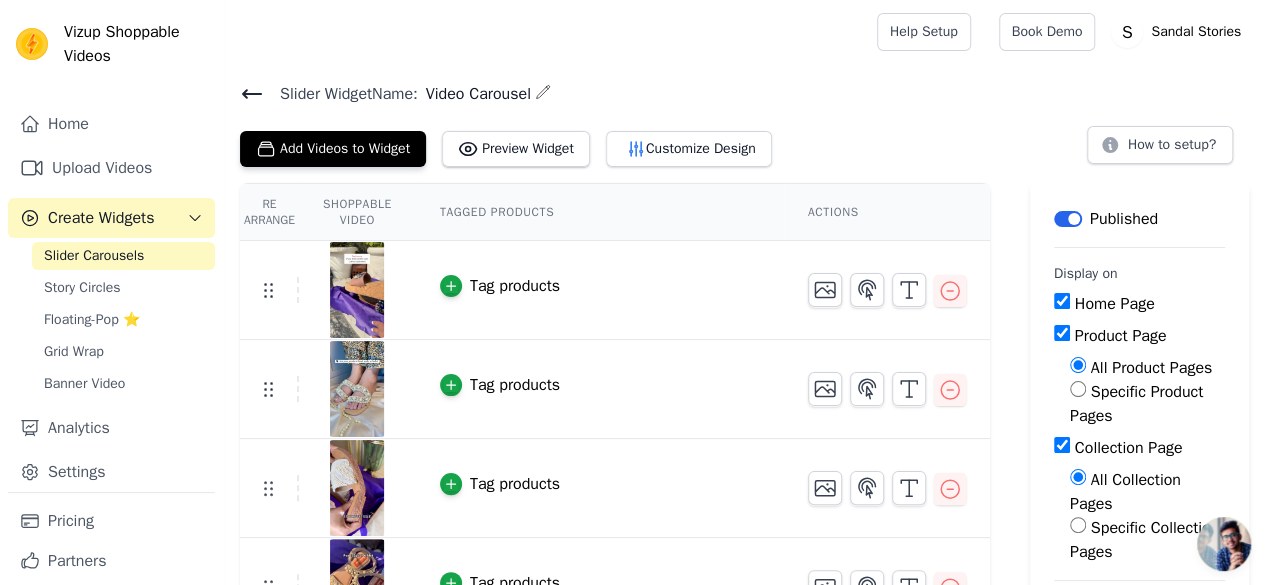 click on "Tag products" at bounding box center [515, 286] 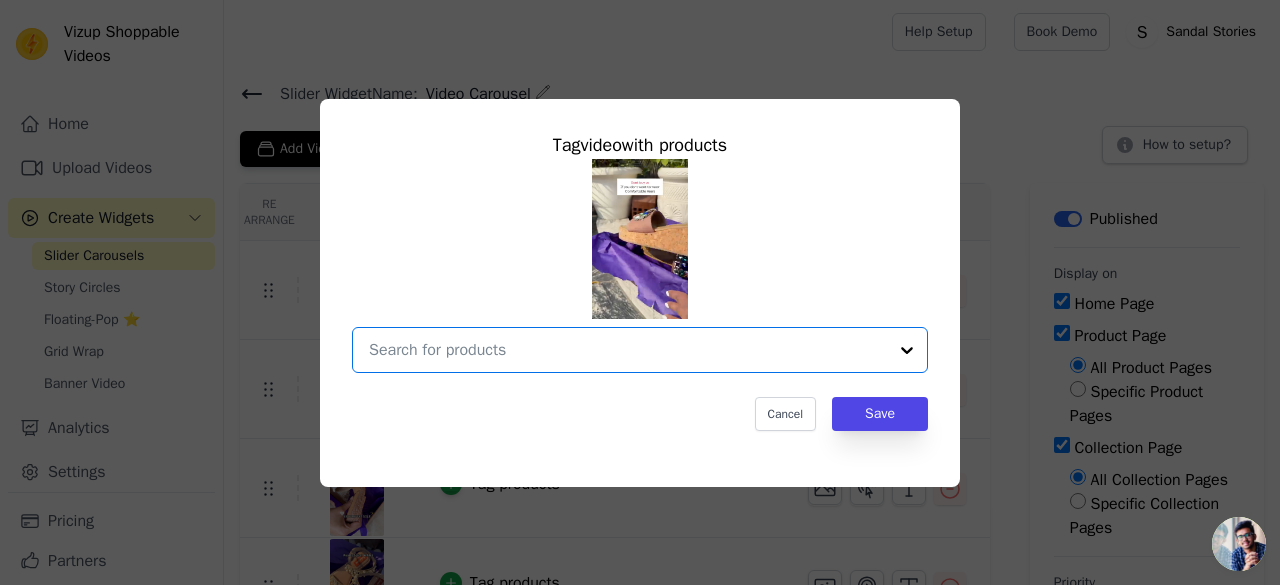 click at bounding box center (628, 350) 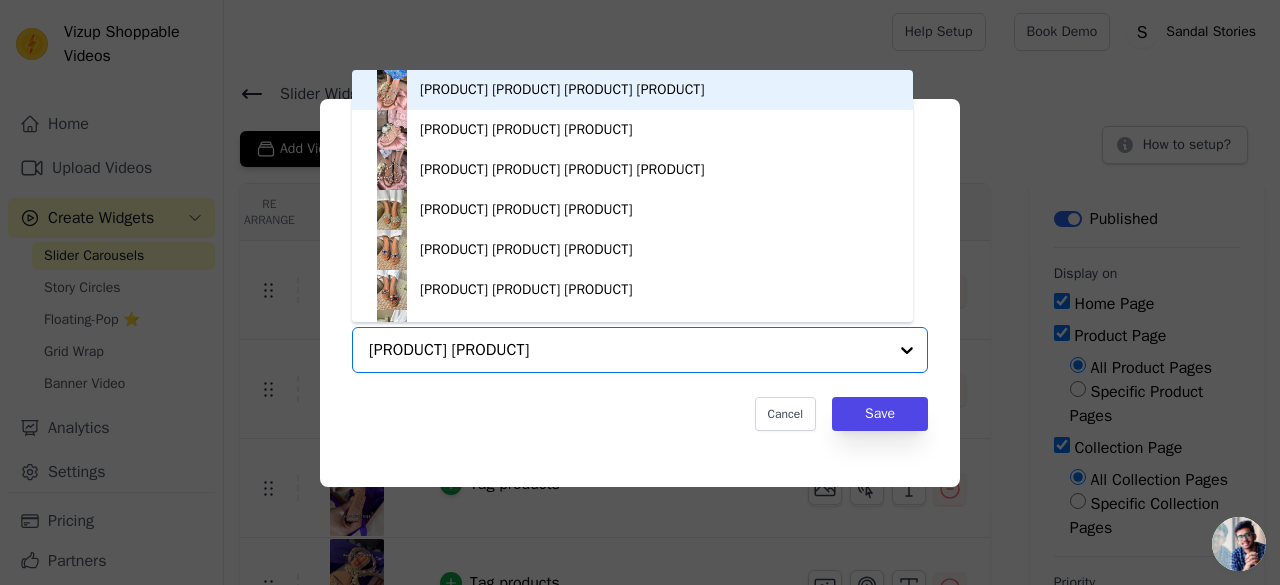 type on "wedges slip" 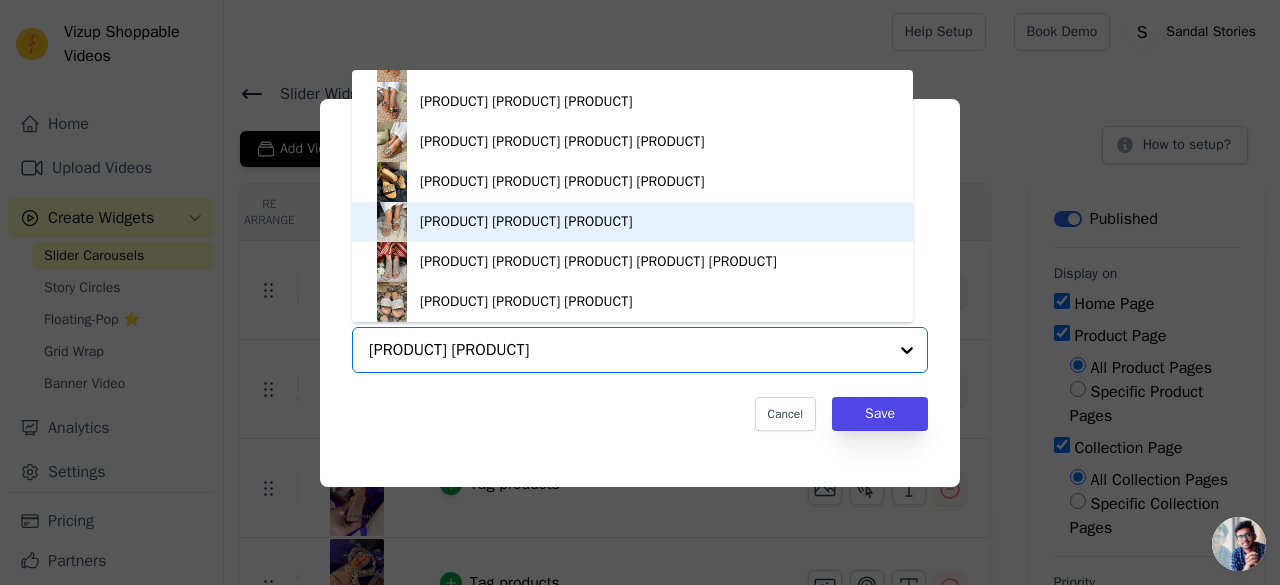 scroll, scrollTop: 0, scrollLeft: 0, axis: both 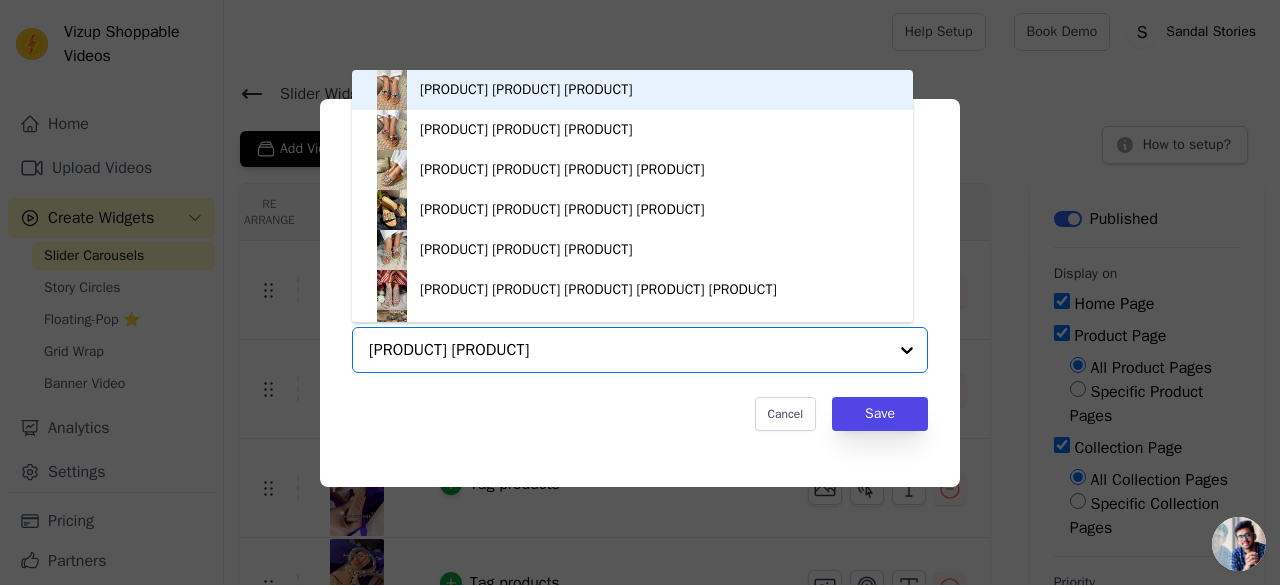 click on "Embellished Wedges Slip-Ons" at bounding box center (526, 90) 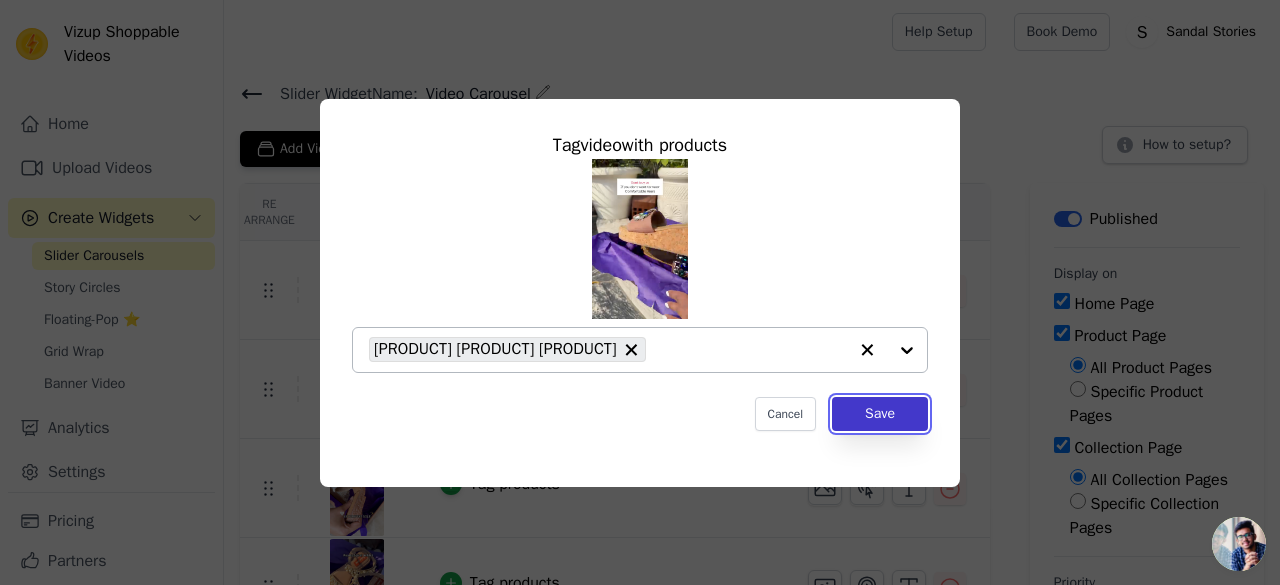 click on "Save" at bounding box center [880, 414] 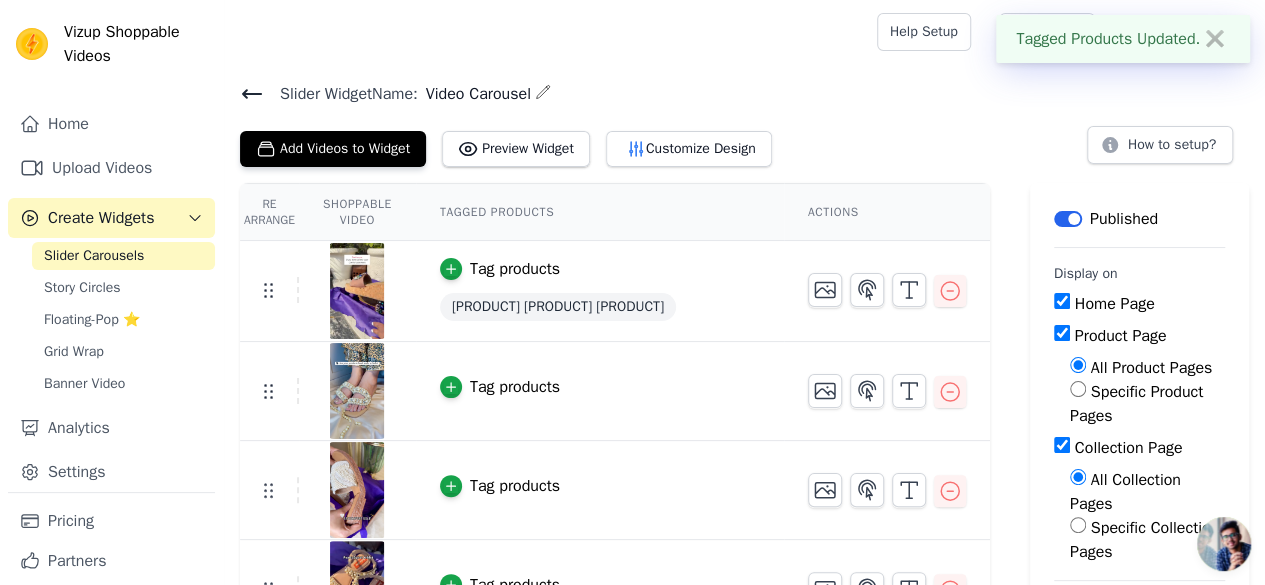 click on "Tag products" at bounding box center (515, 387) 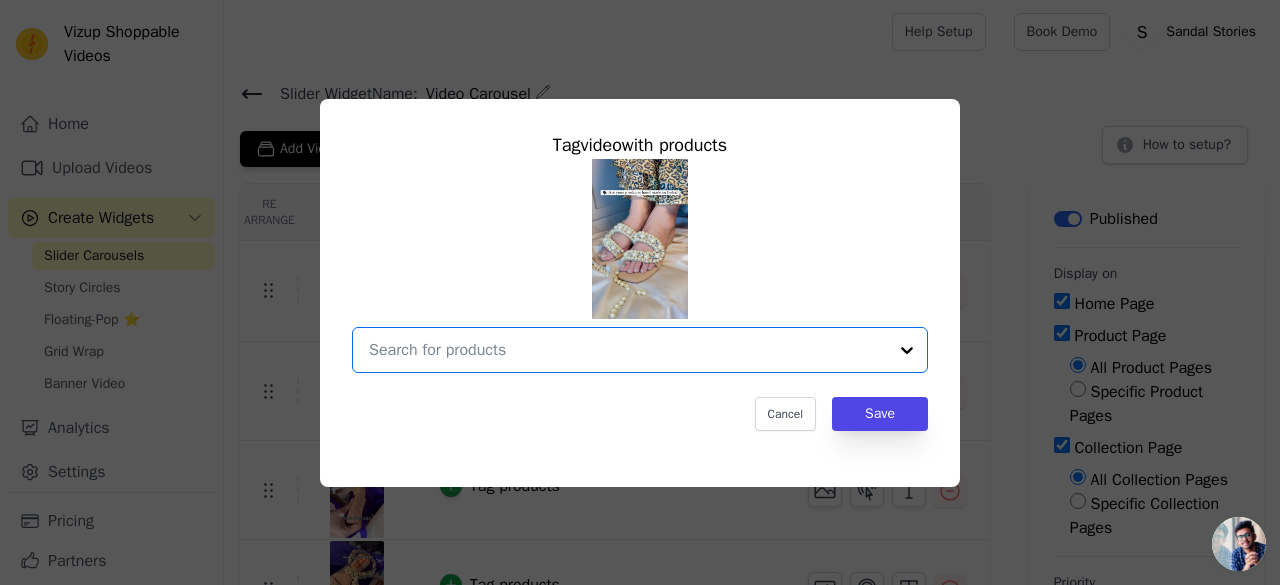 click at bounding box center [628, 350] 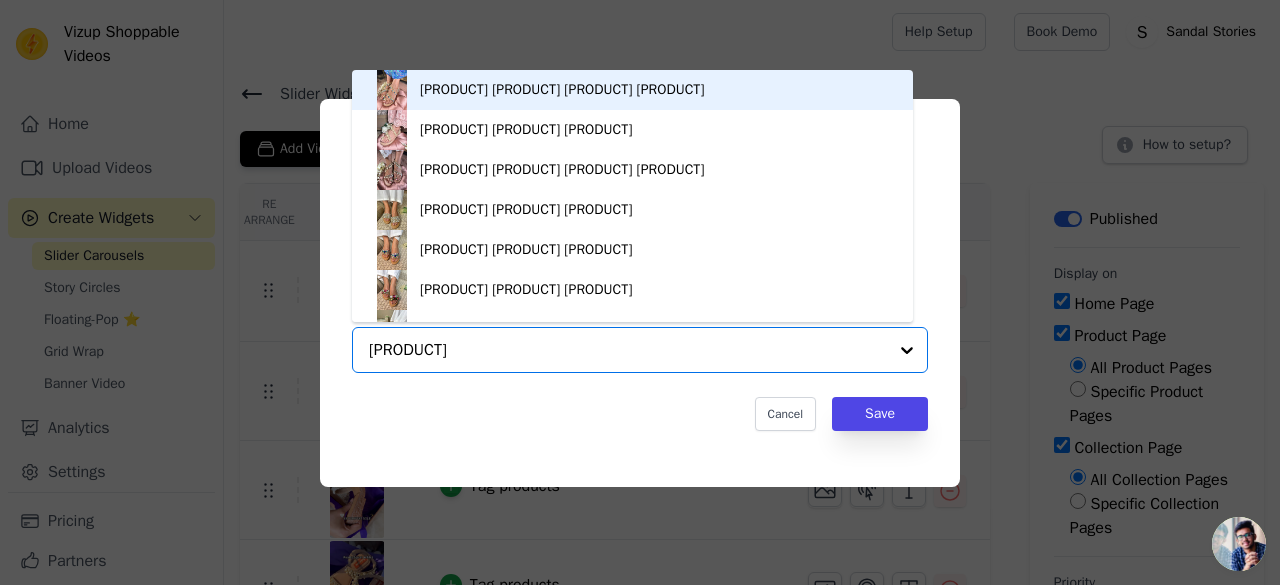 type on "noor" 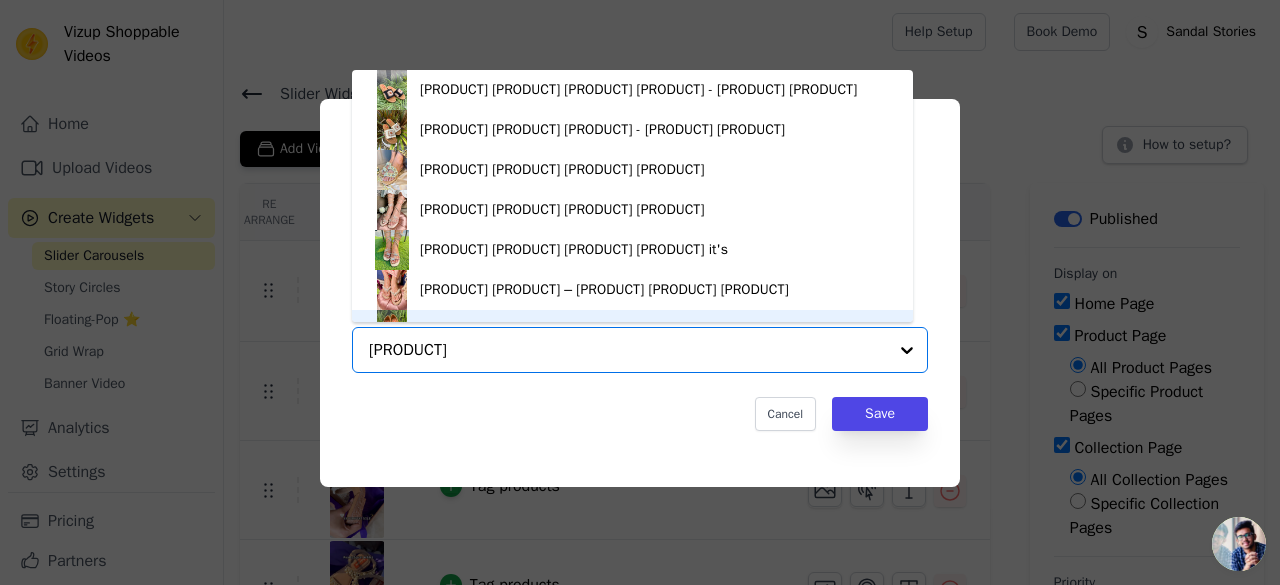 scroll, scrollTop: 28, scrollLeft: 0, axis: vertical 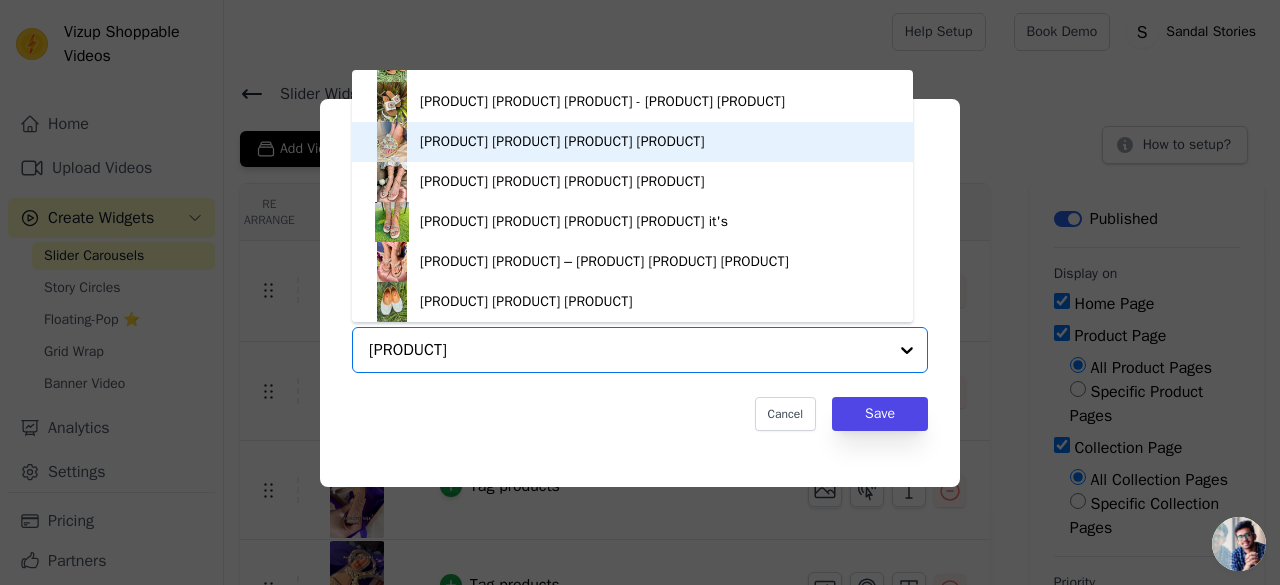 click on "Noor Pearl Diamond Flats" at bounding box center [562, 142] 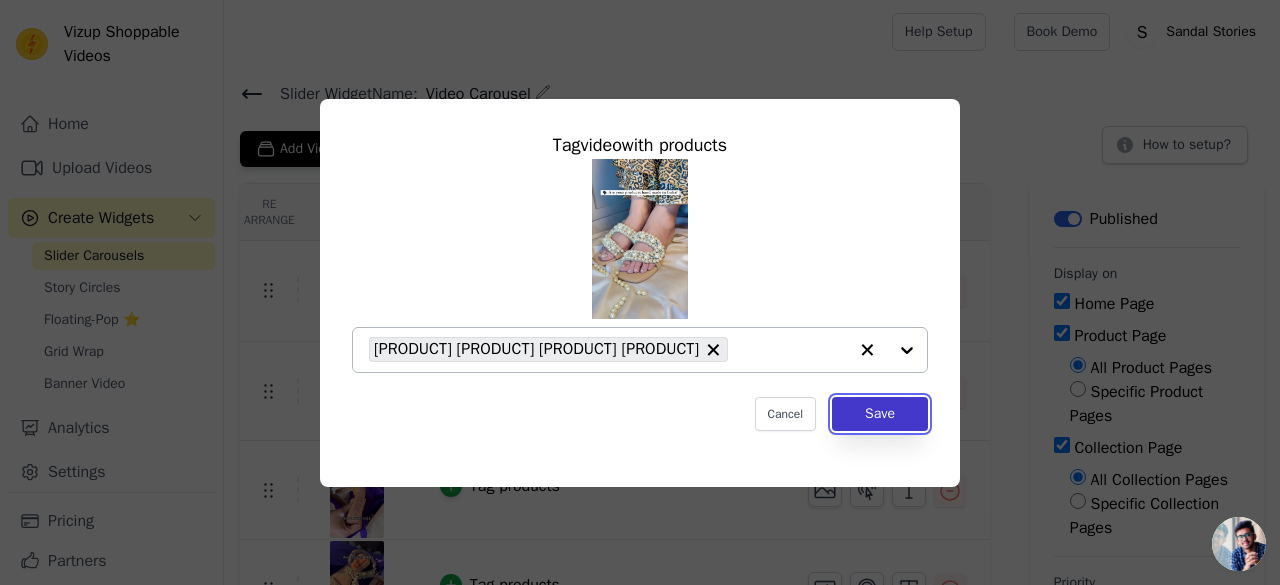 click on "Save" at bounding box center (880, 414) 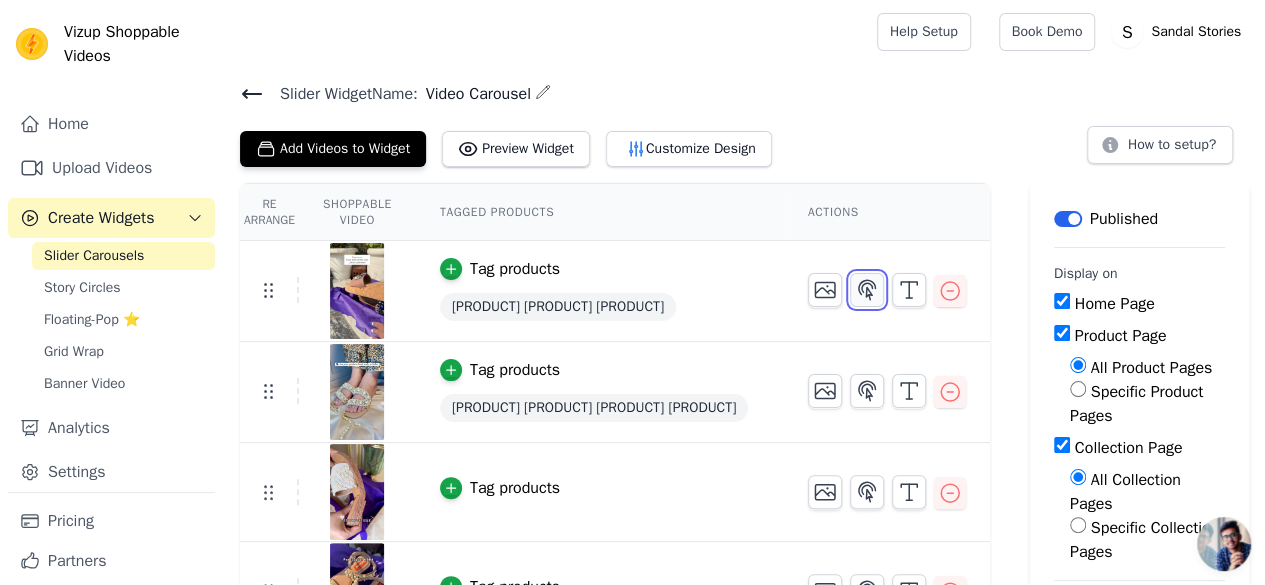 click 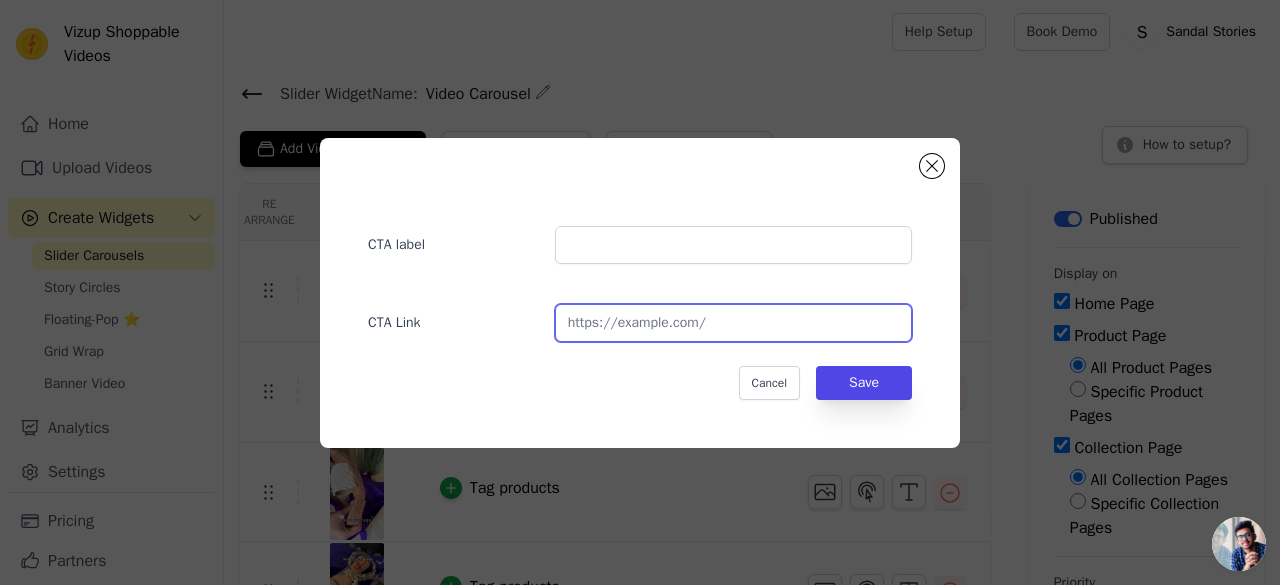 click at bounding box center (733, 323) 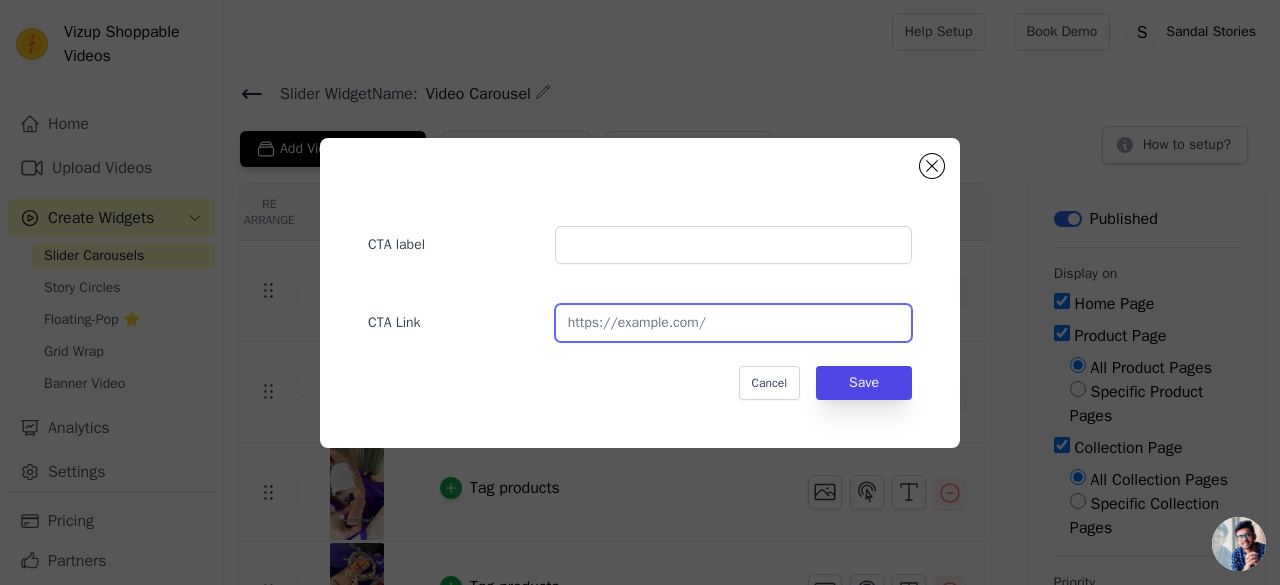 paste on "https://sandalstories.com/products/embellished-wedges-slip-ons" 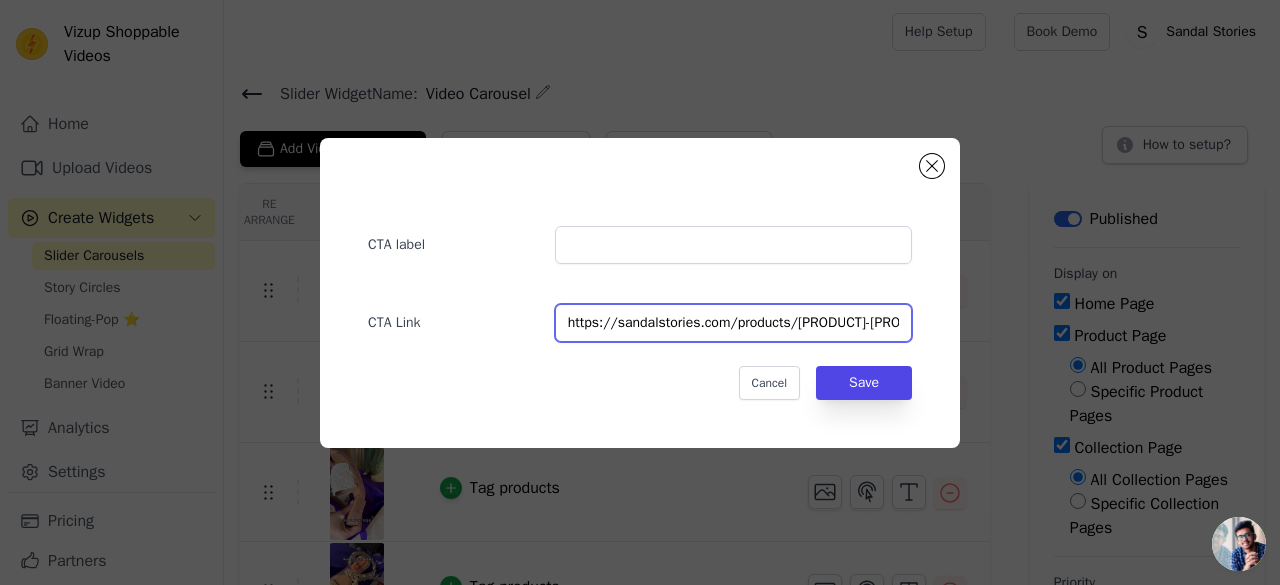 scroll, scrollTop: 0, scrollLeft: 70, axis: horizontal 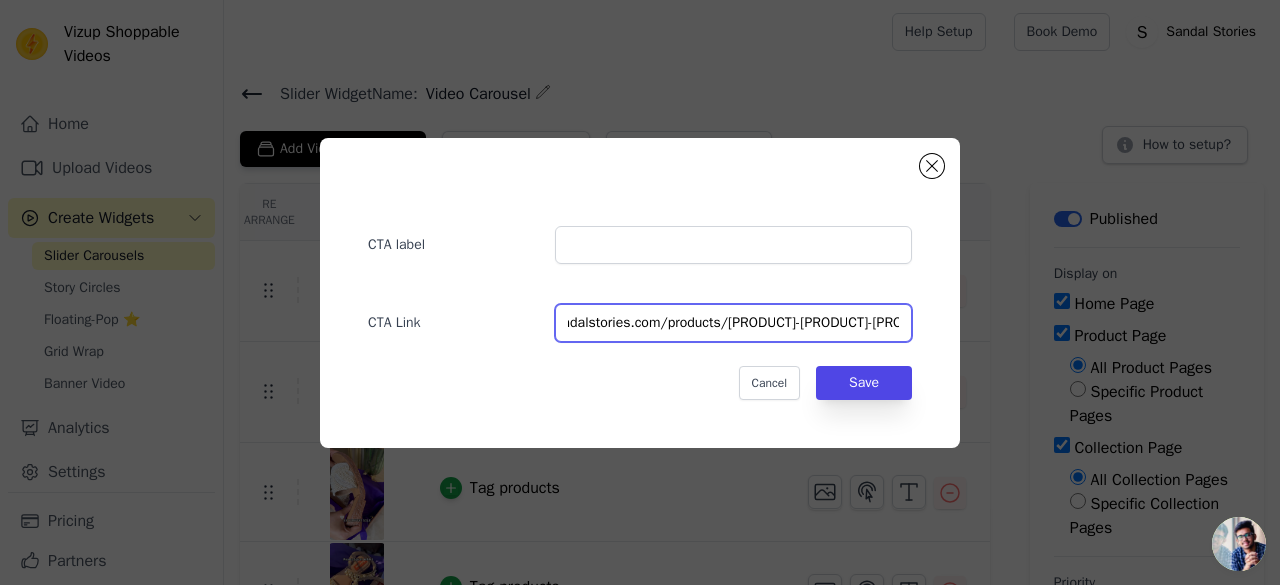 type on "https://sandalstories.com/products/embellished-wedges-slip-ons" 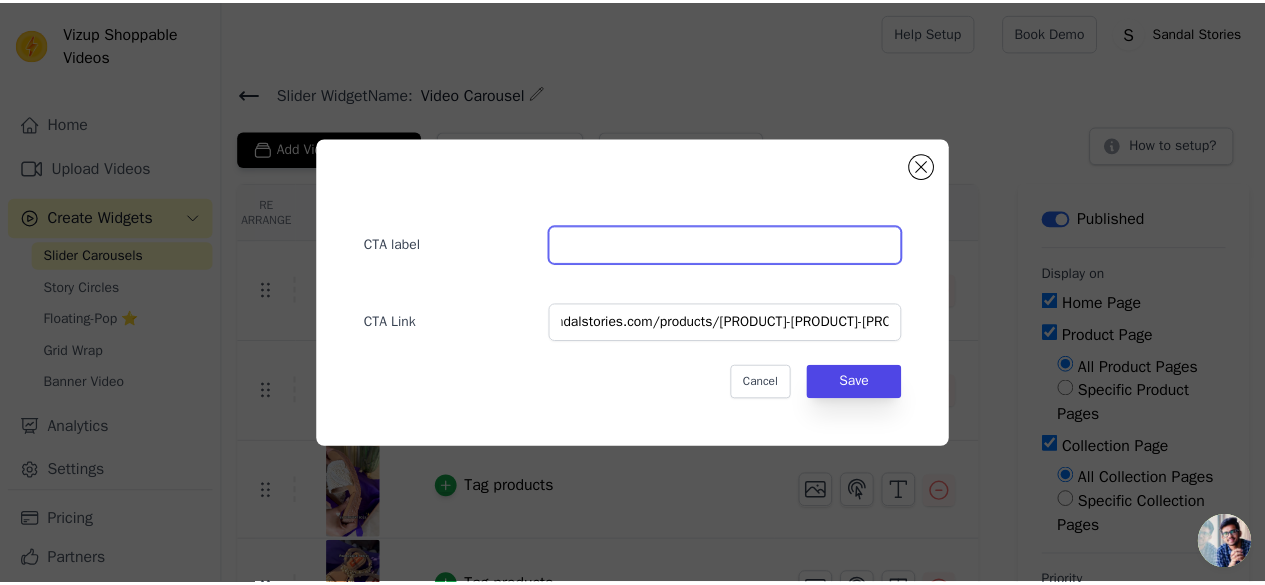 scroll, scrollTop: 0, scrollLeft: 0, axis: both 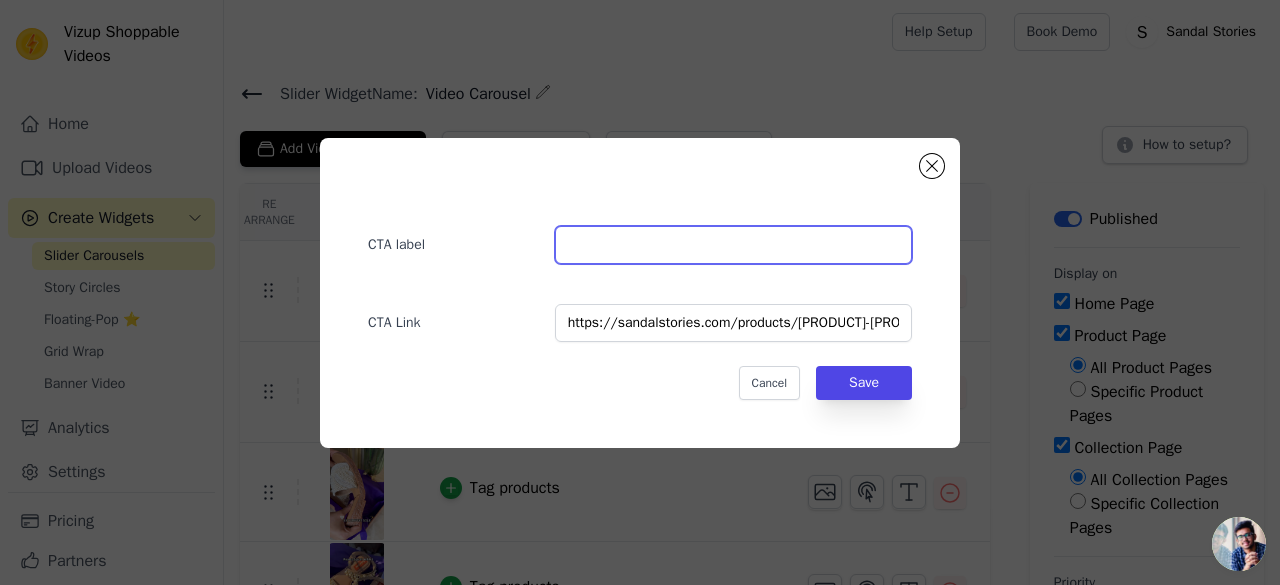 click at bounding box center [733, 245] 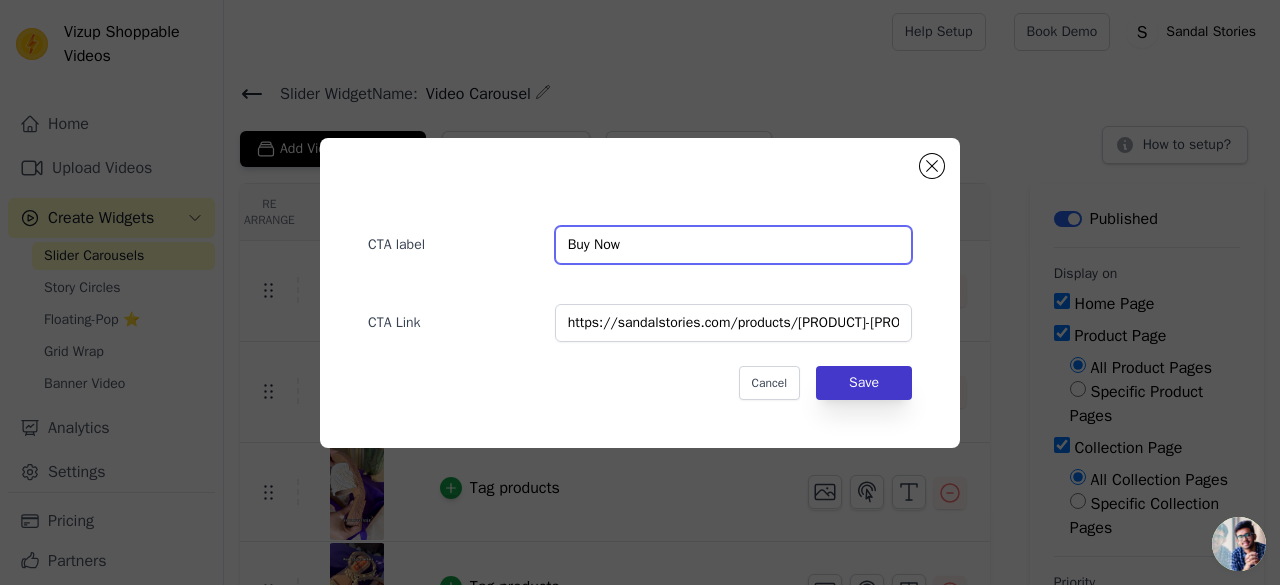 type on "Buy Now" 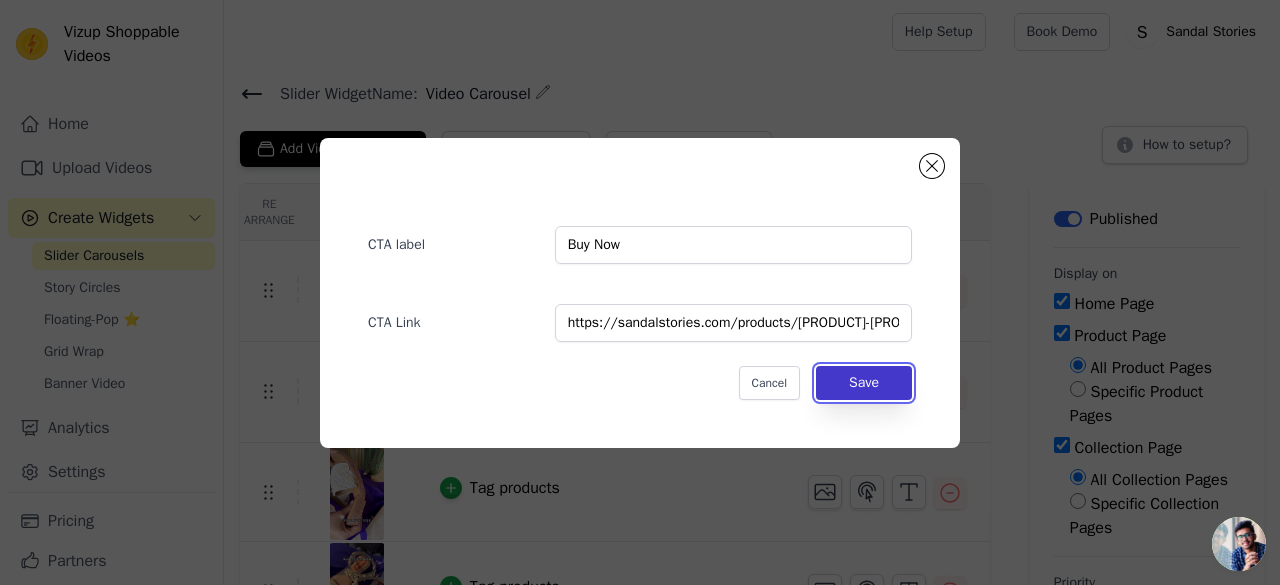 click on "Save" at bounding box center (864, 383) 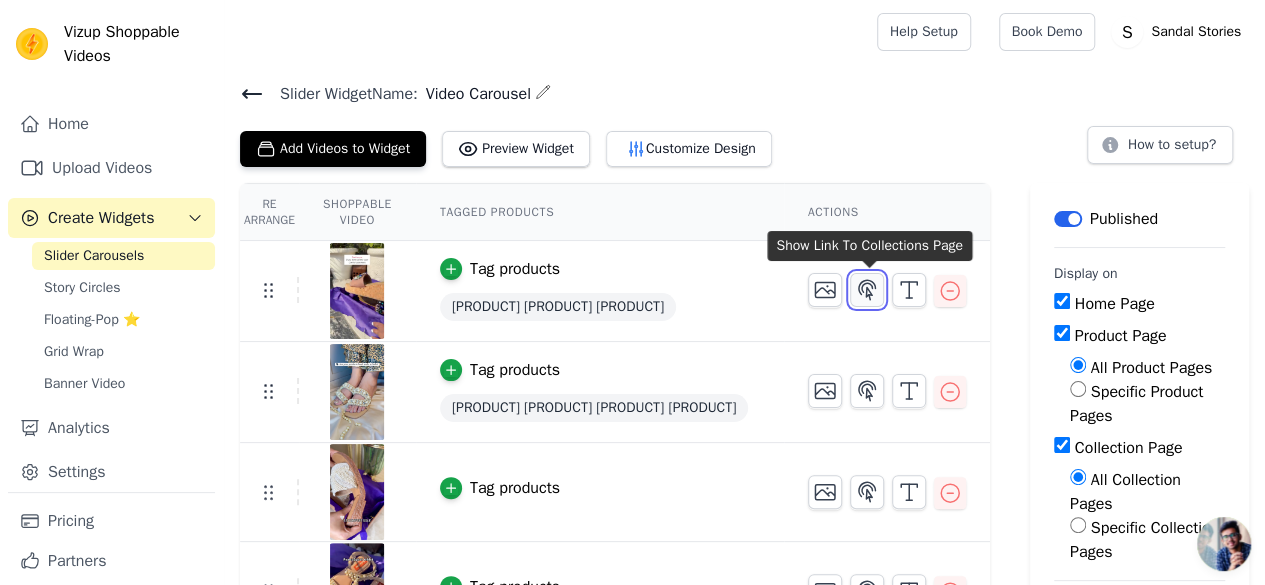 click 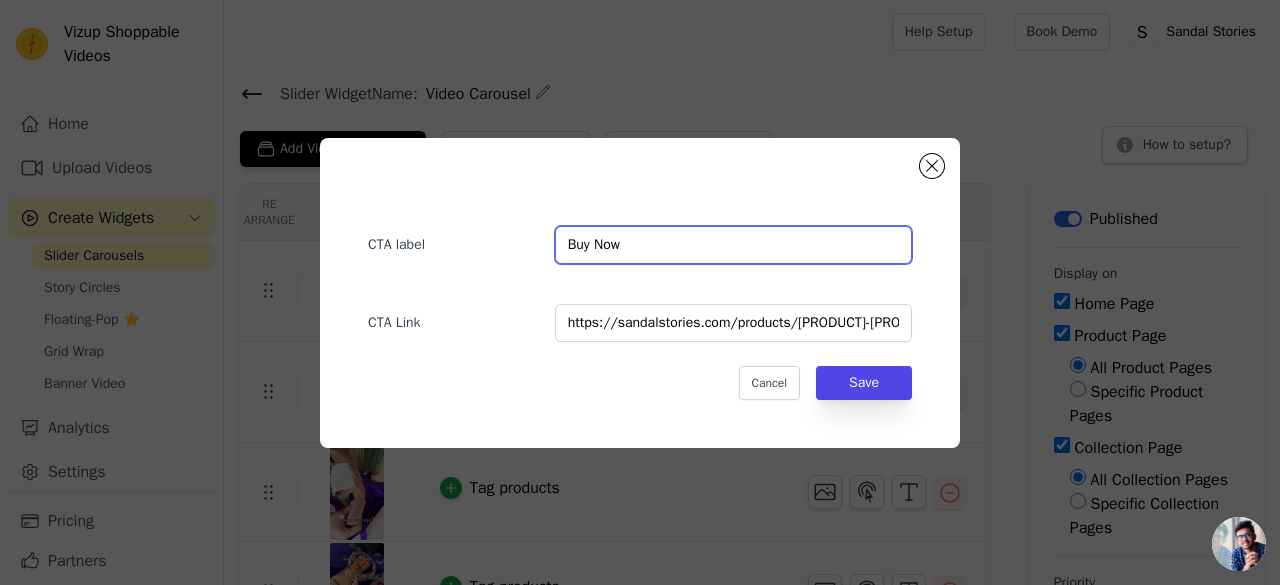 click on "Buy Now" at bounding box center [733, 245] 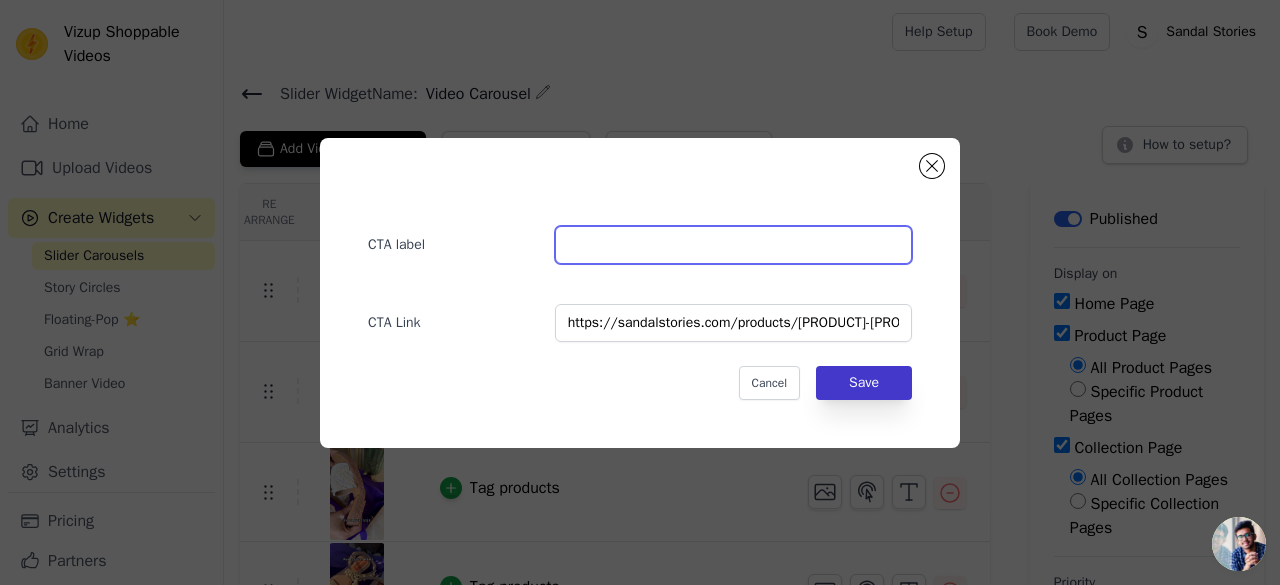 type 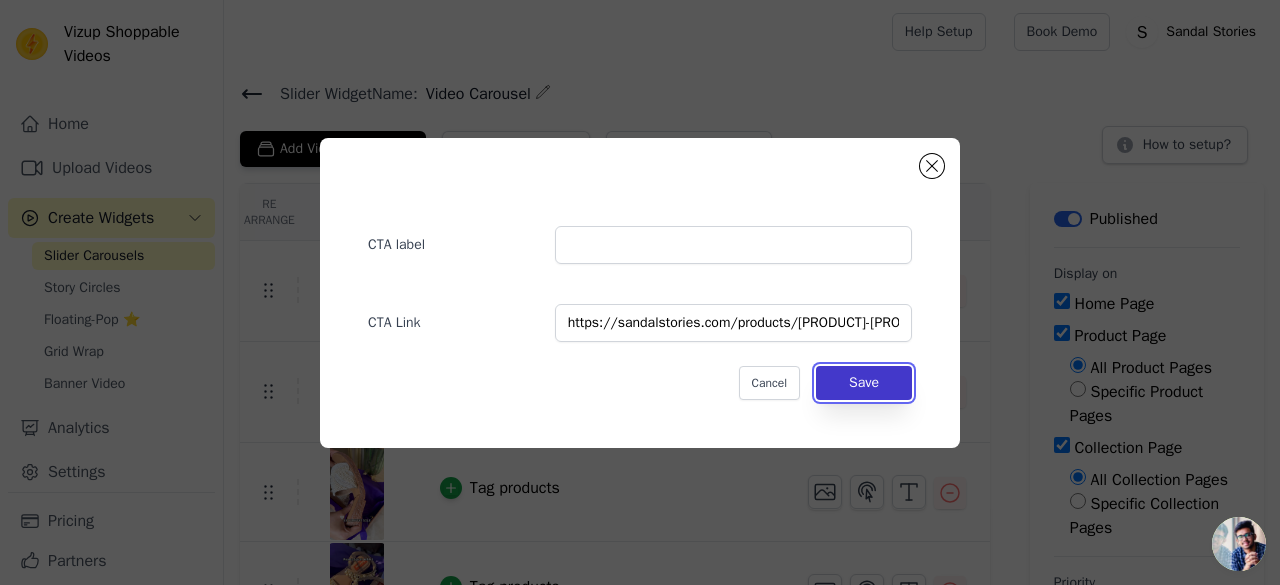 click on "Save" at bounding box center [864, 383] 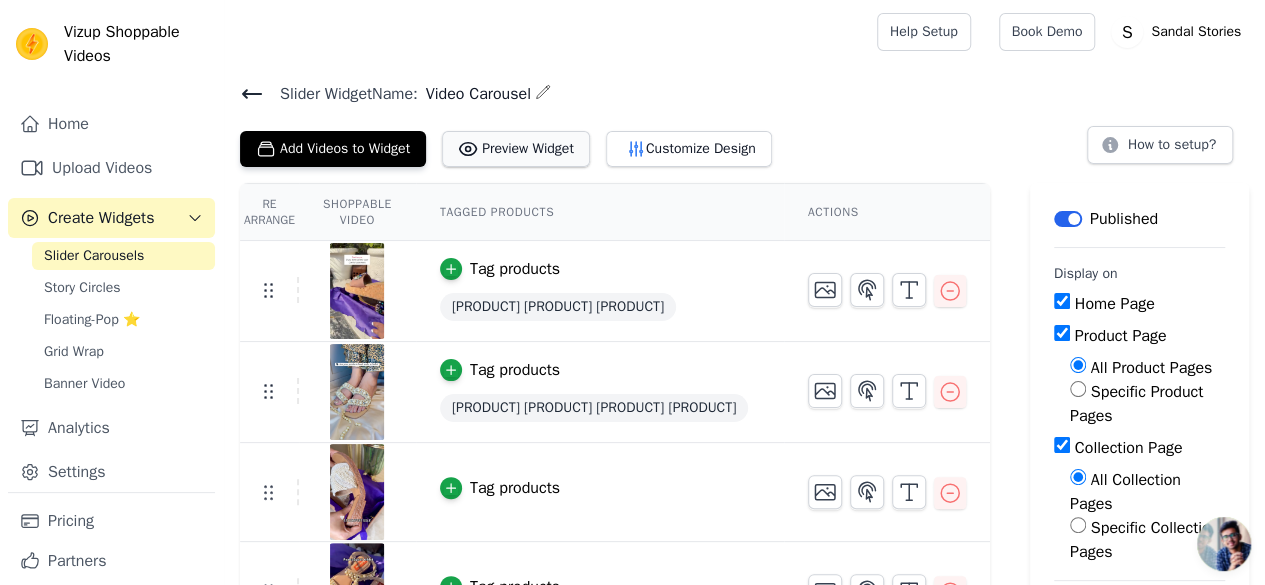 click on "Preview Widget" at bounding box center (516, 149) 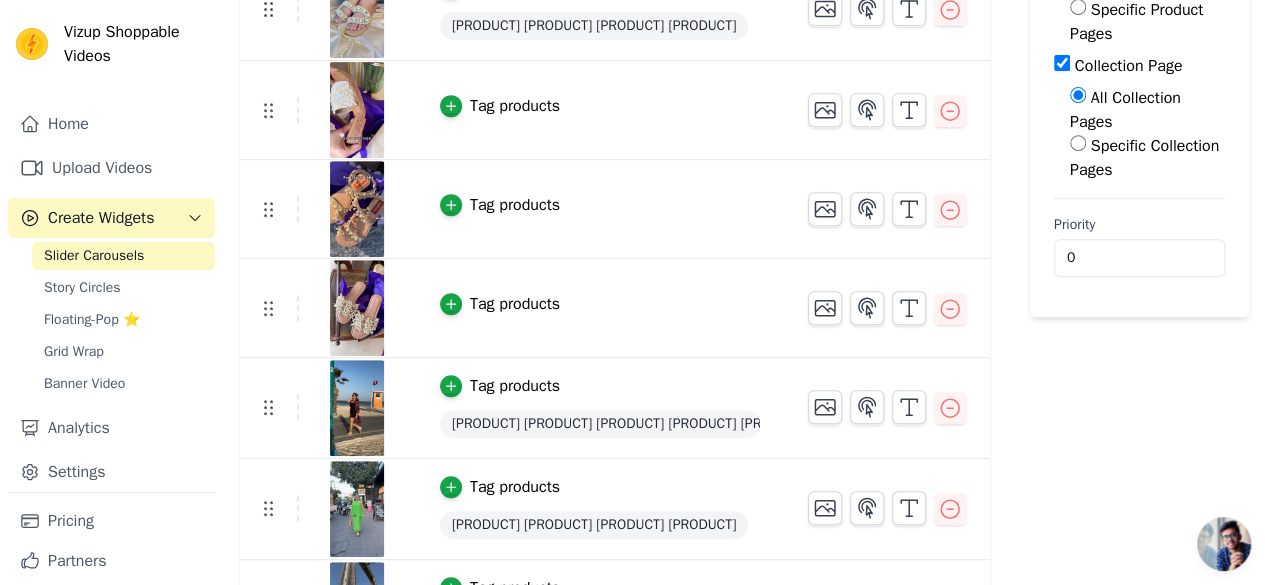 scroll, scrollTop: 654, scrollLeft: 0, axis: vertical 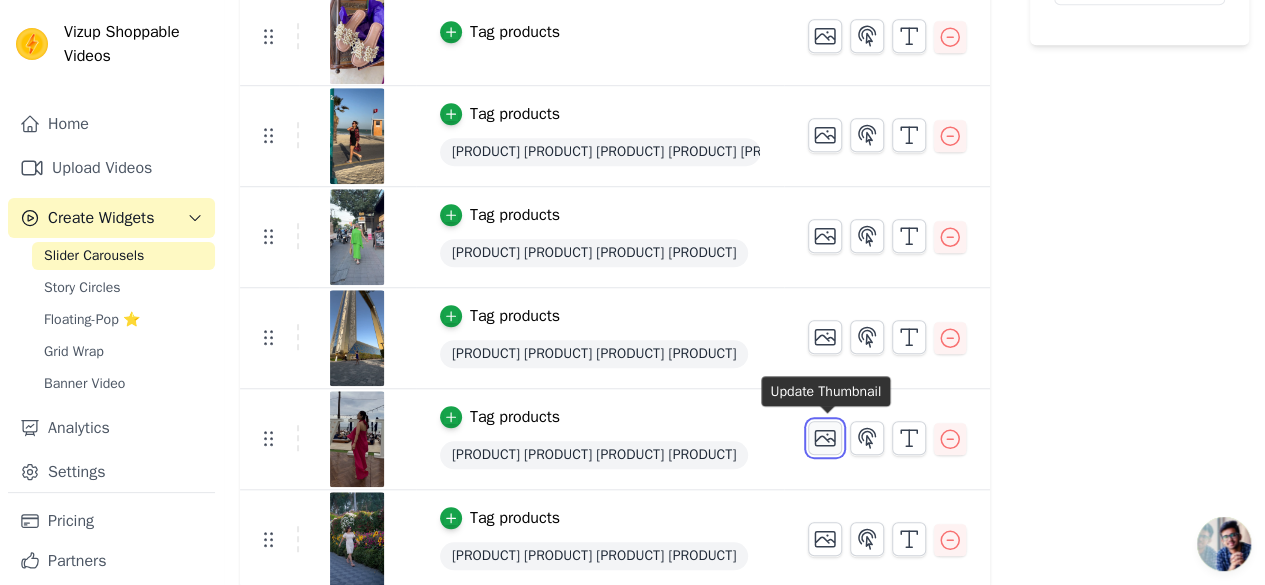 click 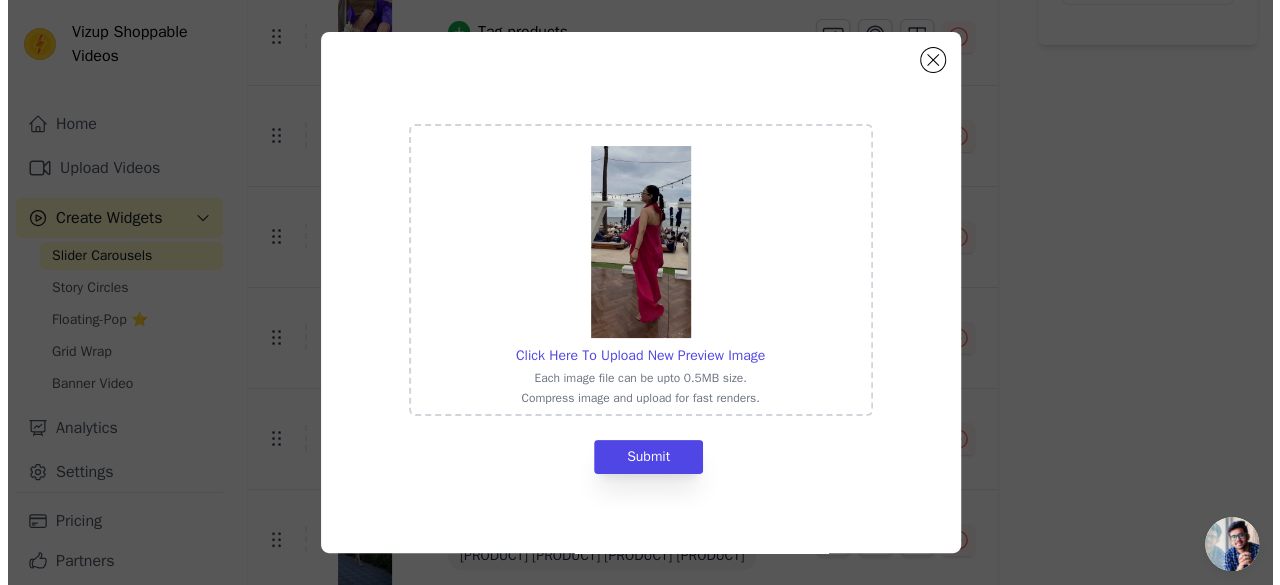 scroll, scrollTop: 0, scrollLeft: 0, axis: both 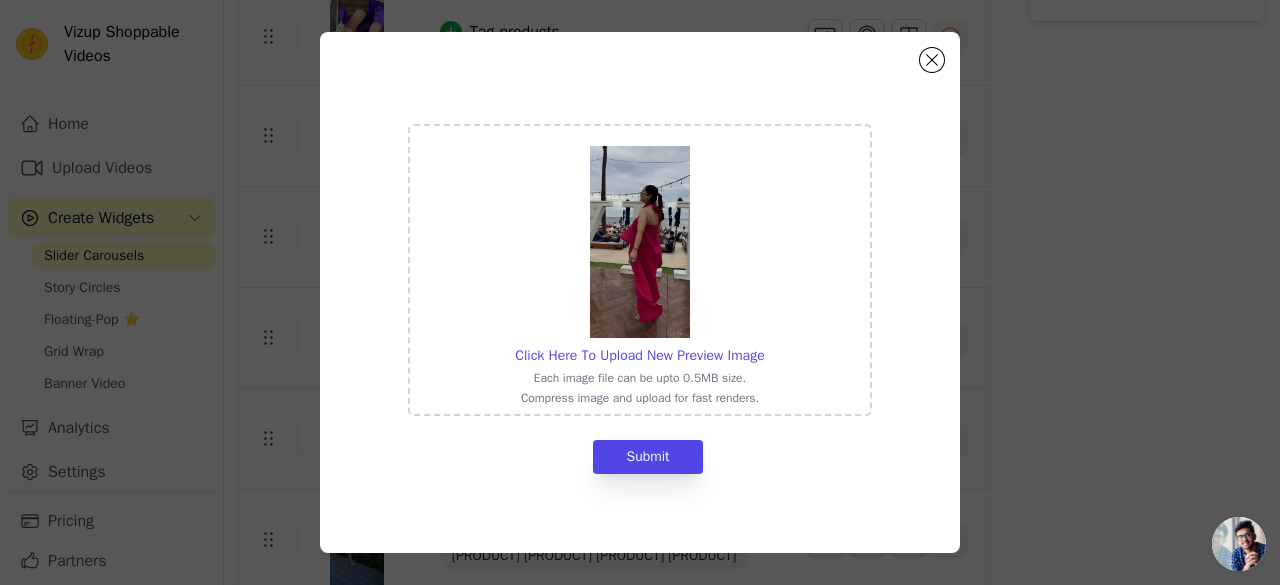 click on "Click Here To Upload New Preview Image     Each image file can be upto 0.5MB size.   Compress image and upload for fast renders.     Submit" at bounding box center (640, 292) 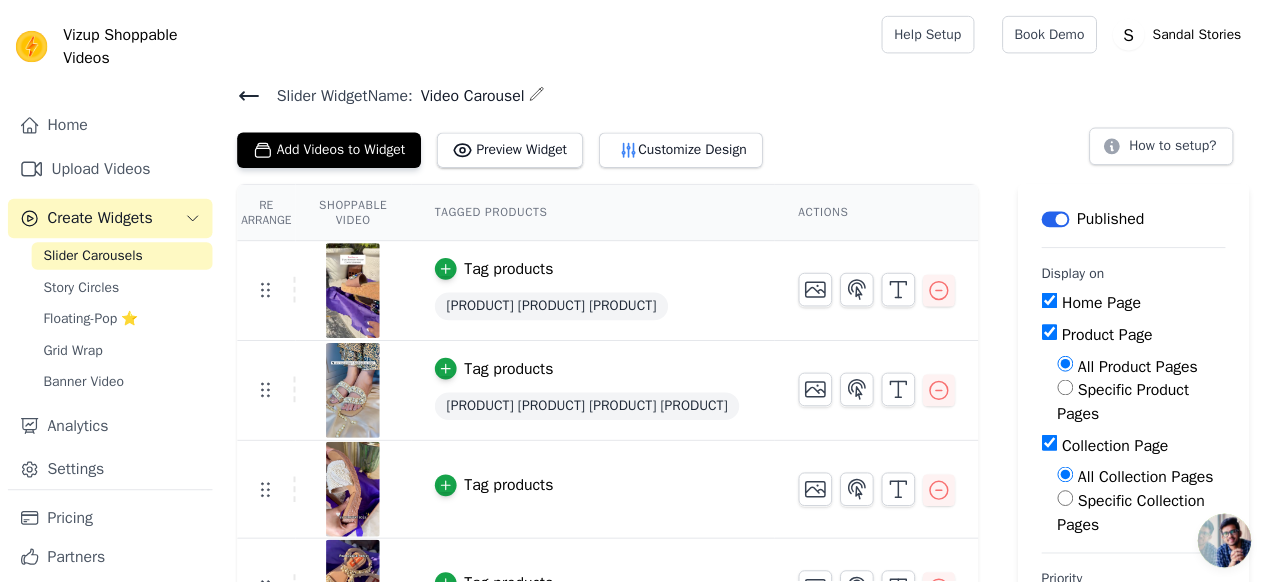 scroll, scrollTop: 654, scrollLeft: 0, axis: vertical 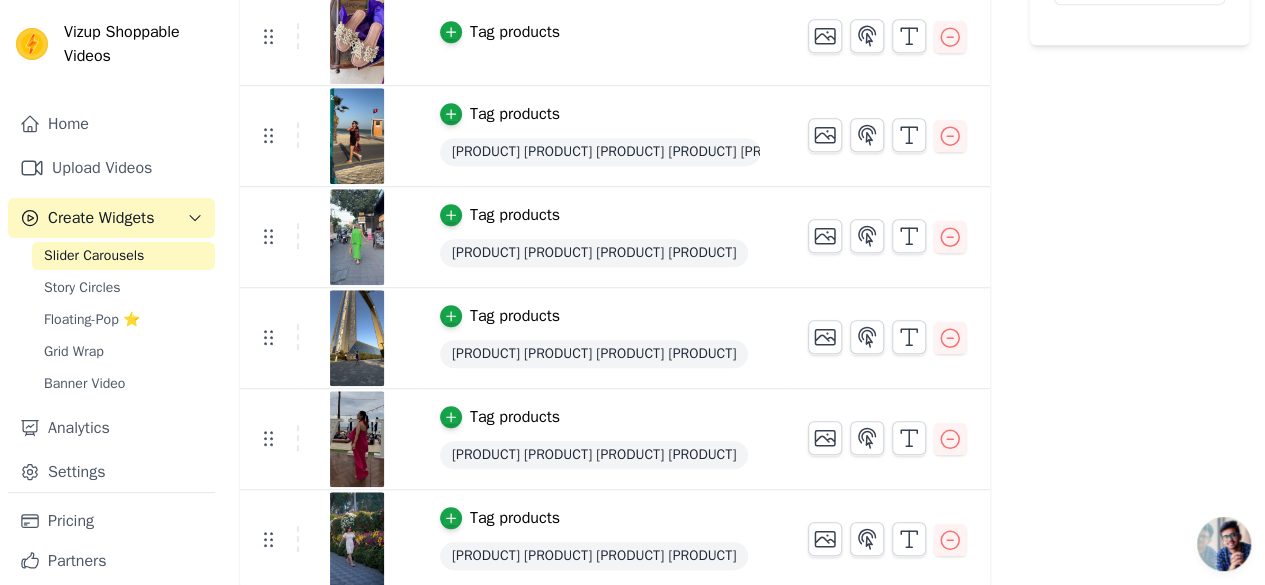 click at bounding box center (887, 329) 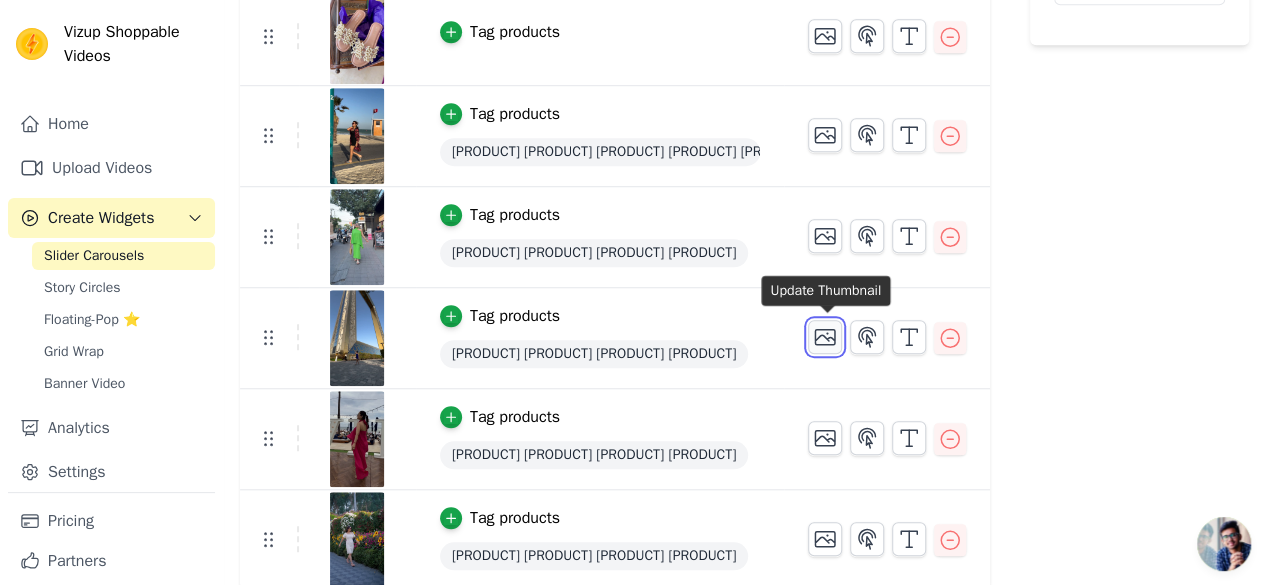 click 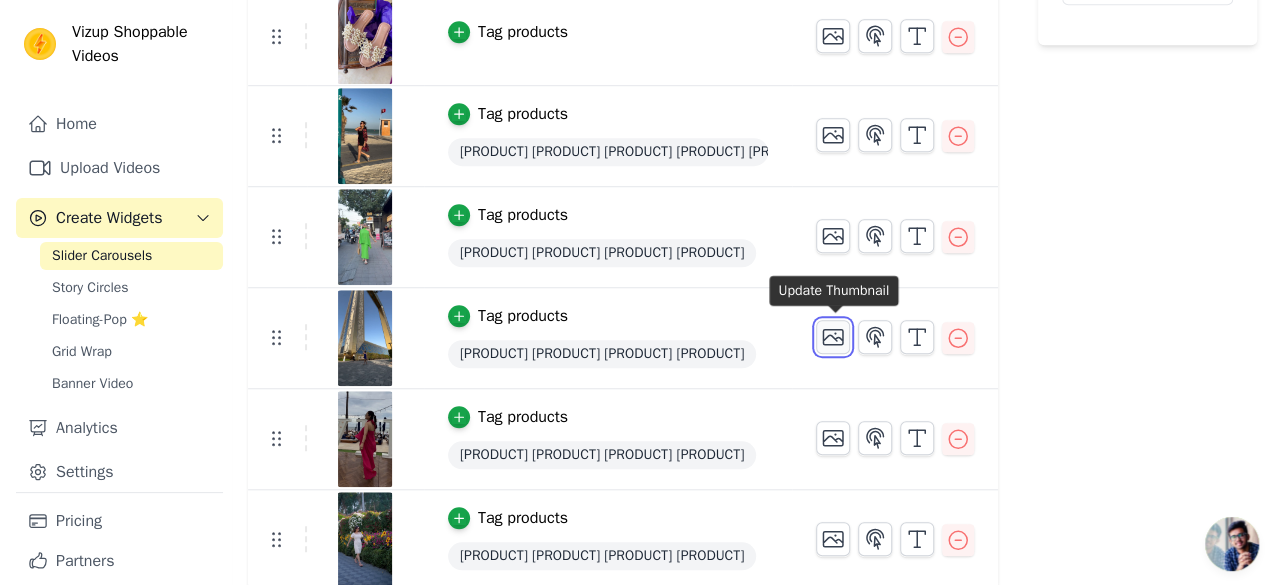 scroll, scrollTop: 0, scrollLeft: 0, axis: both 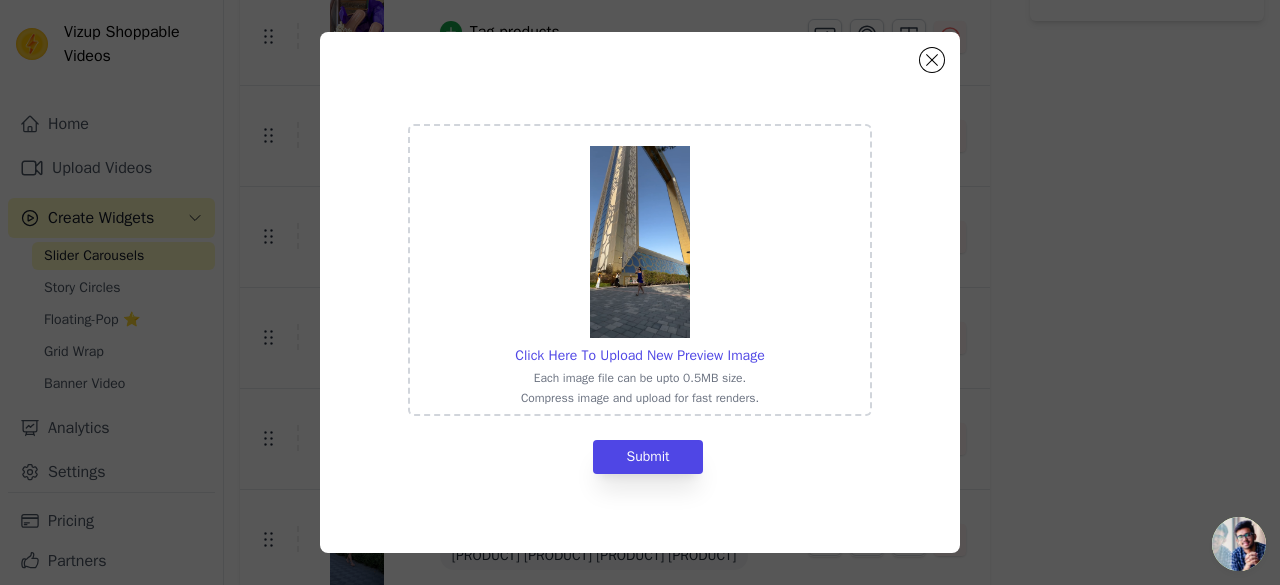 type 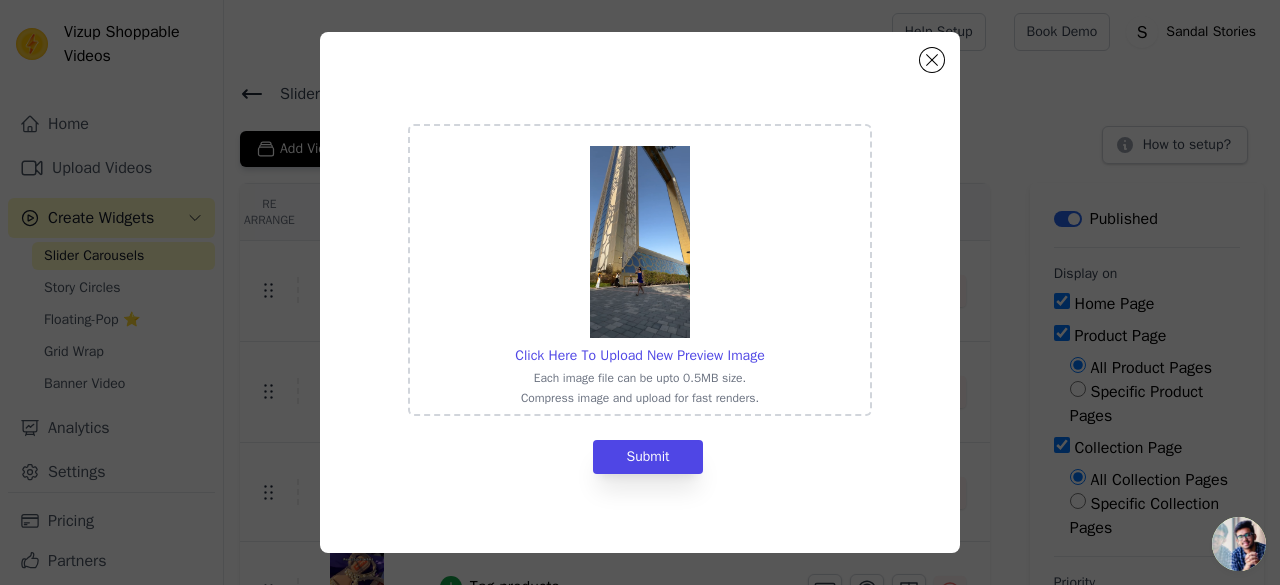 scroll, scrollTop: 8, scrollLeft: 0, axis: vertical 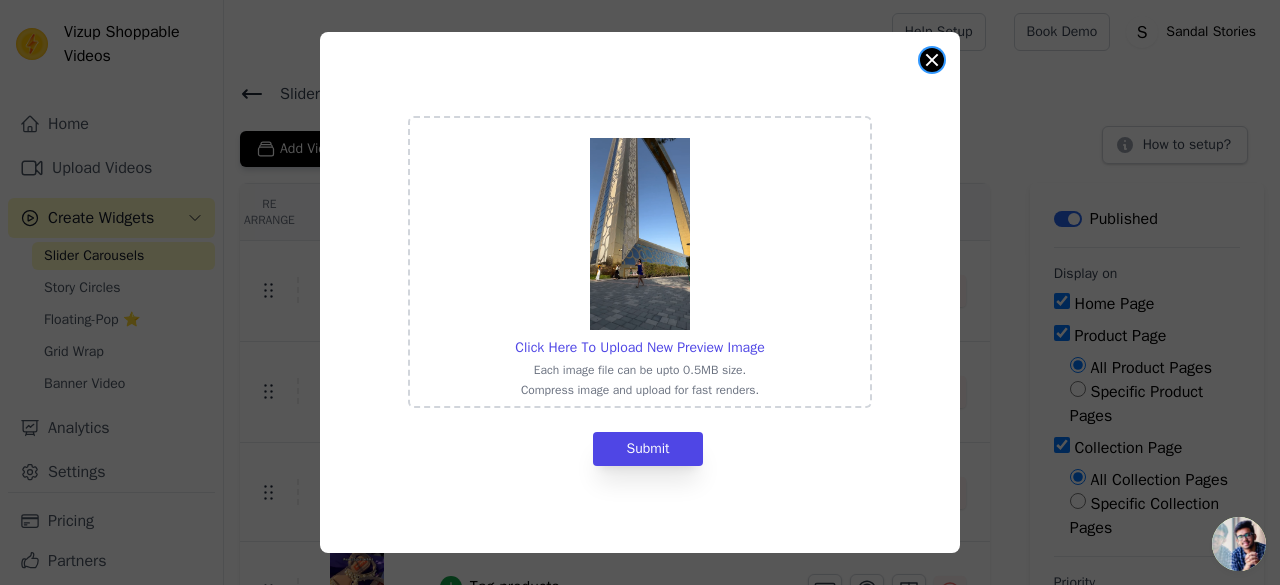 click at bounding box center [932, 60] 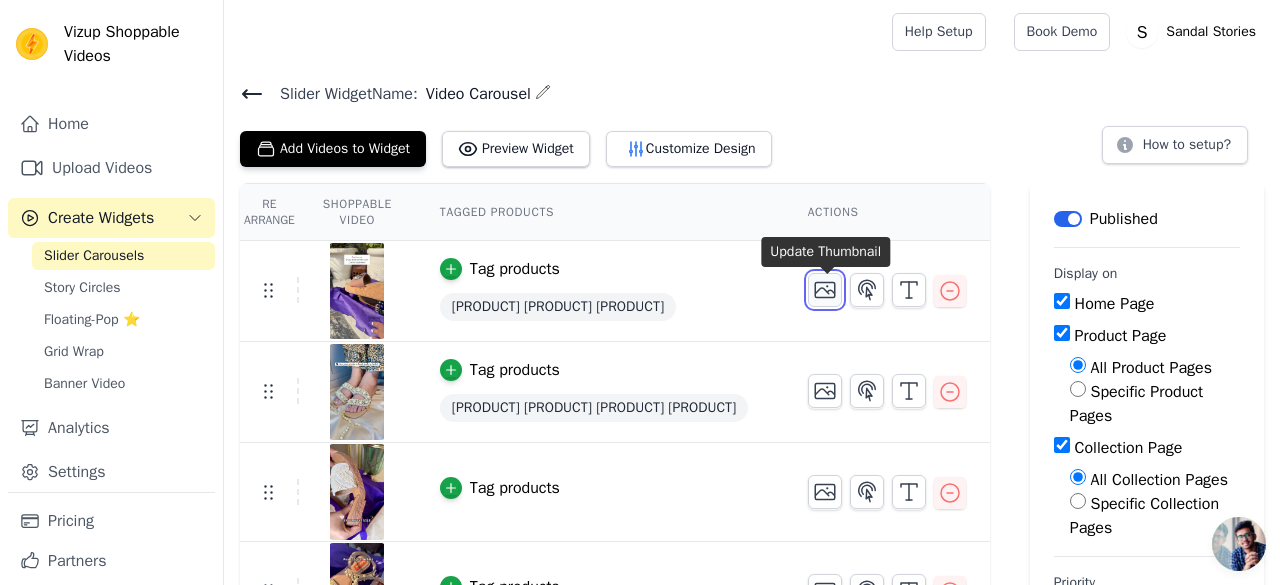 click 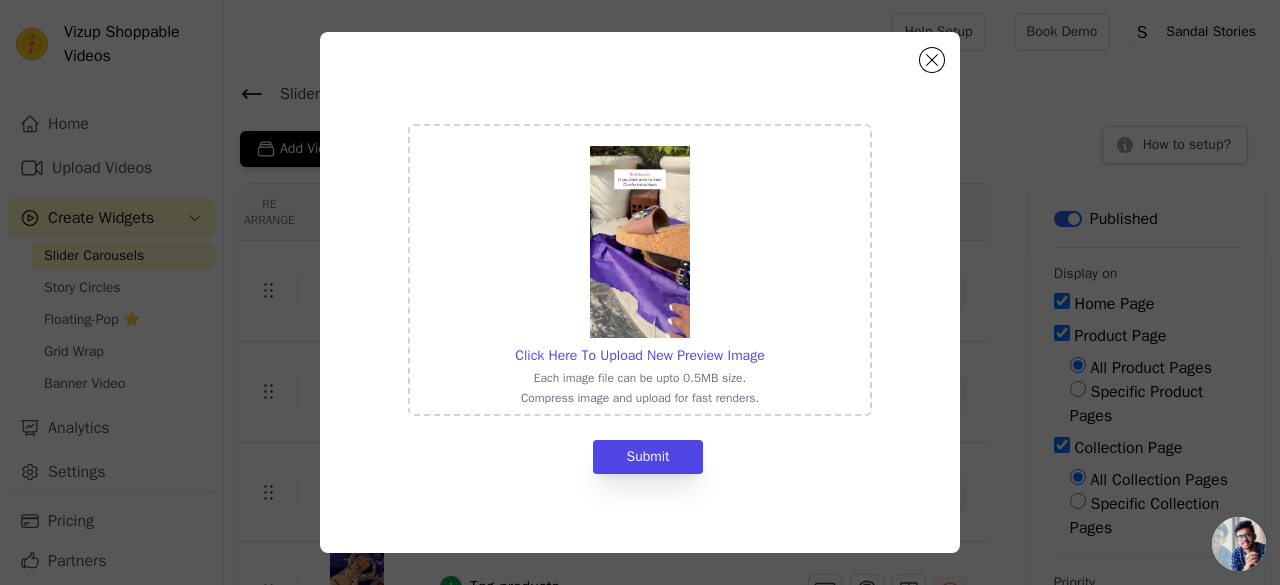 type 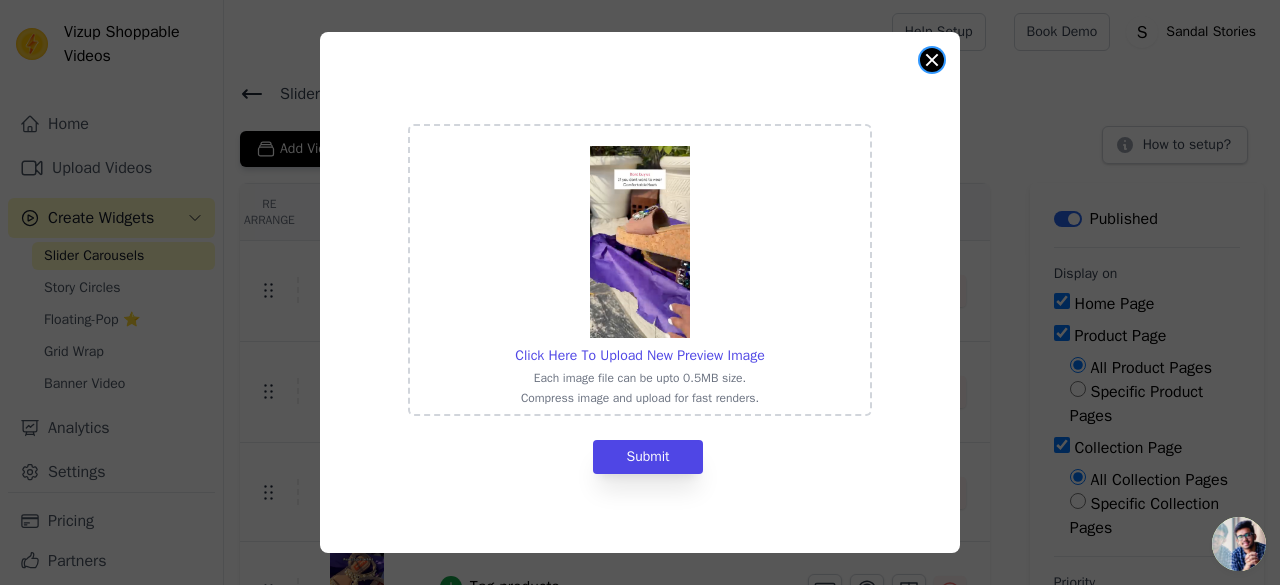 click at bounding box center [932, 60] 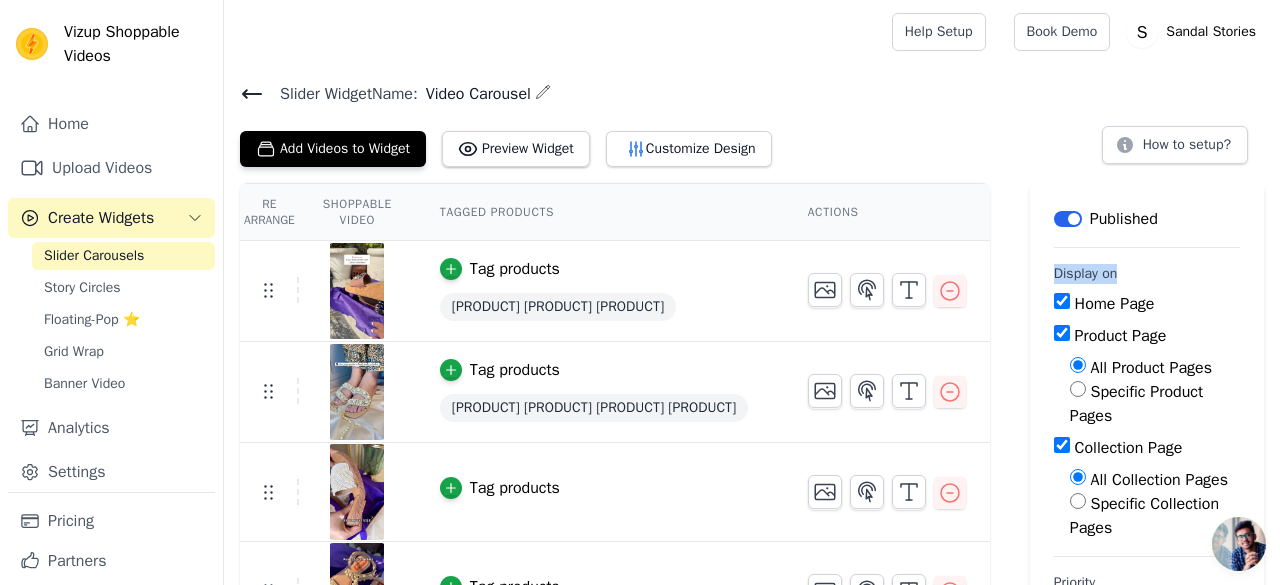 drag, startPoint x: 1278, startPoint y: 210, endPoint x: 1278, endPoint y: 251, distance: 41 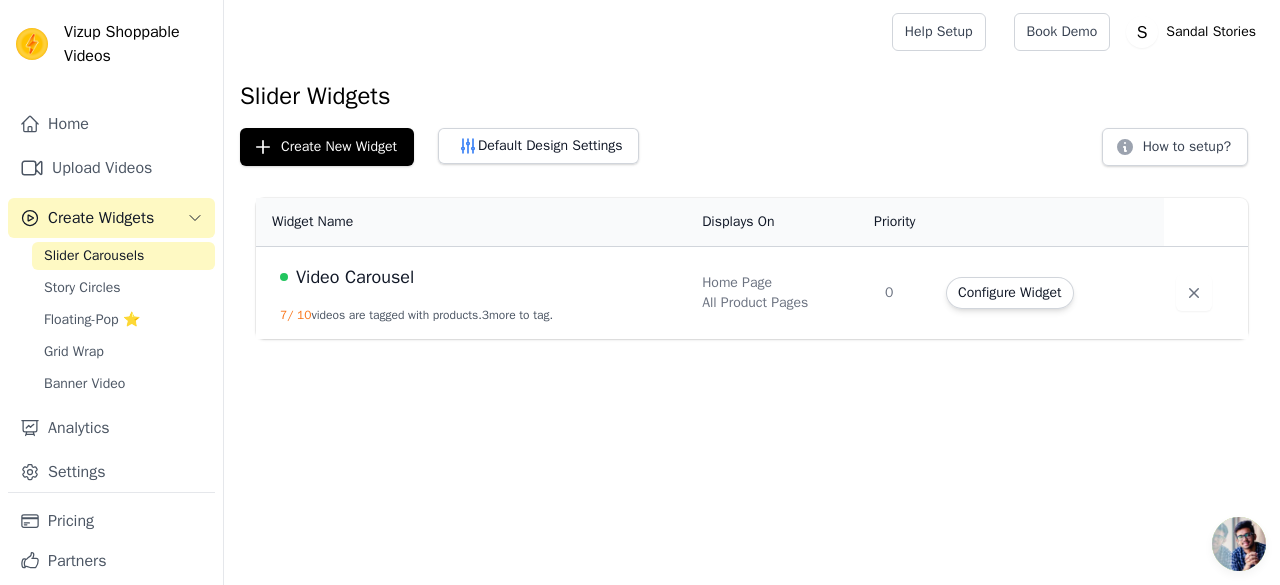 click on "Video Carousel" at bounding box center (355, 277) 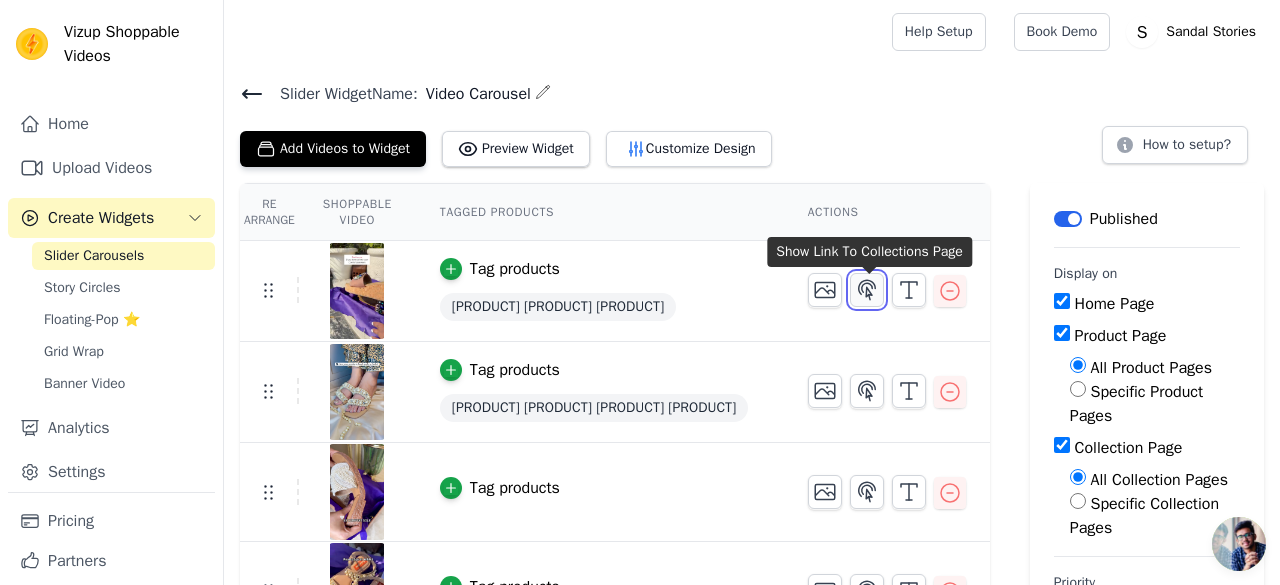 click 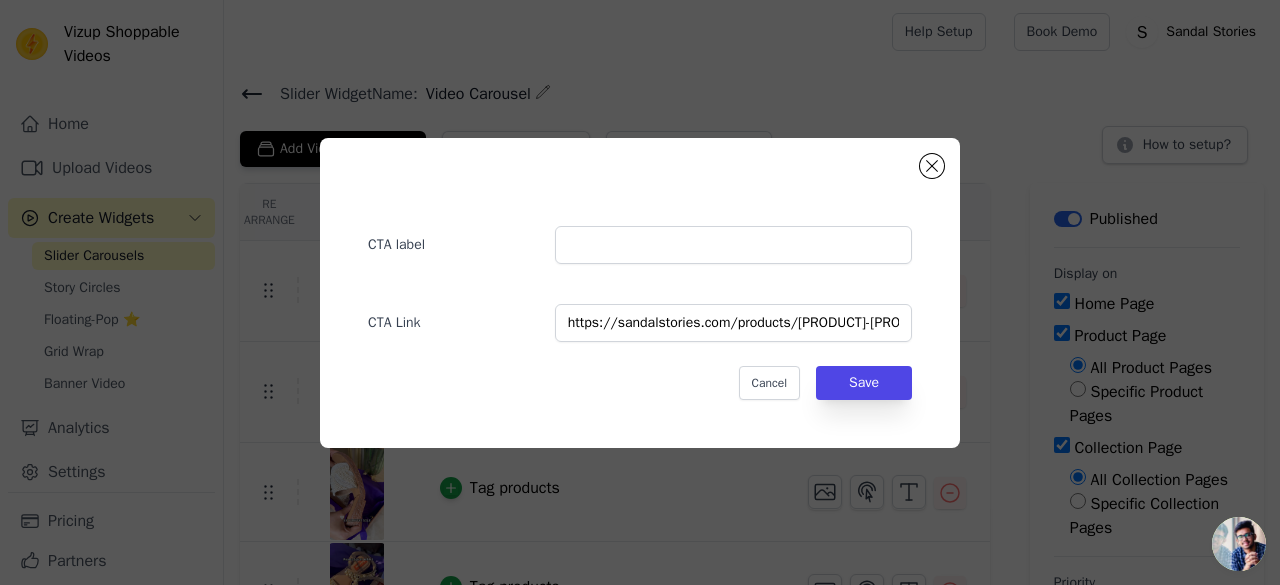type 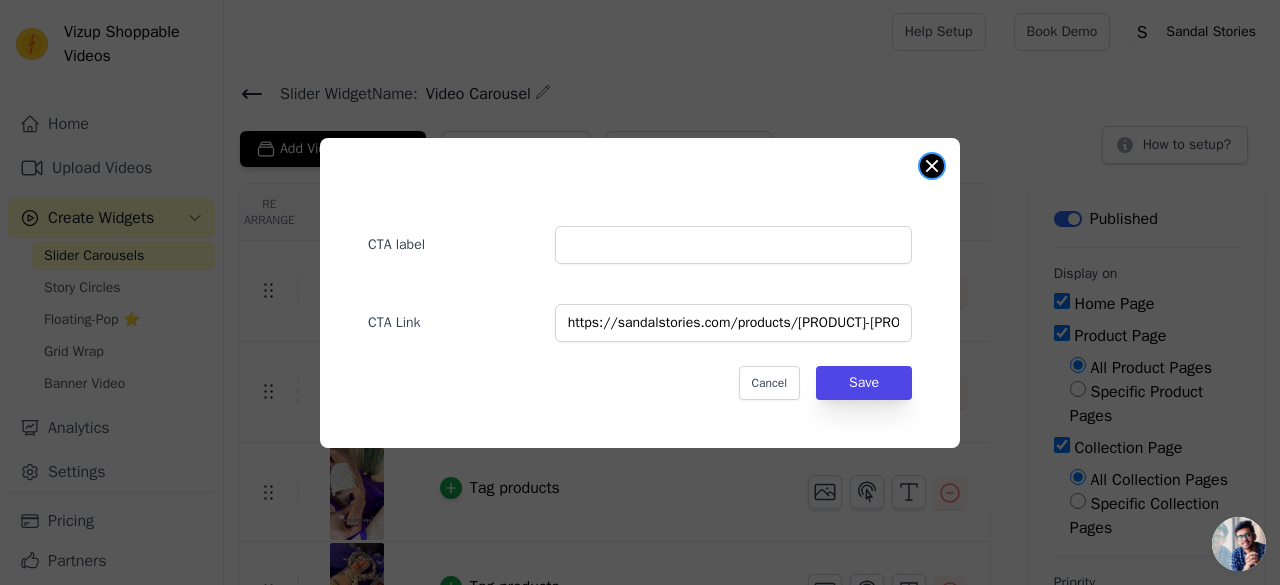 click at bounding box center [932, 166] 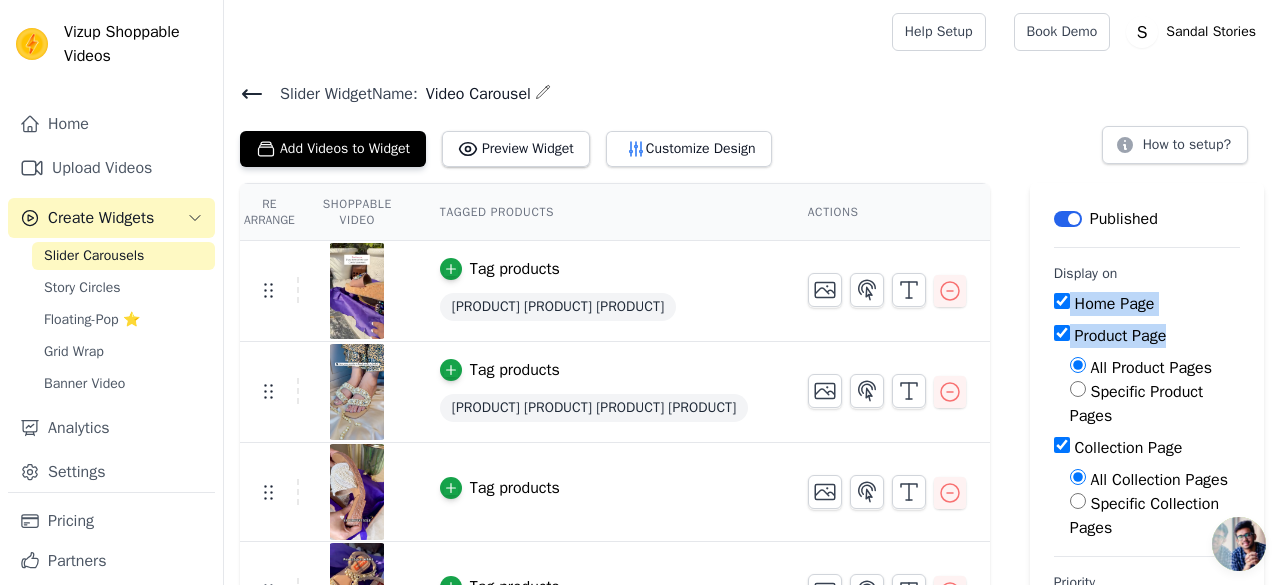 drag, startPoint x: 1266, startPoint y: 256, endPoint x: 1266, endPoint y: 329, distance: 73 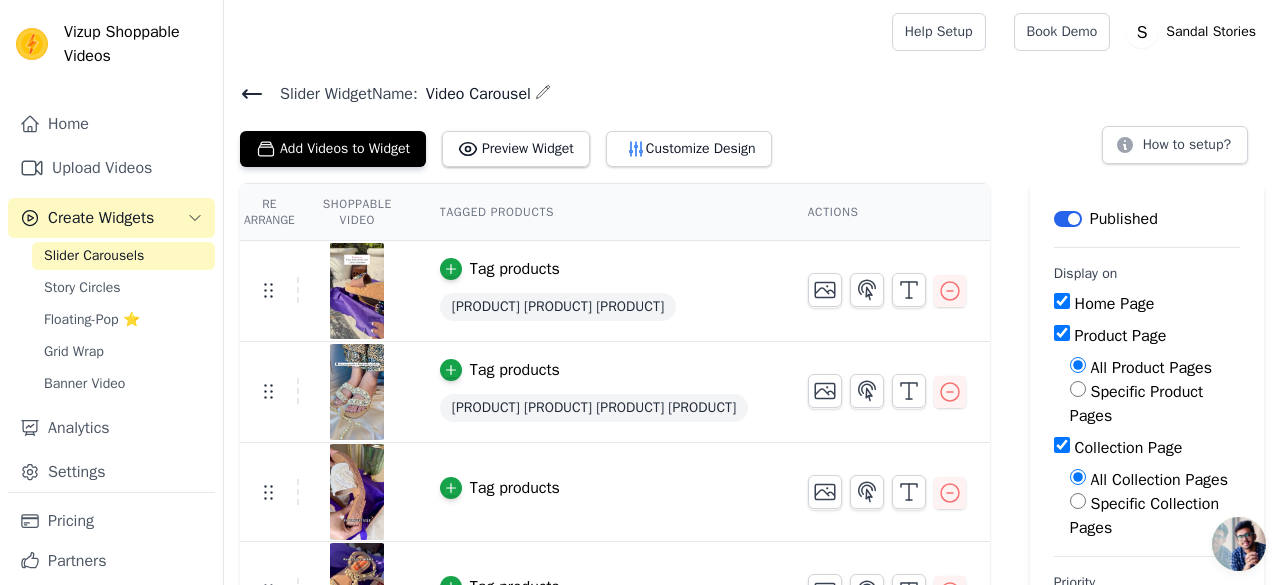 click on "Re Arrange   Shoppable Video   Tagged Products   Actions             Tag products   Embellished Wedges Slip-Ons                             Tag products   Noor Pearl Diamond Flats                             Tag products                             Tag products                             Tag products                             Tag products   Denim Luxe Comfort Sandals with Doctor Sole                             Tag products   Luxe Pearl Elegance Slides                             Tag products   Solitaire Luxe Gladiator Flats                             Tag products   Anklet-Style Crystal Embellished Flats                             Tag products   Boho Chic Beaded Flats                       Save Videos In This New Order   Save   Dismiss     Label     Published     Display on     Home Page     Product Page     All Product Pages     Specific Product Pages       Collection Page     All Collection Pages     Specific Collection Pages       Priority   0" at bounding box center [752, 714] 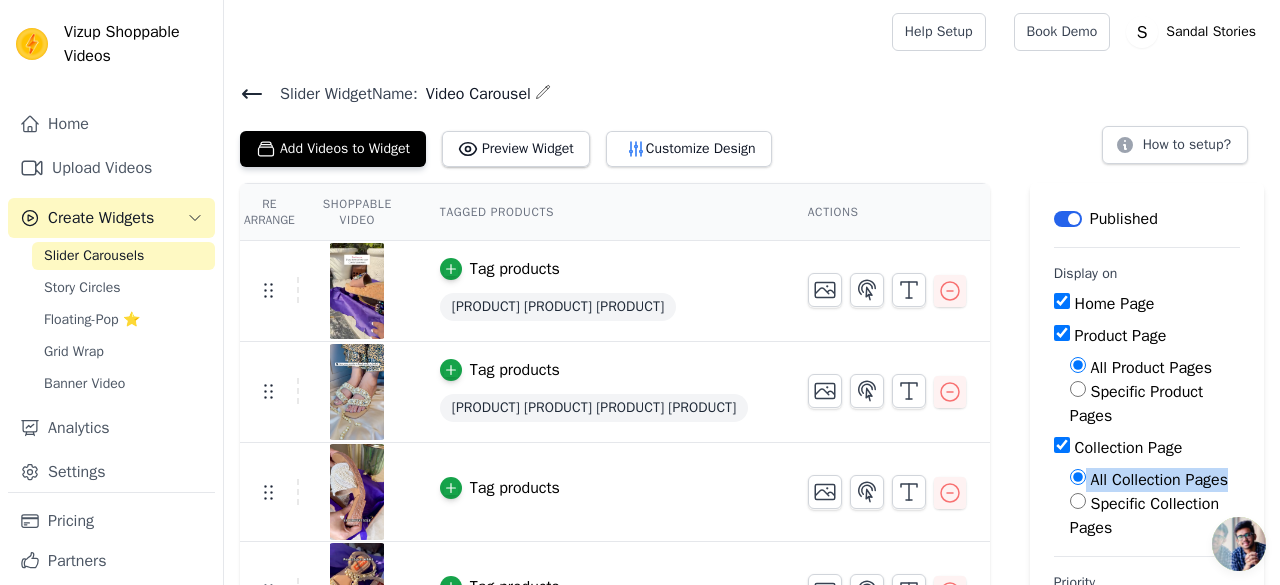 click on "Re Arrange   Shoppable Video   Tagged Products   Actions             Tag products   Embellished Wedges Slip-Ons                             Tag products   Noor Pearl Diamond Flats                             Tag products                             Tag products                             Tag products                             Tag products   Denim Luxe Comfort Sandals with Doctor Sole                             Tag products   Luxe Pearl Elegance Slides                             Tag products   Solitaire Luxe Gladiator Flats                             Tag products   Anklet-Style Crystal Embellished Flats                             Tag products   Boho Chic Beaded Flats                       Save Videos In This New Order   Save   Dismiss     Label     Published     Display on     Home Page     Product Page     All Product Pages     Specific Product Pages       Collection Page     All Collection Pages     Specific Collection Pages       Priority   0" at bounding box center [752, 714] 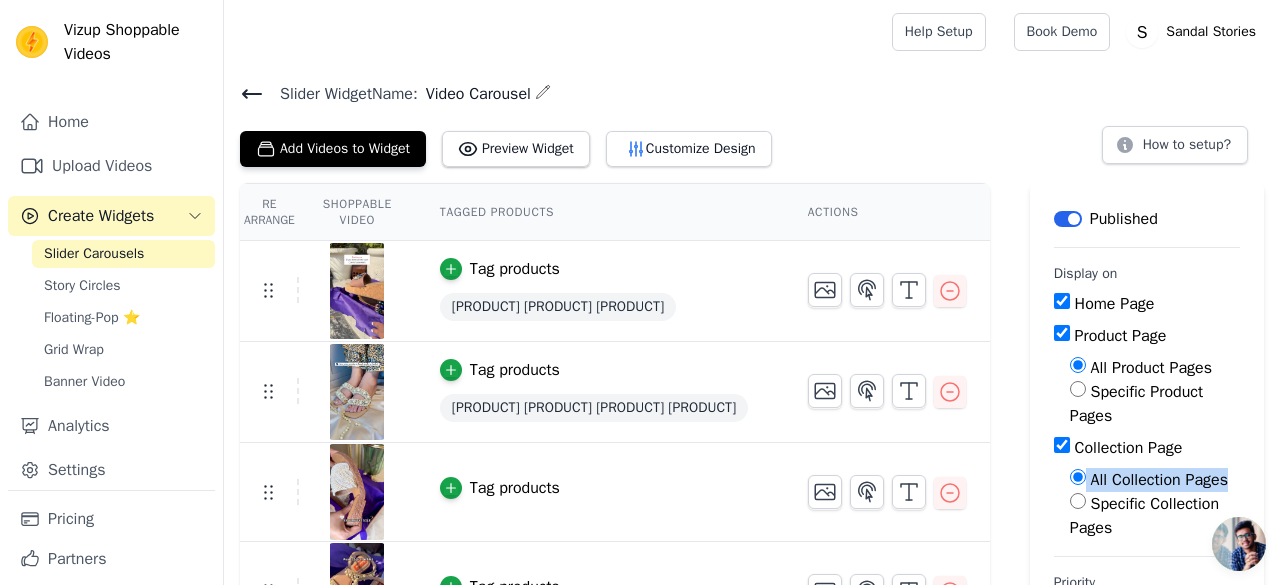 click on "Re Arrange   Shoppable Video   Tagged Products   Actions             Tag products   Embellished Wedges Slip-Ons                             Tag products   Noor Pearl Diamond Flats                             Tag products                             Tag products                             Tag products                             Tag products   Denim Luxe Comfort Sandals with Doctor Sole                             Tag products   Luxe Pearl Elegance Slides                             Tag products   Solitaire Luxe Gladiator Flats                             Tag products   Anklet-Style Crystal Embellished Flats                             Tag products   Boho Chic Beaded Flats                       Save Videos In This New Order   Save   Dismiss     Label     Published     Display on     Home Page     Product Page     All Product Pages     Specific Product Pages       Collection Page     All Collection Pages     Specific Collection Pages       Priority   0" at bounding box center [752, 714] 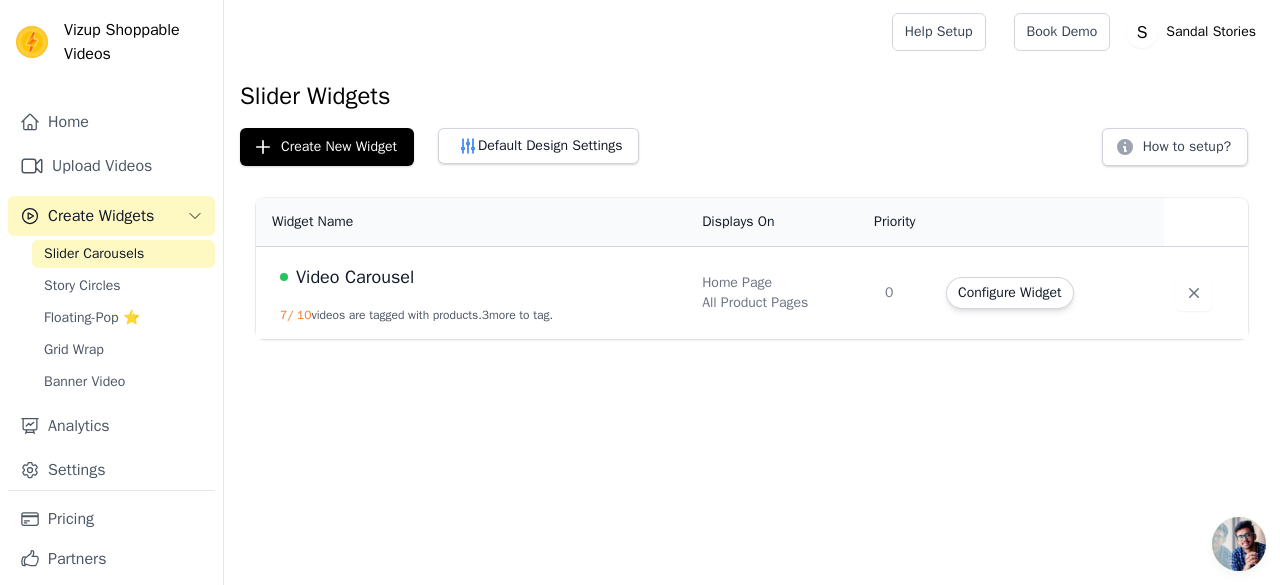 click on "Video Carousel" at bounding box center (355, 277) 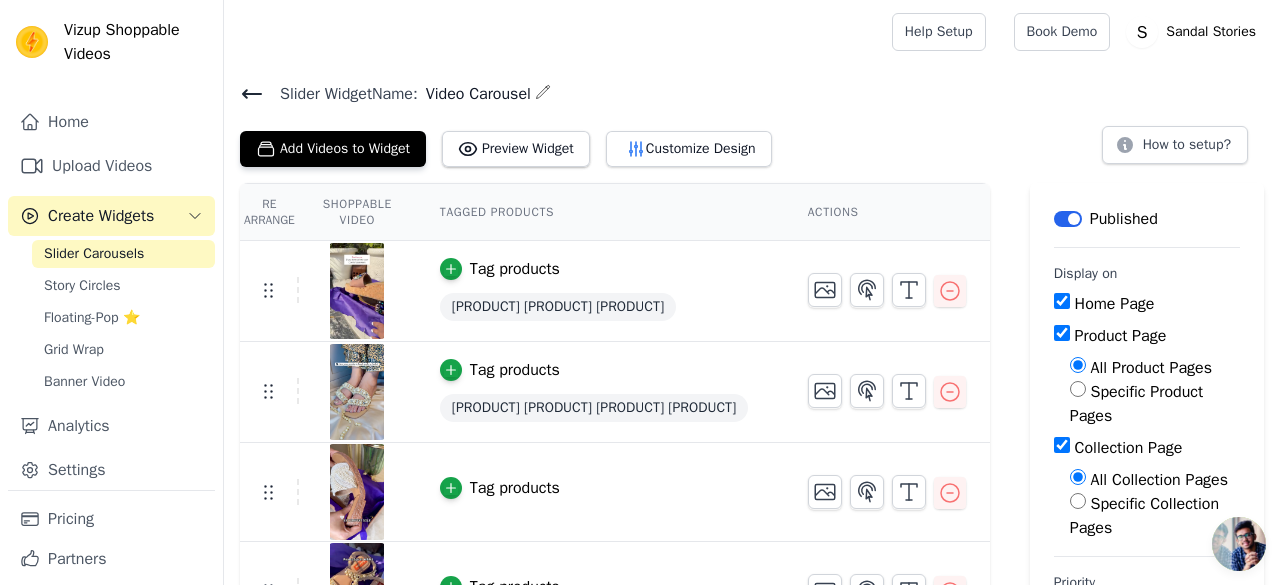 click on "Tag products   Noor Pearl Diamond Flats" at bounding box center (600, 392) 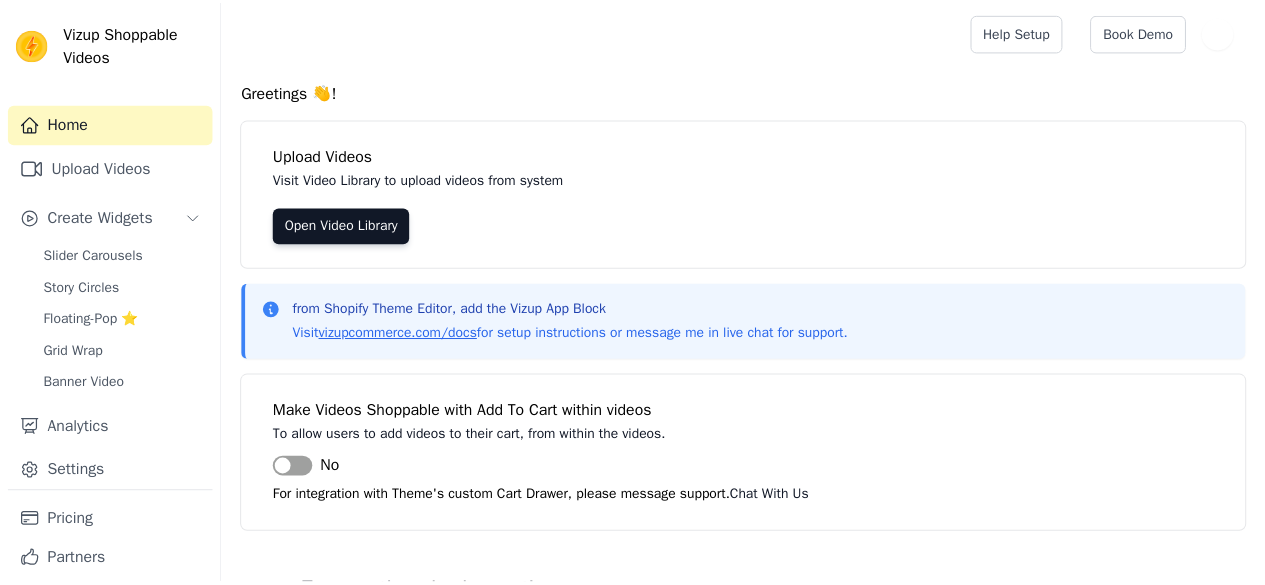 scroll, scrollTop: 0, scrollLeft: 0, axis: both 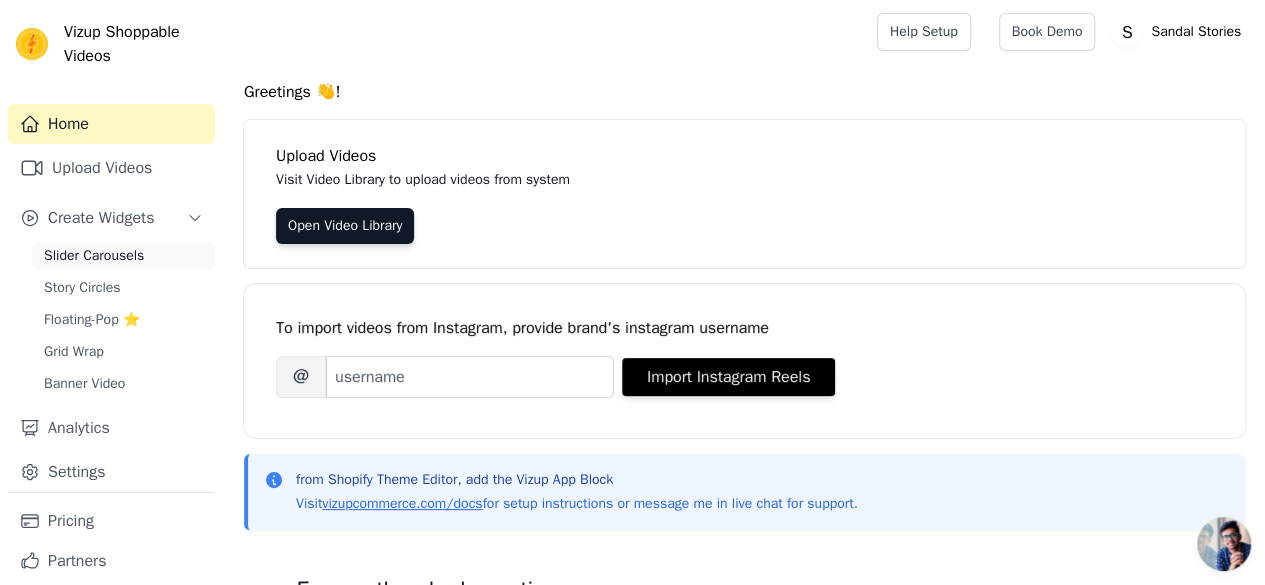 click on "Slider Carousels" at bounding box center [94, 256] 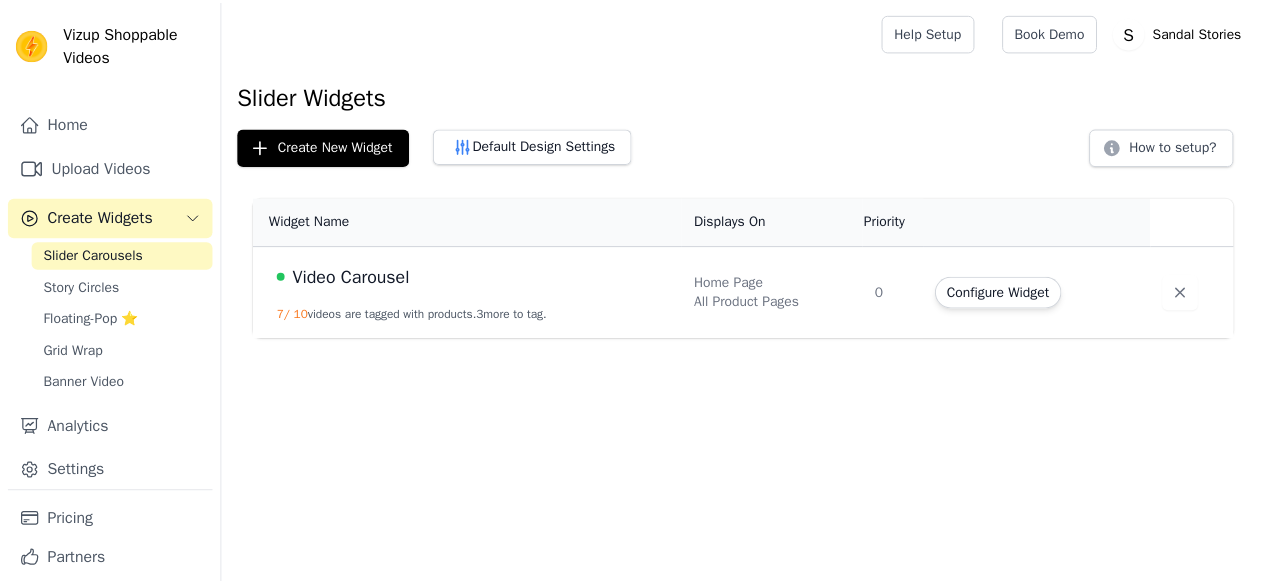 scroll, scrollTop: 0, scrollLeft: 0, axis: both 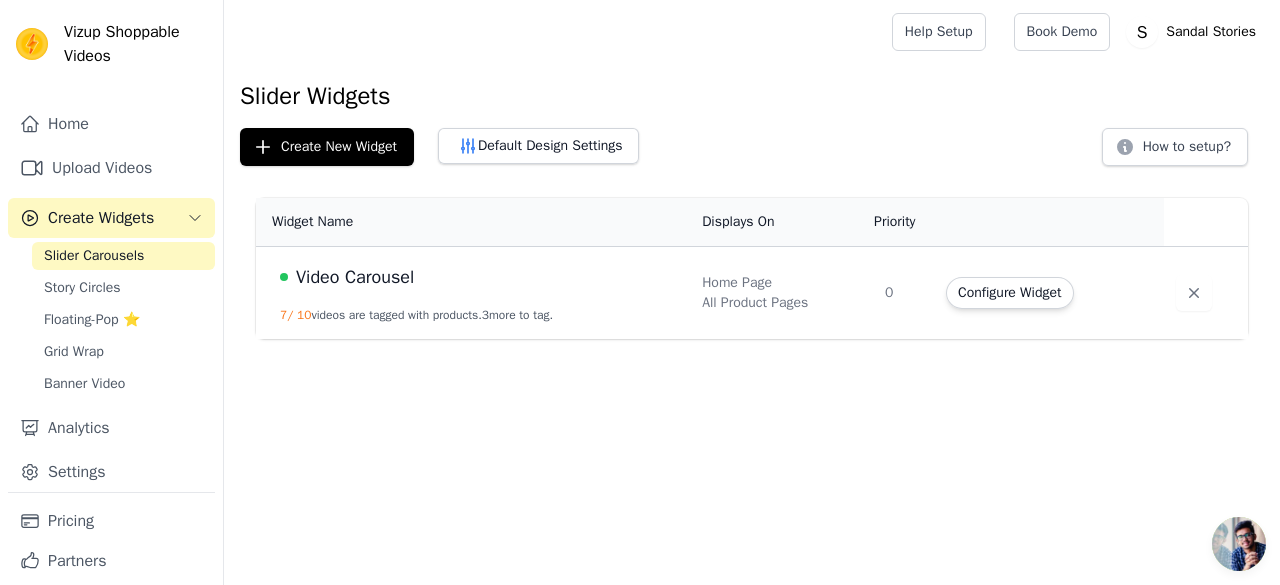 click on "Widget Name" at bounding box center [473, 222] 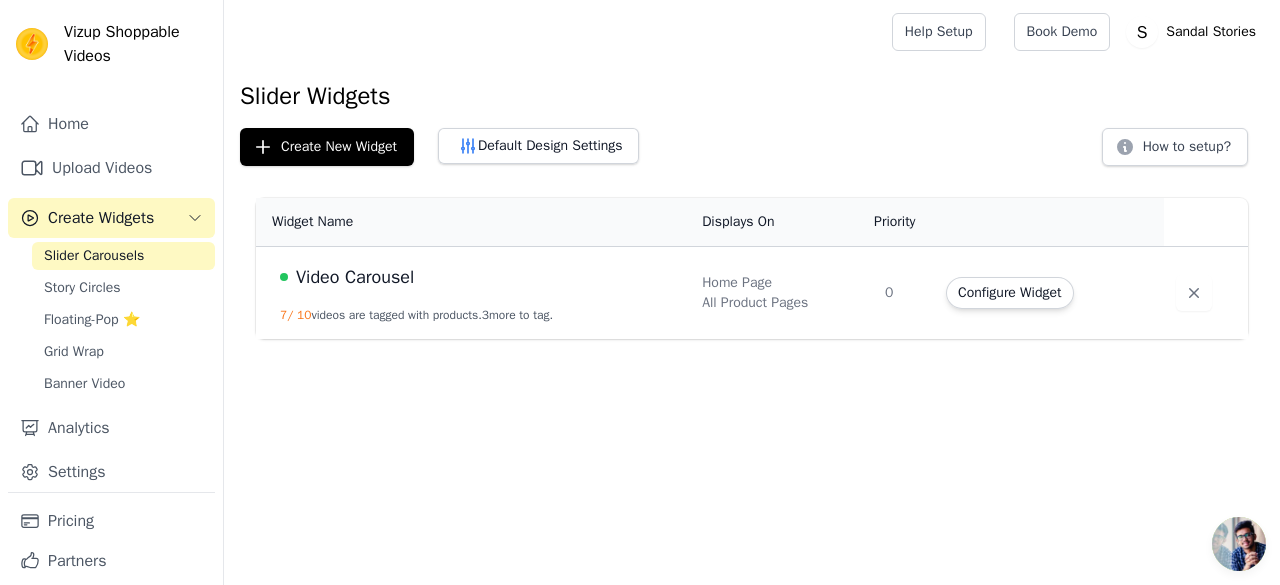 click on "Video Carousel" at bounding box center (355, 277) 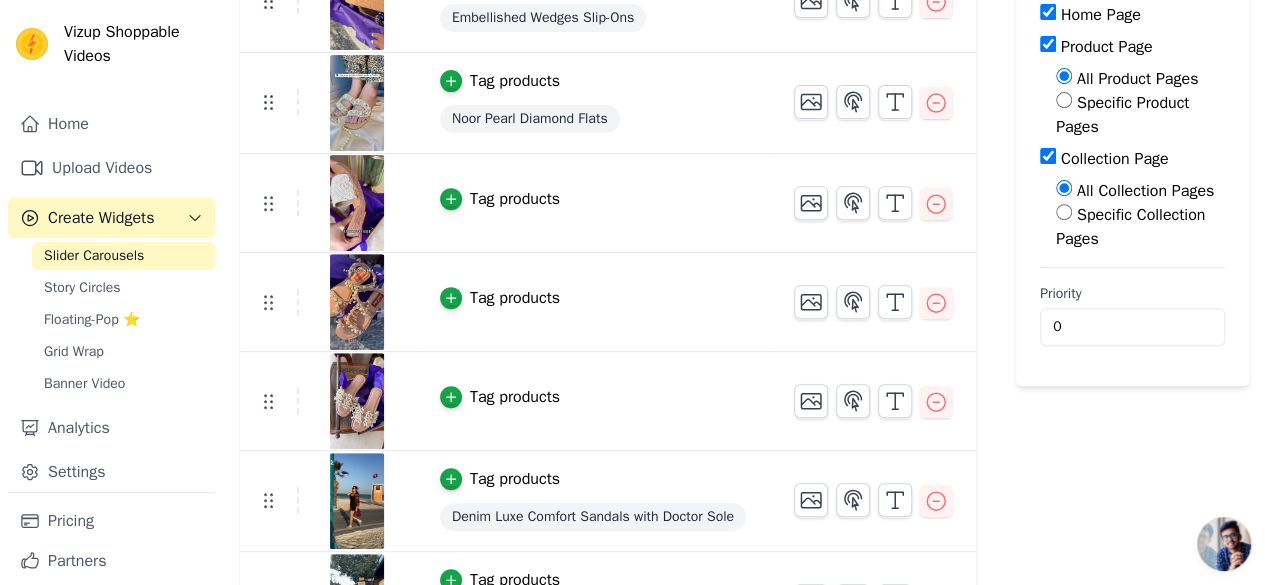 scroll, scrollTop: 324, scrollLeft: 0, axis: vertical 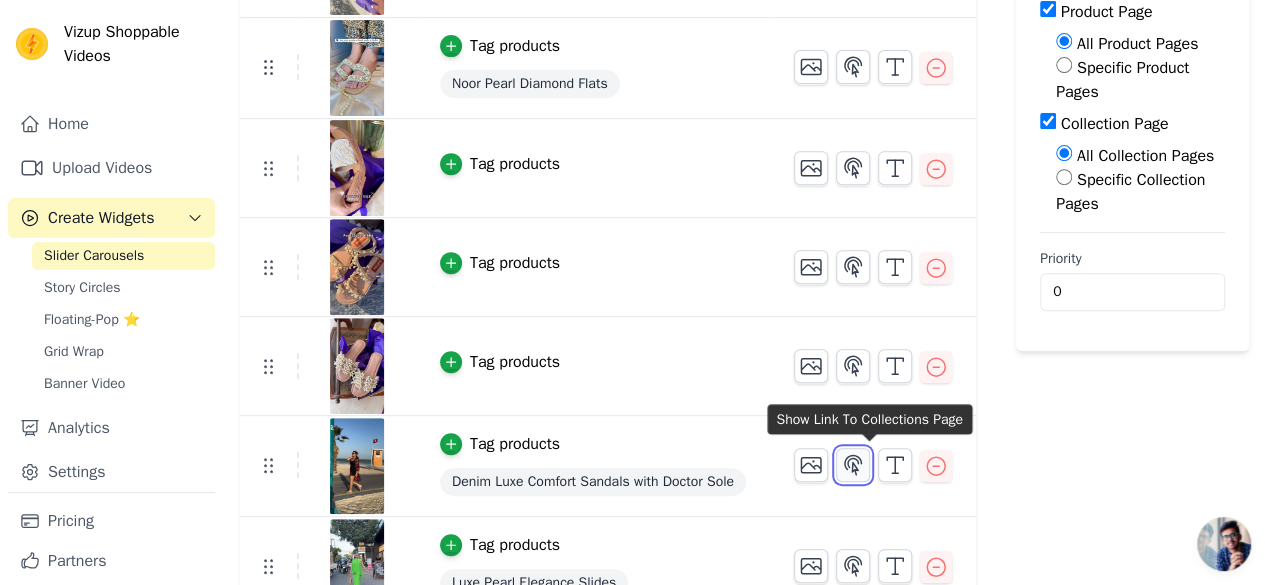 click 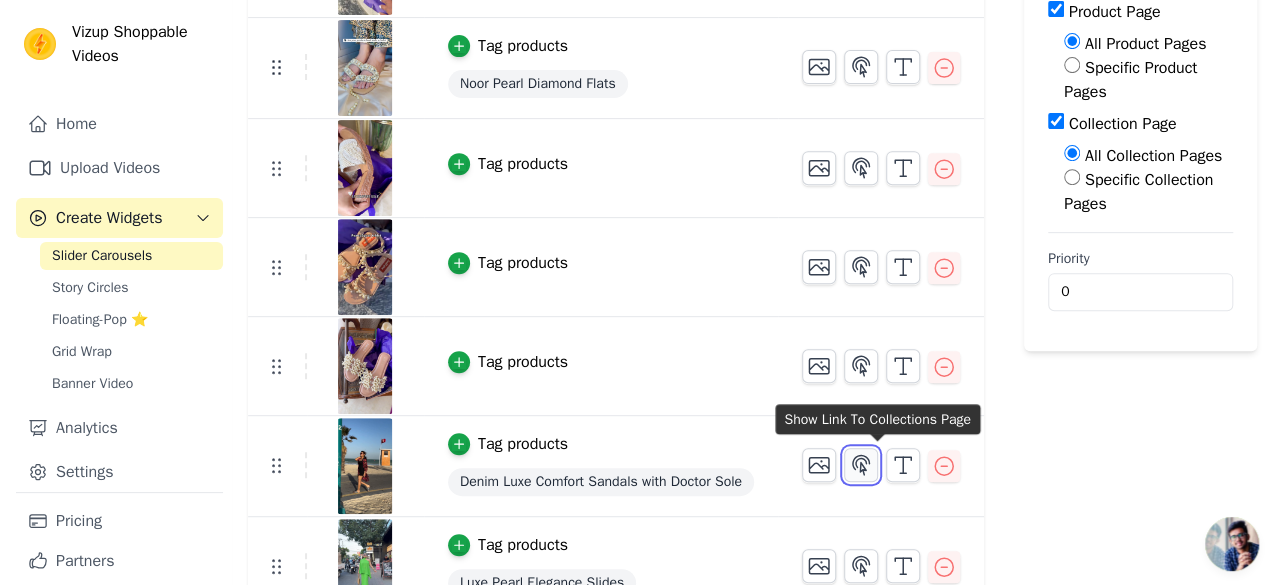 scroll, scrollTop: 0, scrollLeft: 0, axis: both 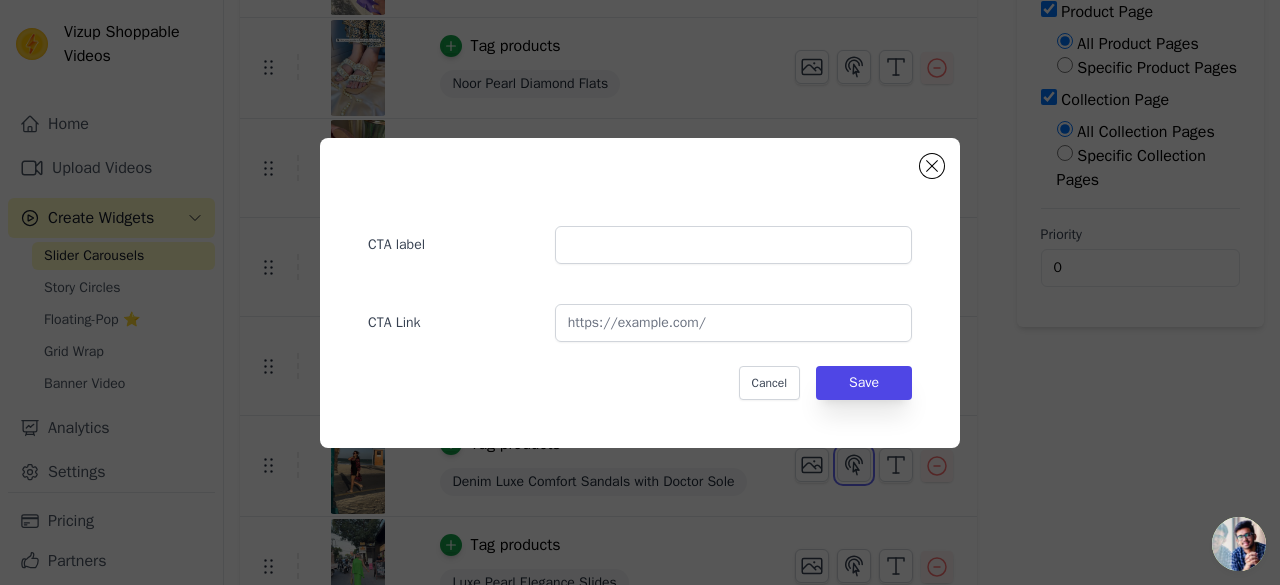 type 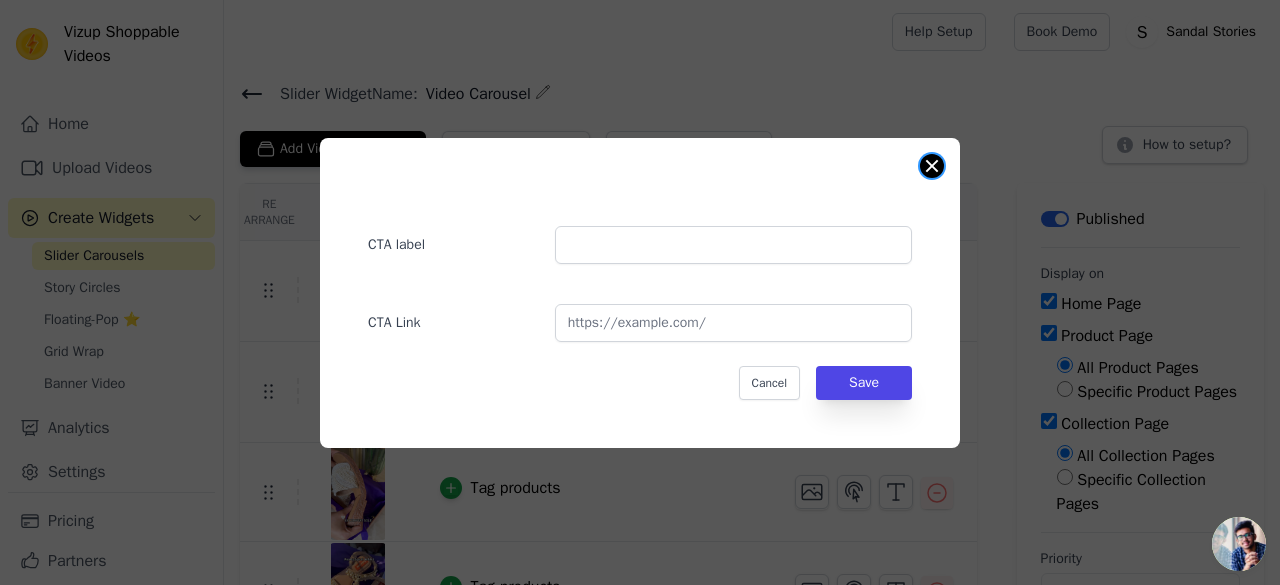 click at bounding box center (932, 166) 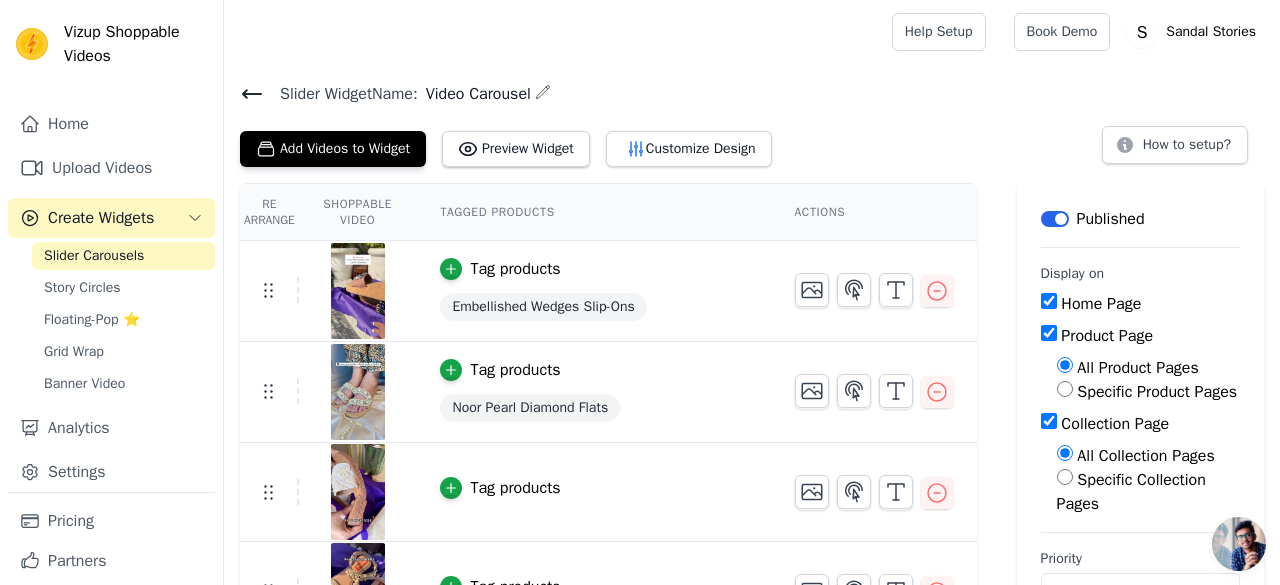 click on "Re Arrange" at bounding box center (269, 212) 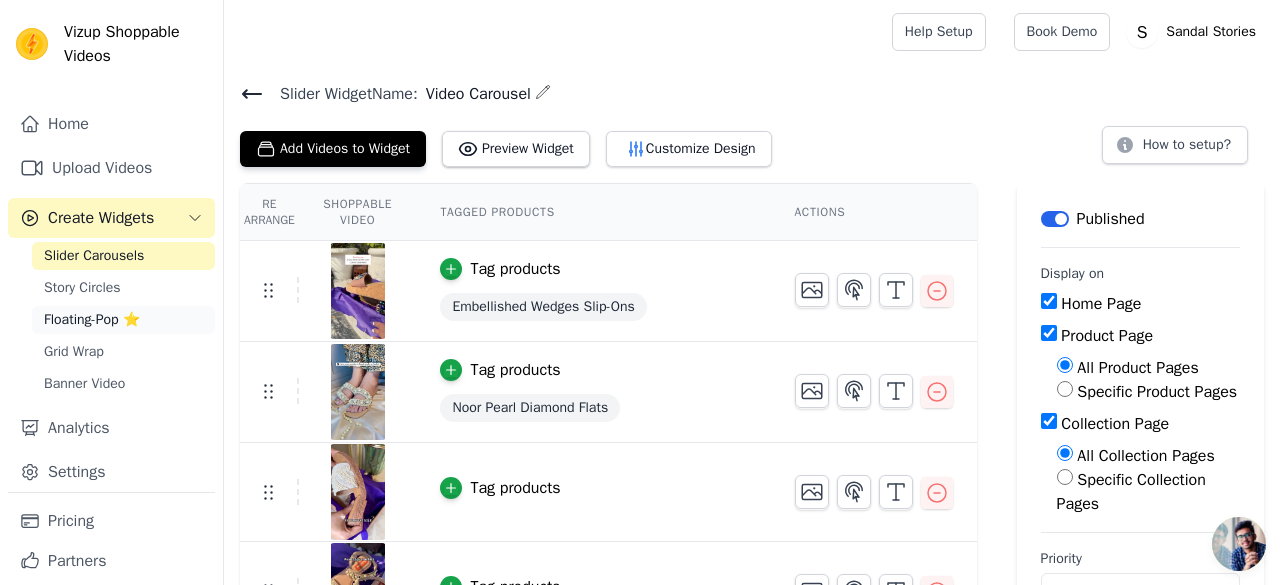 click on "Floating-Pop ⭐" at bounding box center (92, 320) 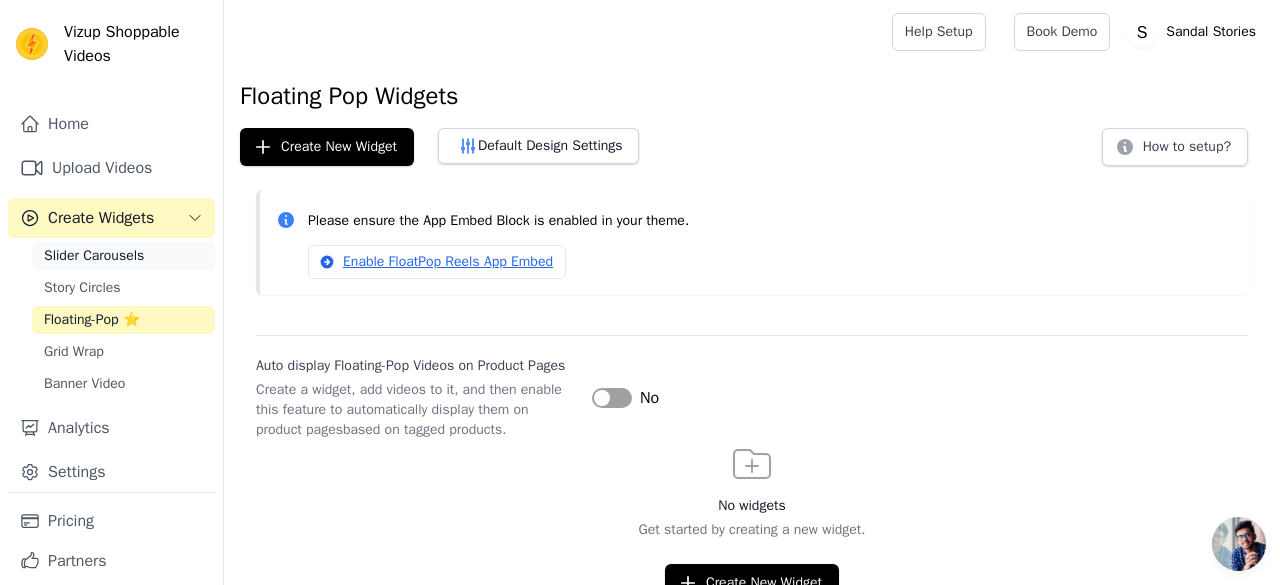 click on "Slider Carousels" at bounding box center [94, 256] 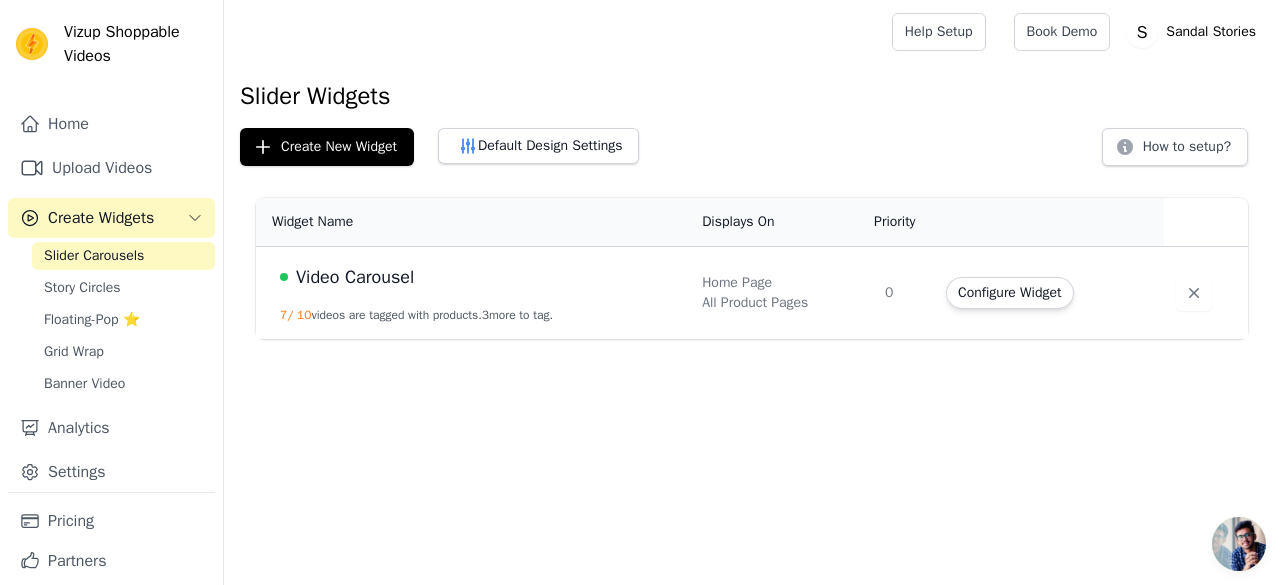 click on "Video Carousel" at bounding box center (355, 277) 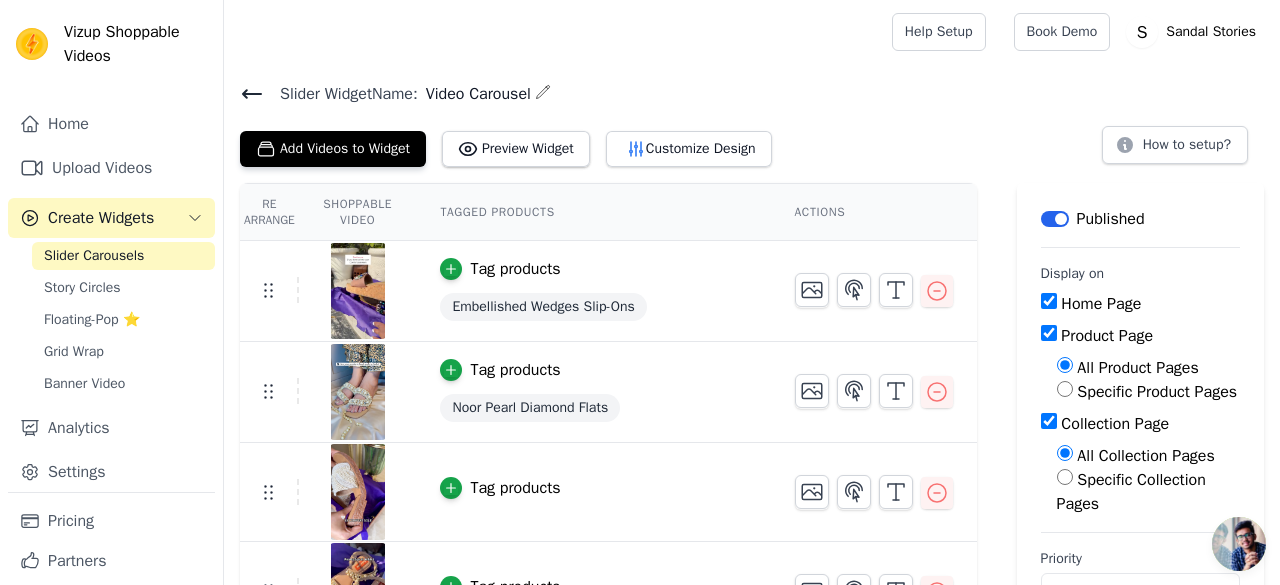 type 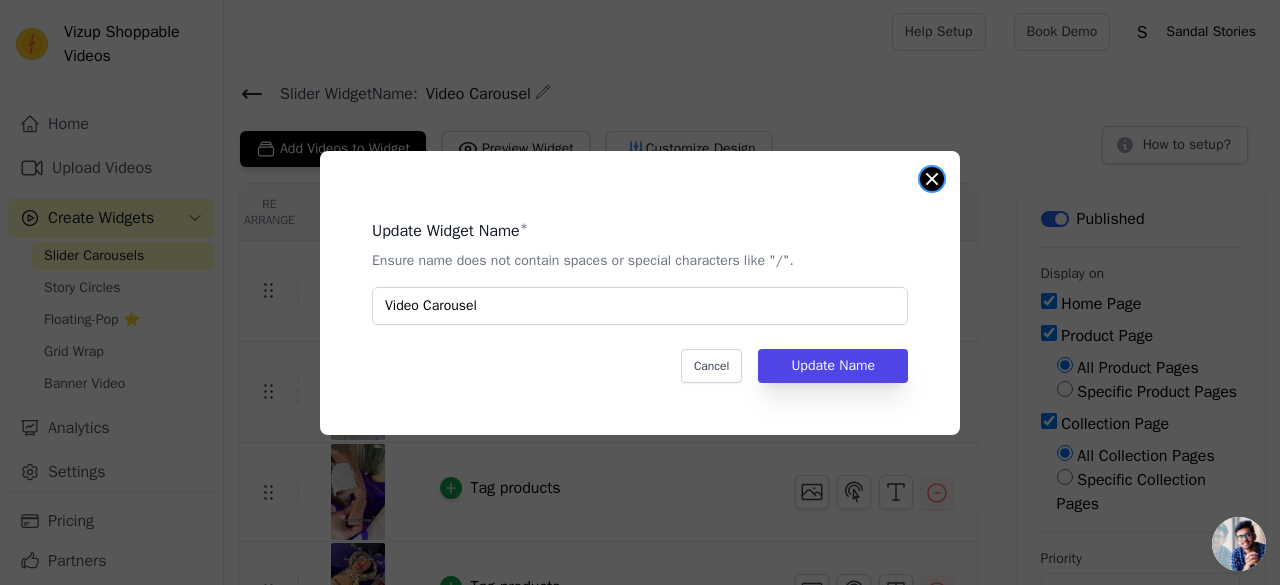 click at bounding box center (932, 179) 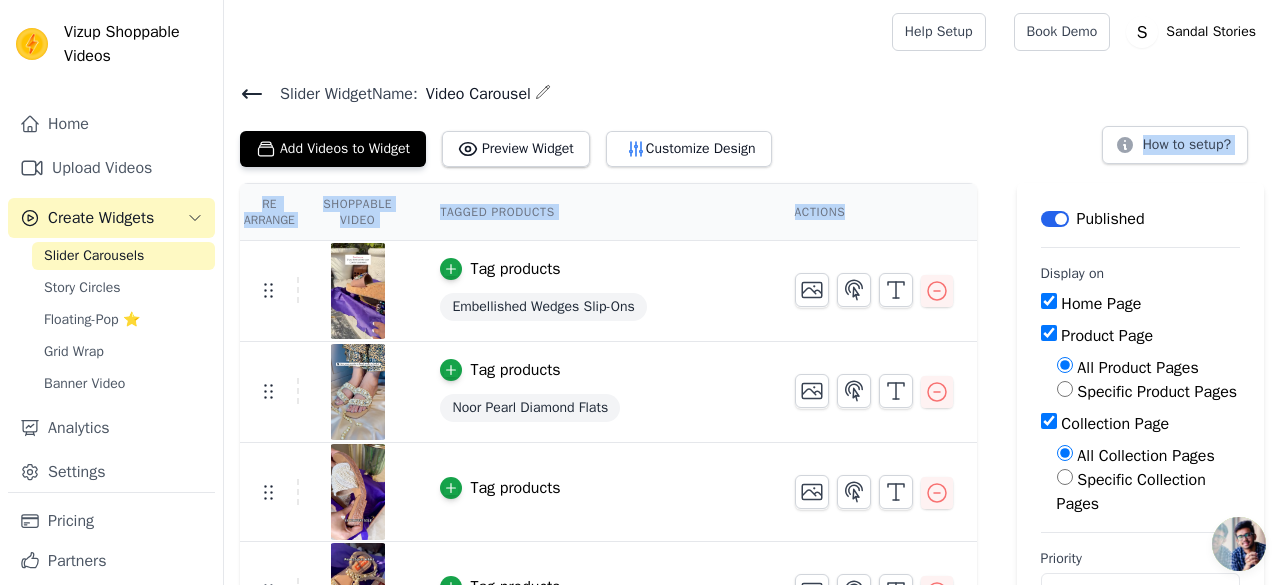 drag, startPoint x: 931, startPoint y: 186, endPoint x: 921, endPoint y: 163, distance: 25.079872 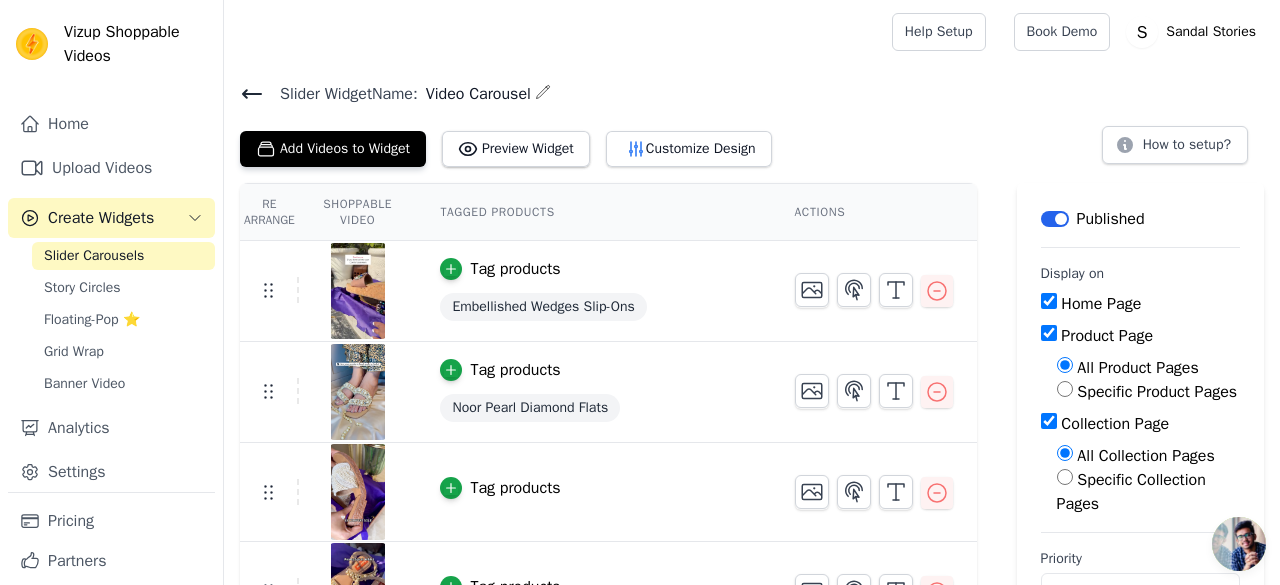 type 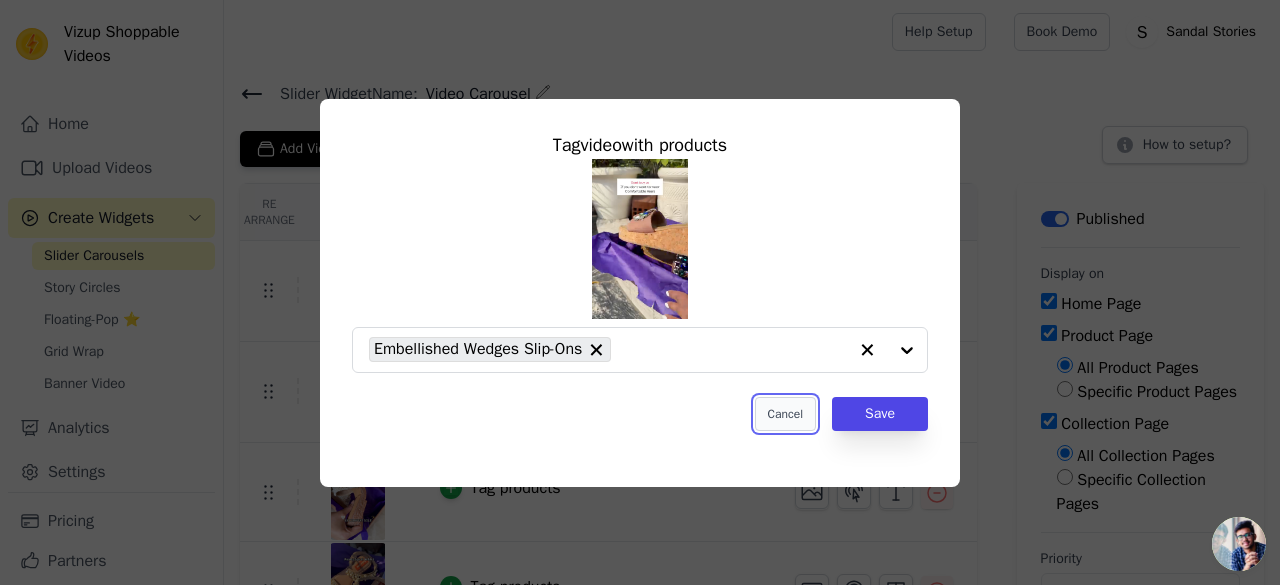 click on "Cancel" at bounding box center [785, 414] 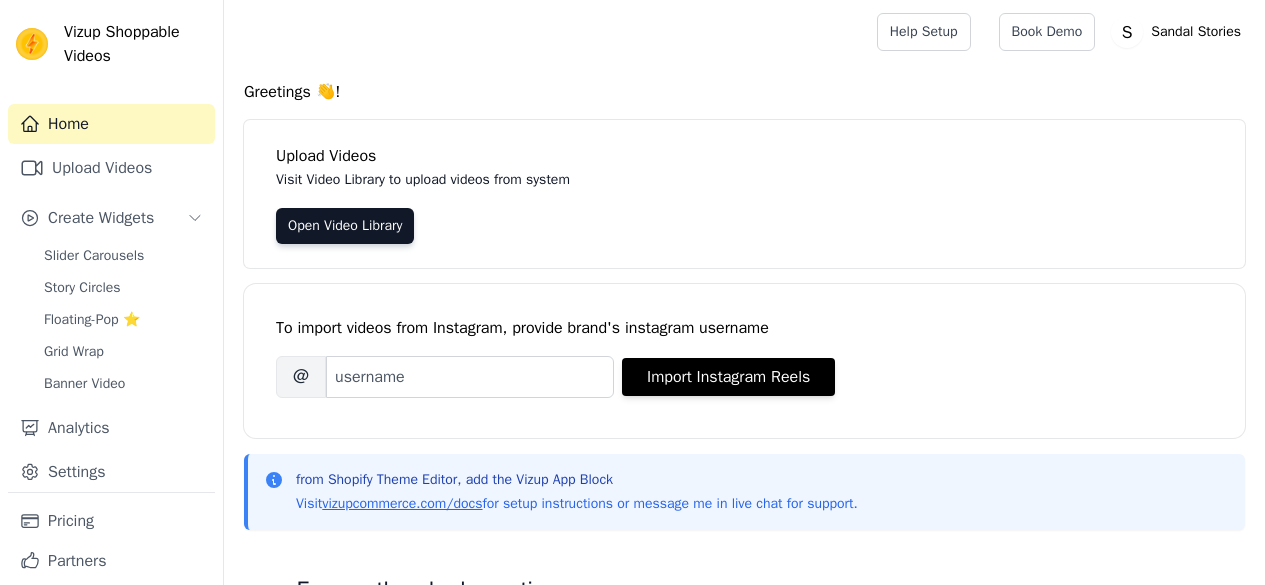 scroll, scrollTop: 0, scrollLeft: 0, axis: both 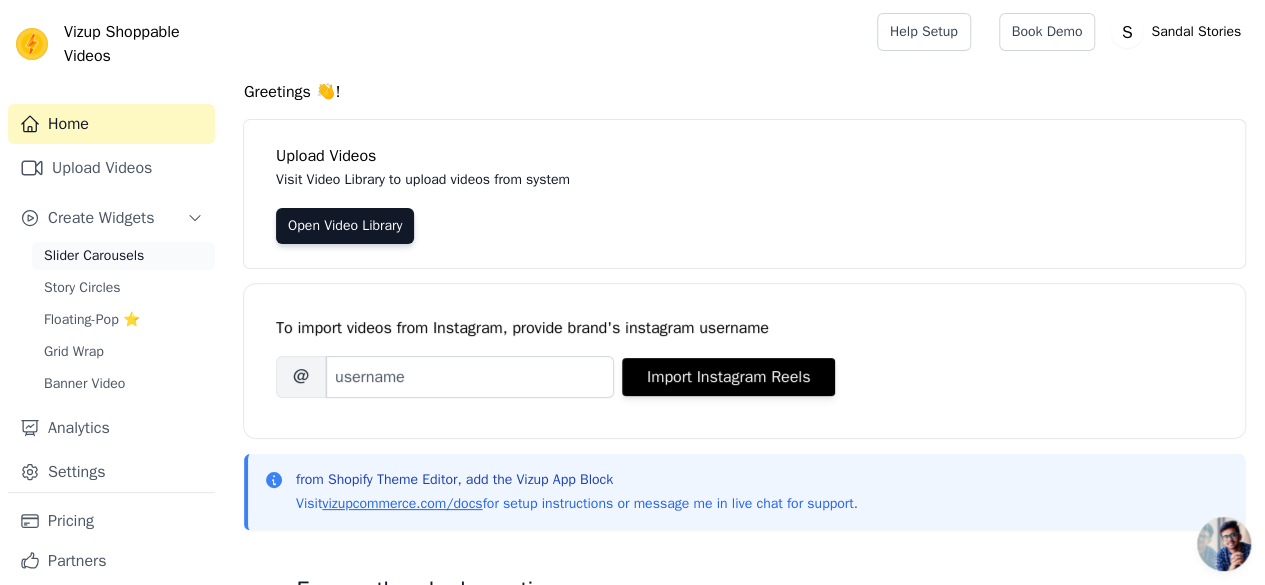 click on "Slider Carousels" at bounding box center (94, 256) 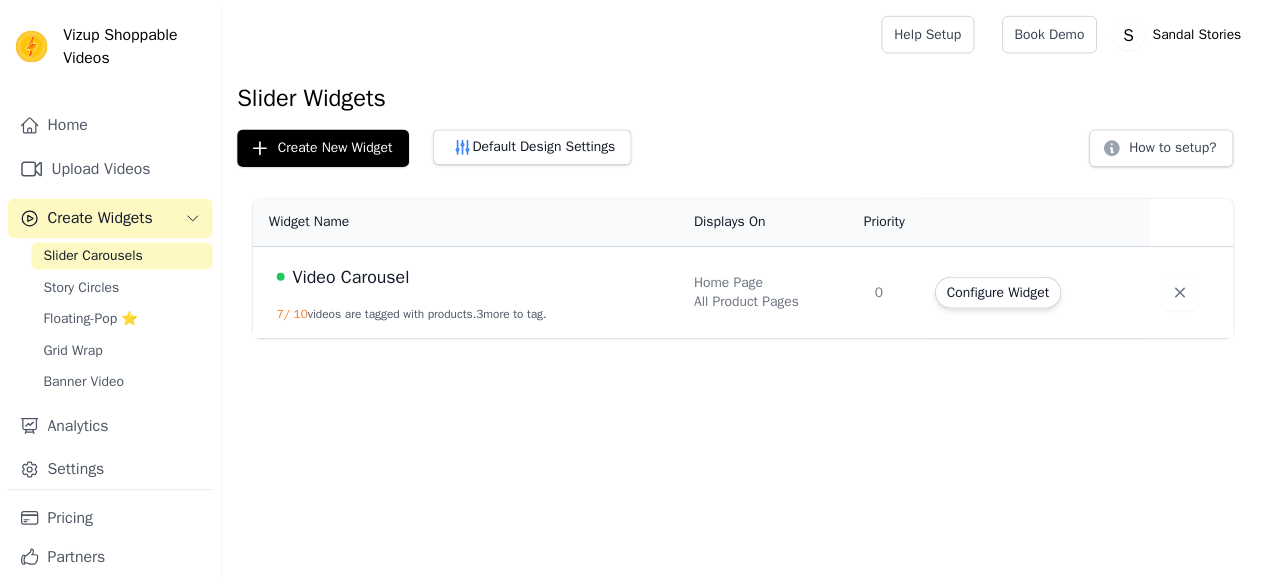 scroll, scrollTop: 0, scrollLeft: 0, axis: both 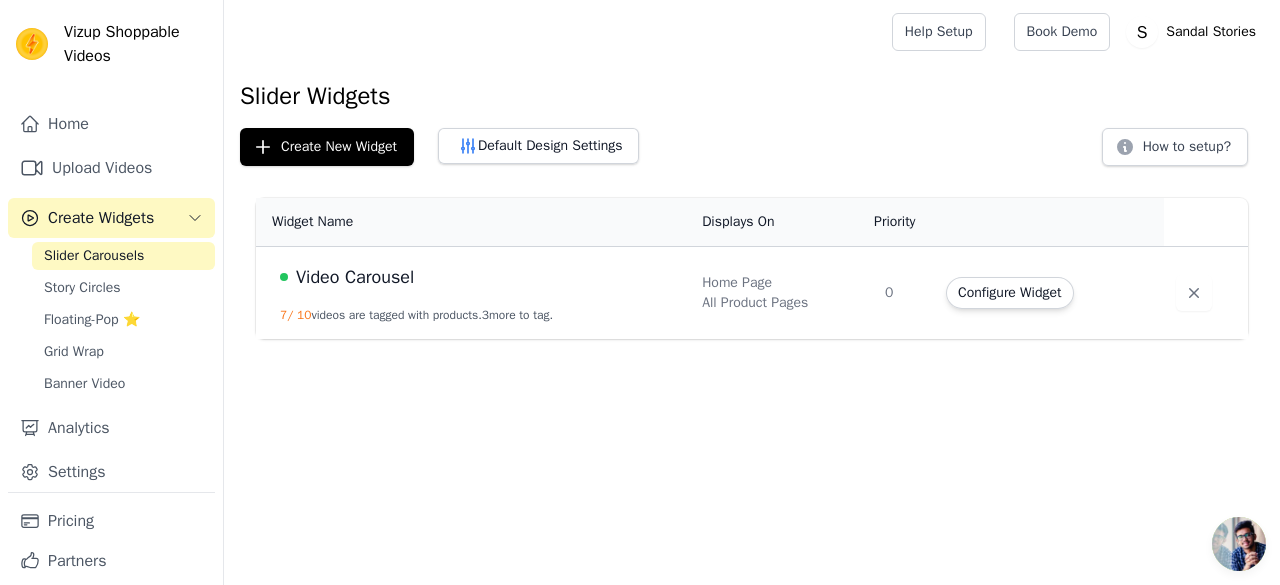 click on "Video Carousel" at bounding box center (355, 277) 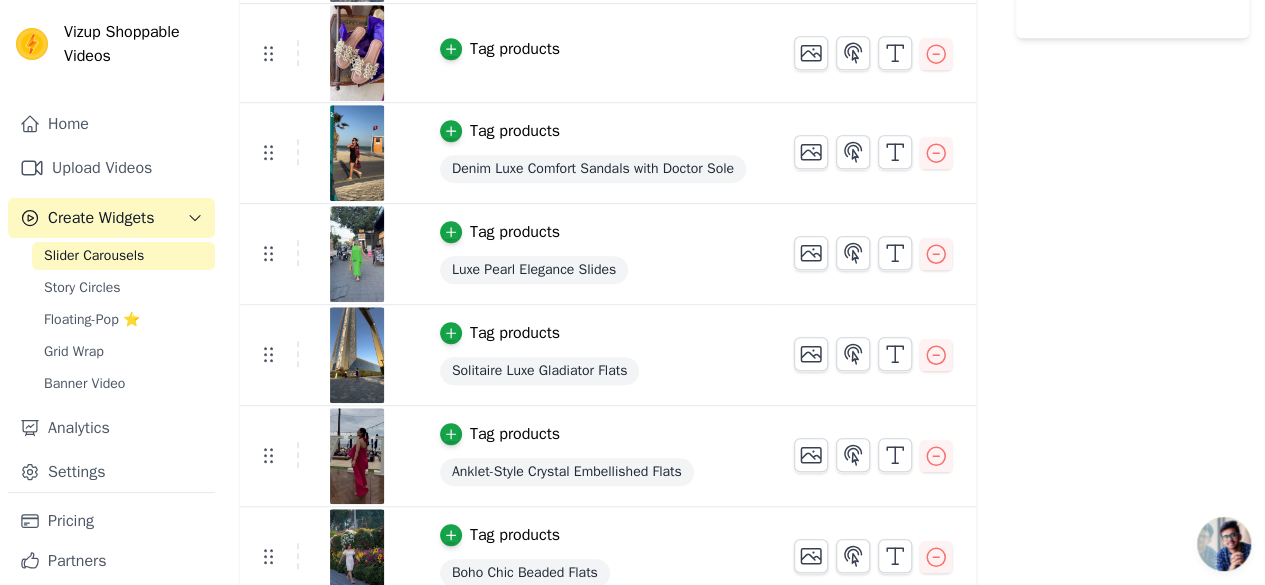scroll, scrollTop: 638, scrollLeft: 0, axis: vertical 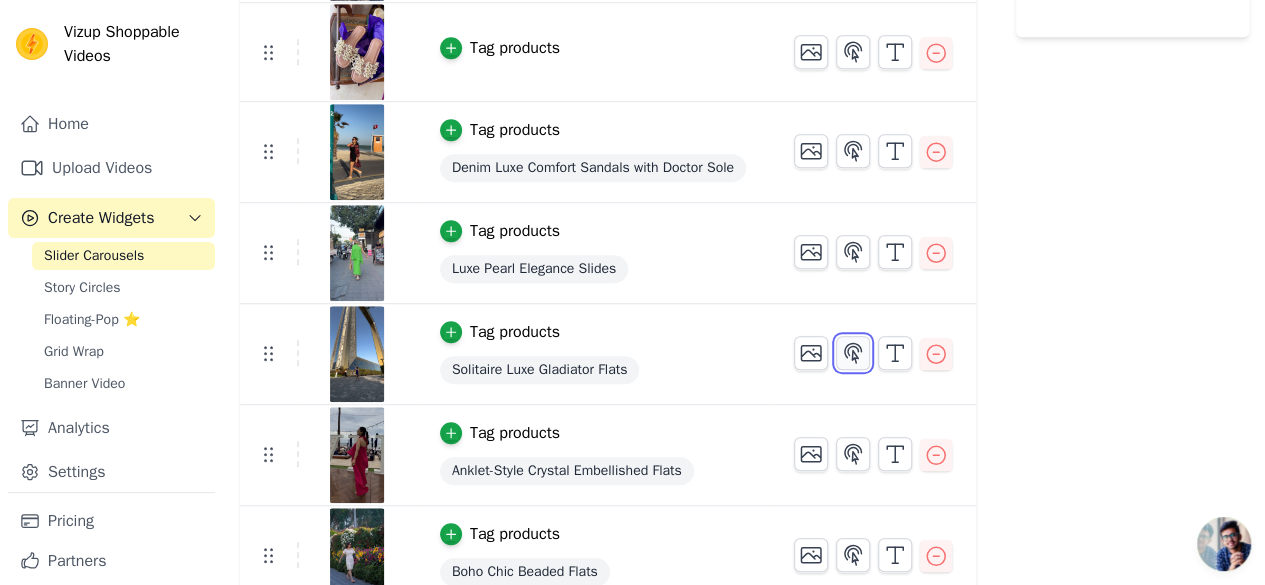 click 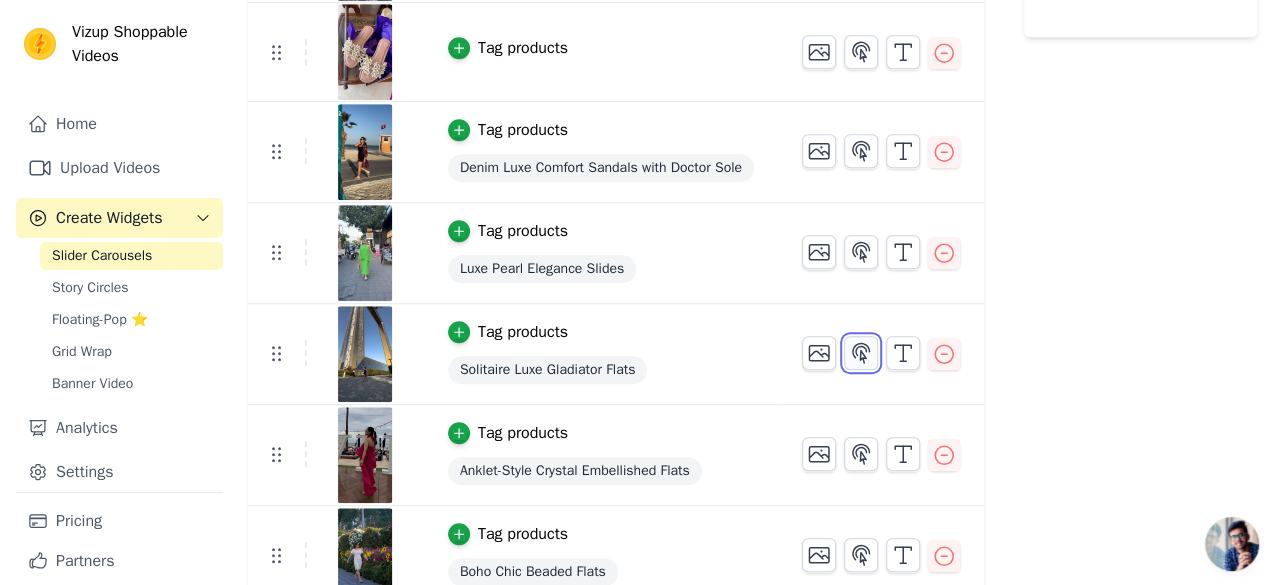 scroll, scrollTop: 0, scrollLeft: 0, axis: both 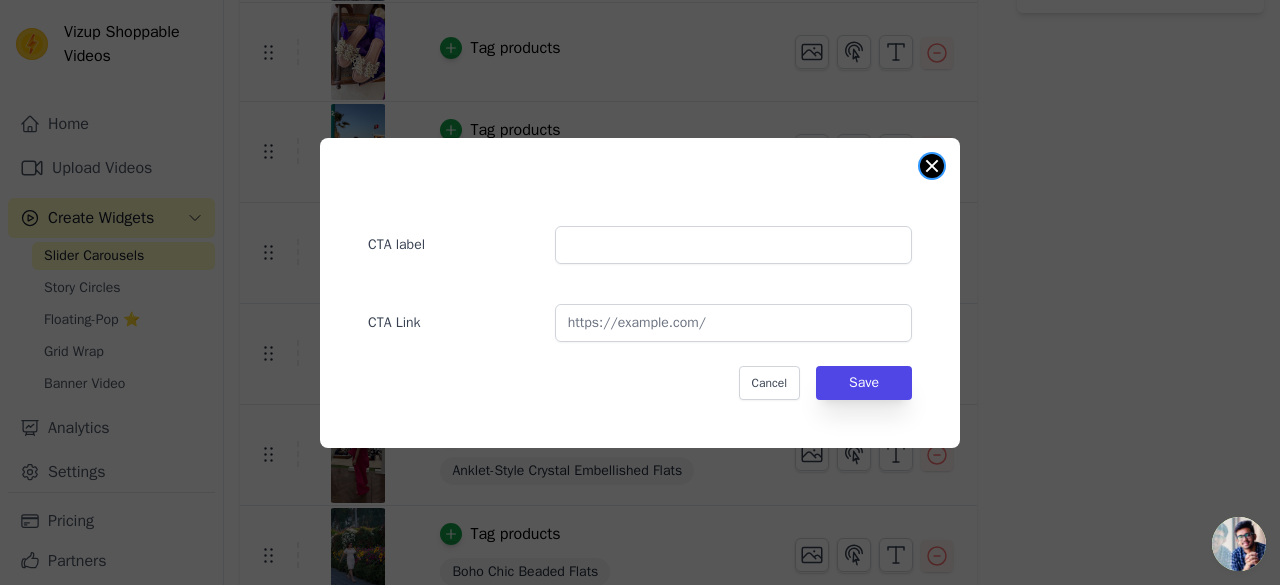click at bounding box center (932, 166) 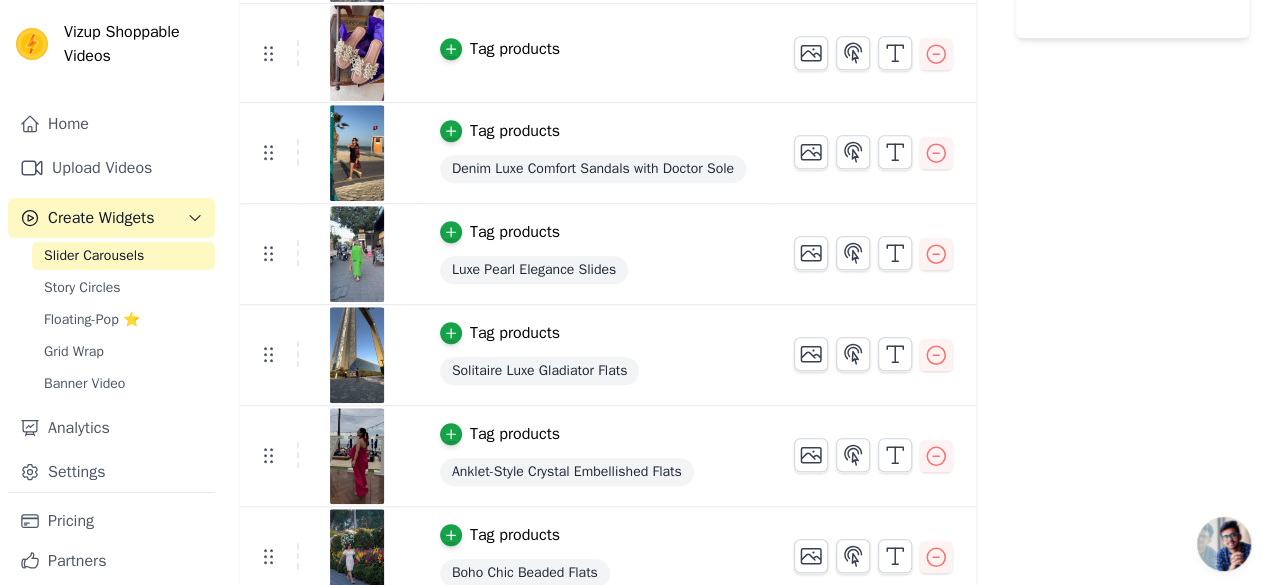 scroll, scrollTop: 654, scrollLeft: 0, axis: vertical 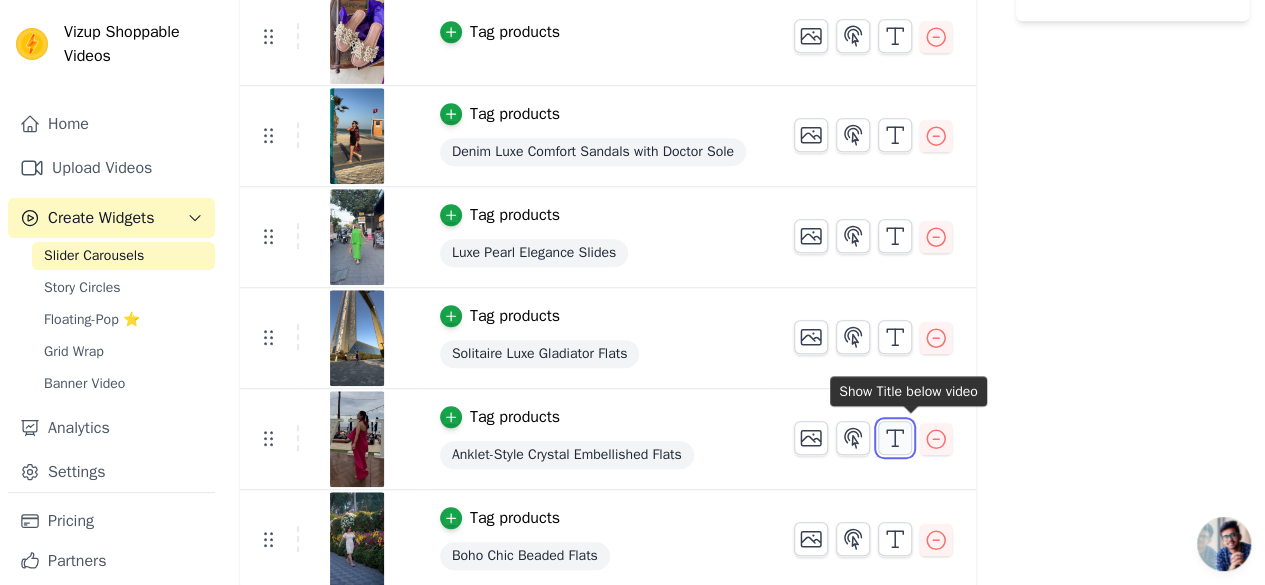 click 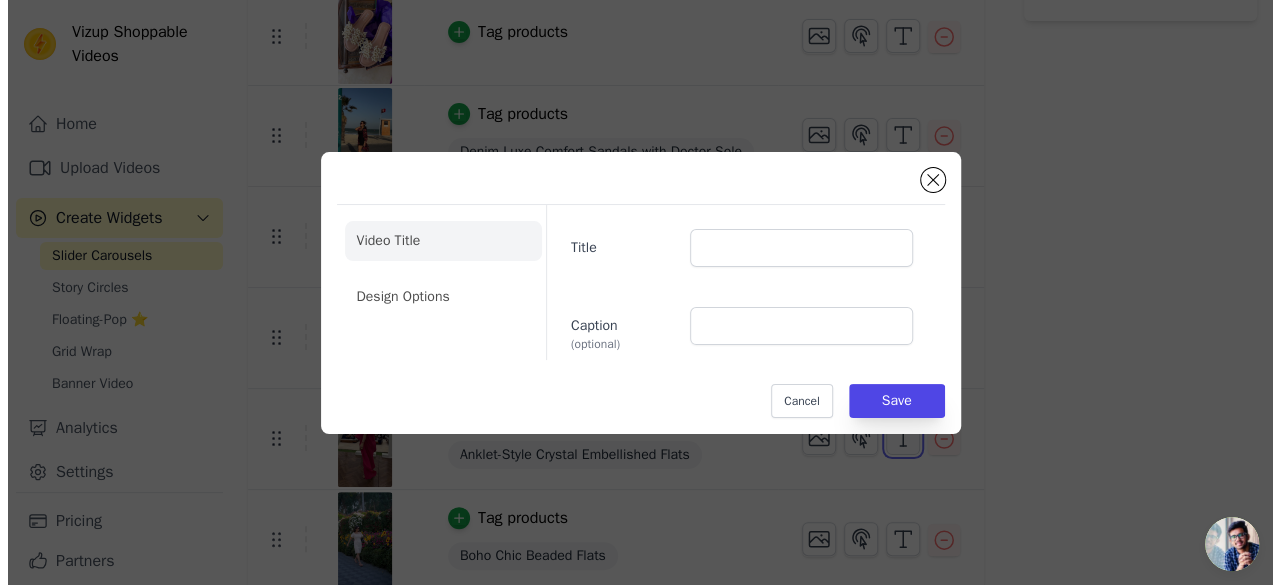 scroll, scrollTop: 0, scrollLeft: 0, axis: both 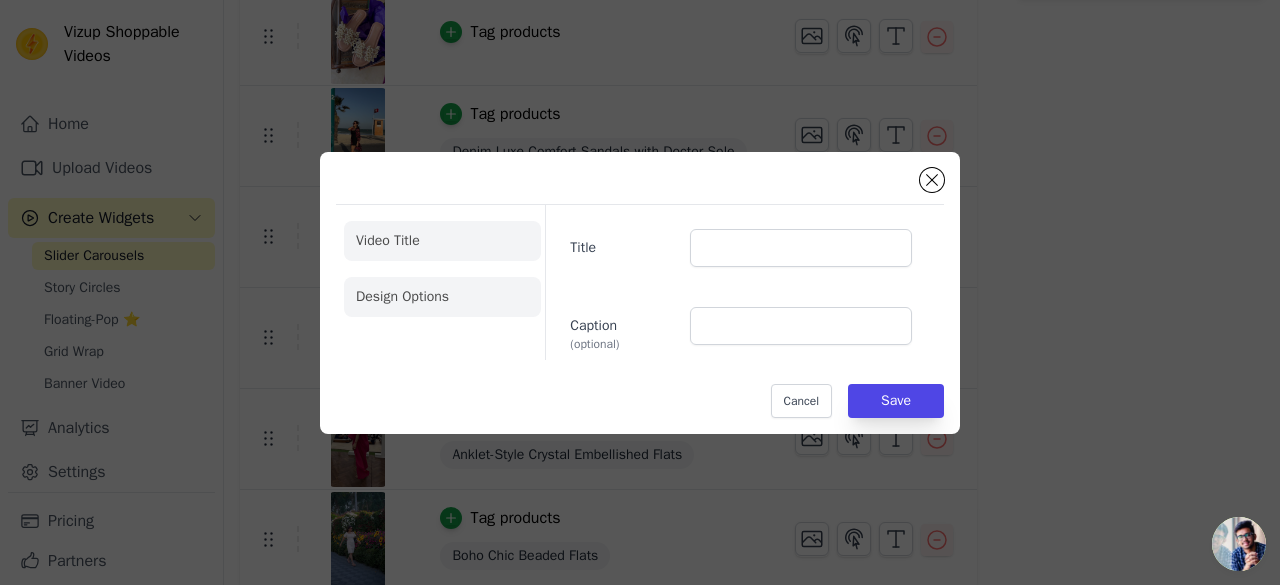 click on "Design Options" 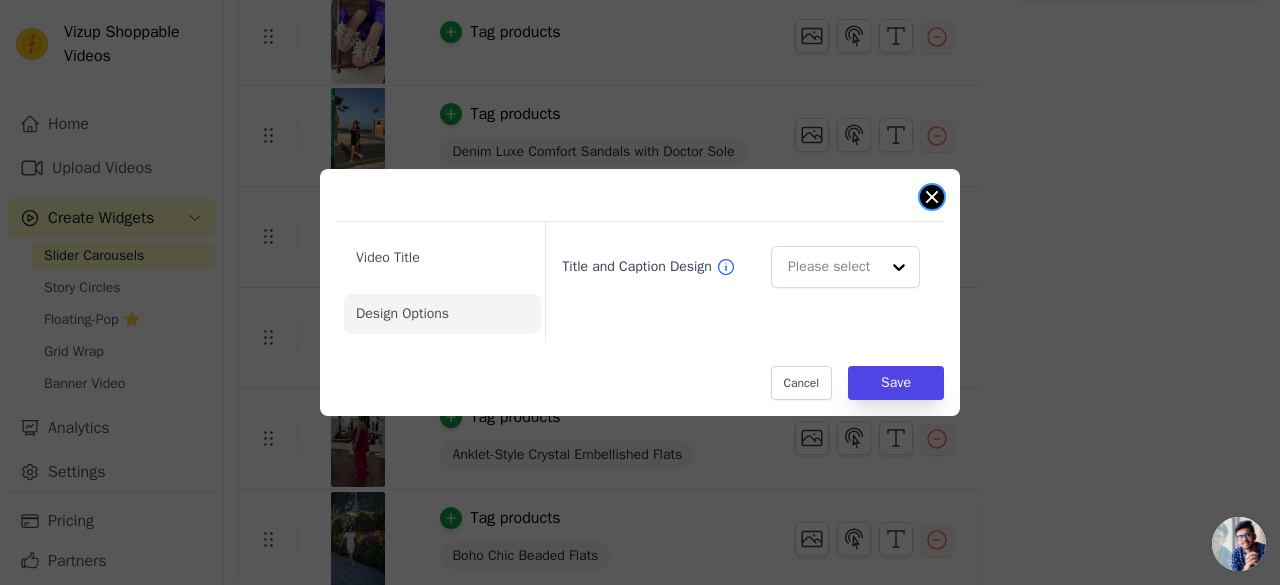 click at bounding box center (932, 197) 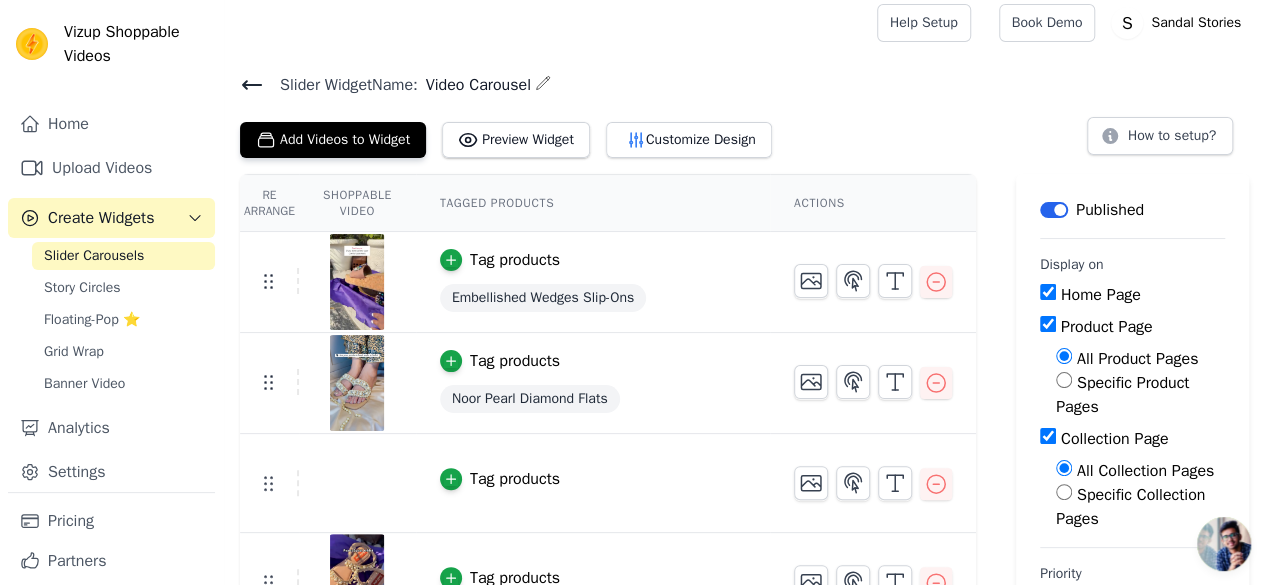 scroll, scrollTop: 0, scrollLeft: 0, axis: both 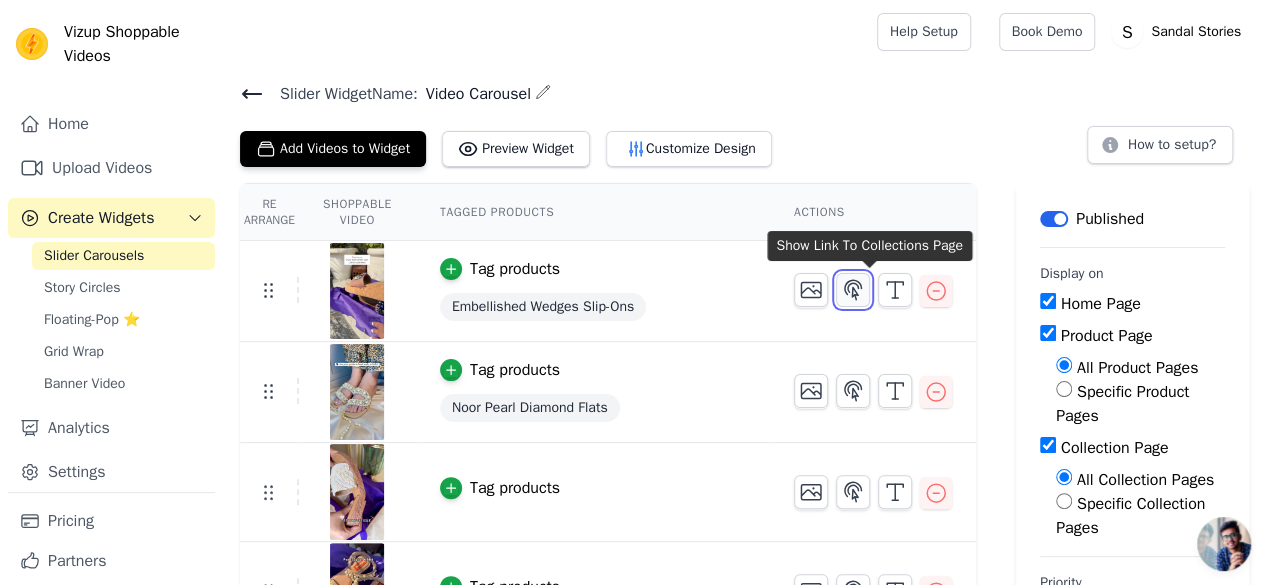 click at bounding box center (853, 290) 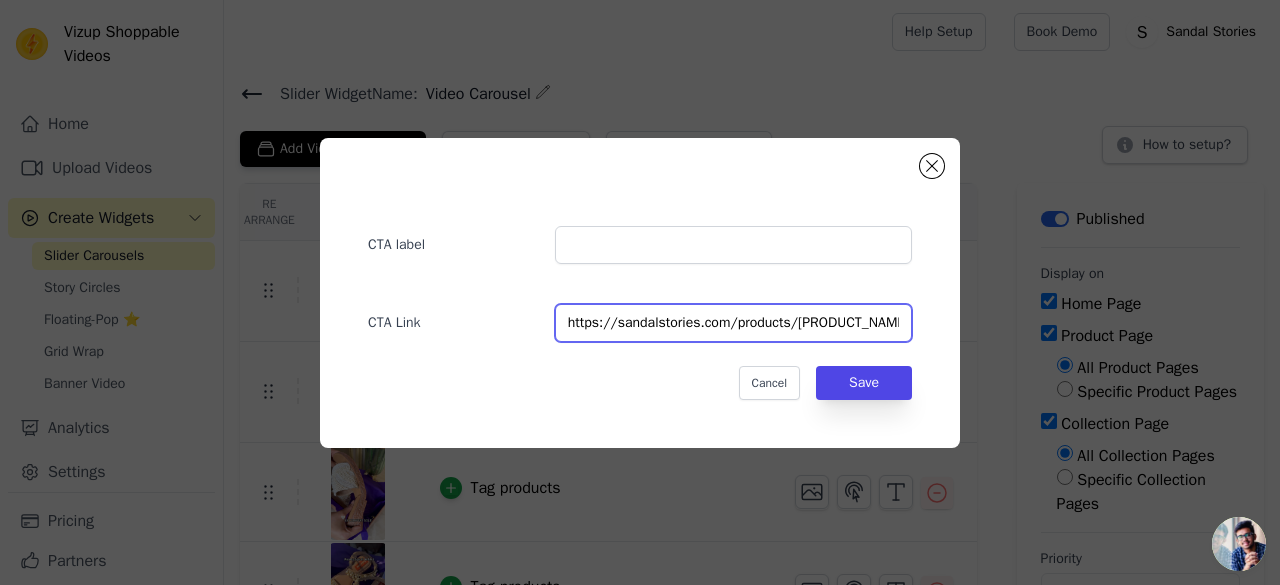 click on "https://sandalstories.com/products/embellished-wedges-slip-ons" at bounding box center [733, 323] 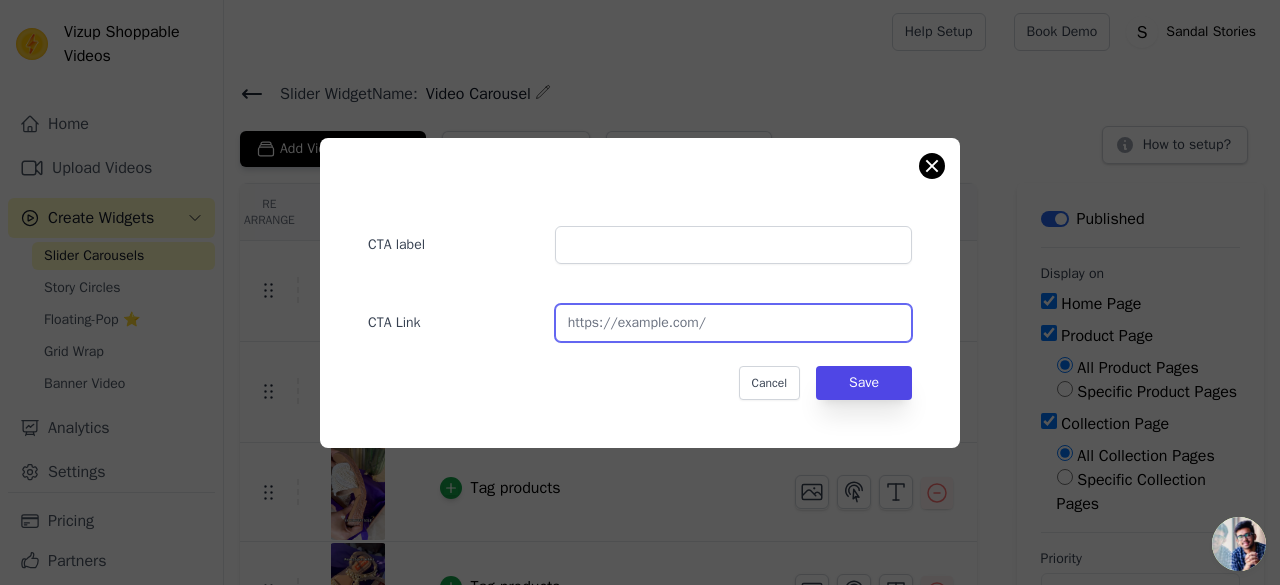 type 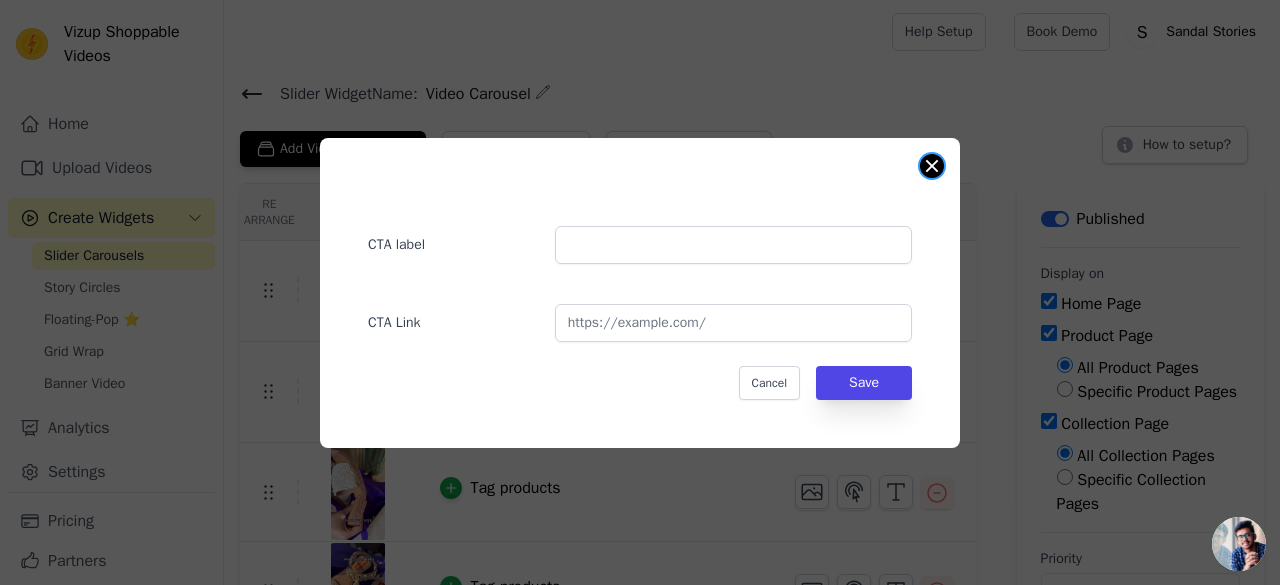 click at bounding box center [932, 166] 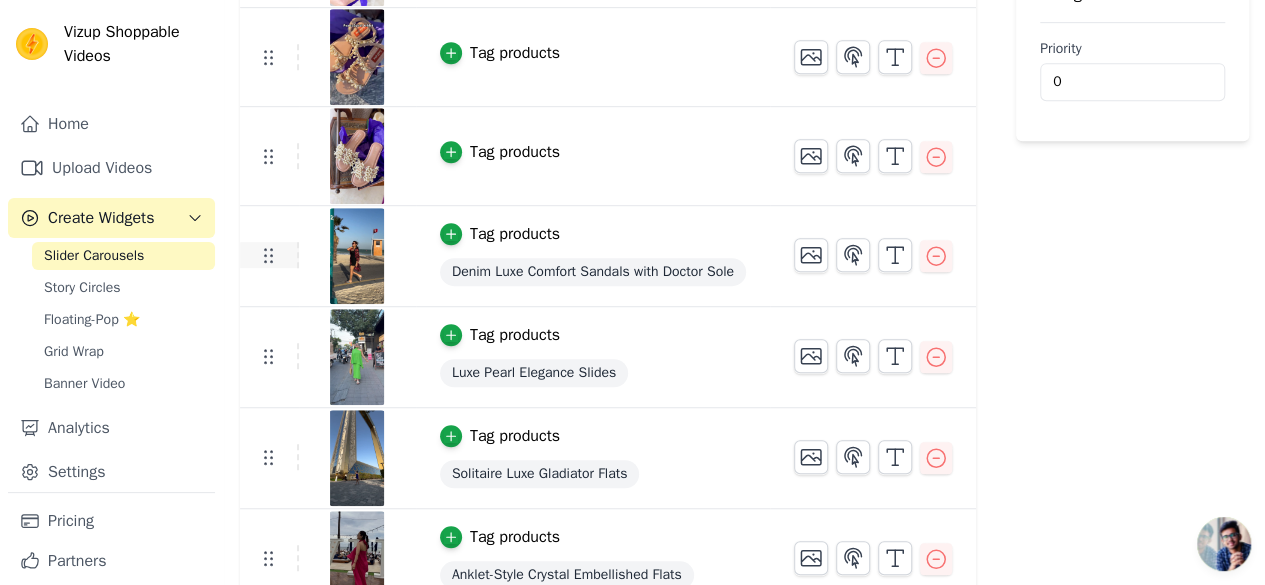 scroll, scrollTop: 542, scrollLeft: 0, axis: vertical 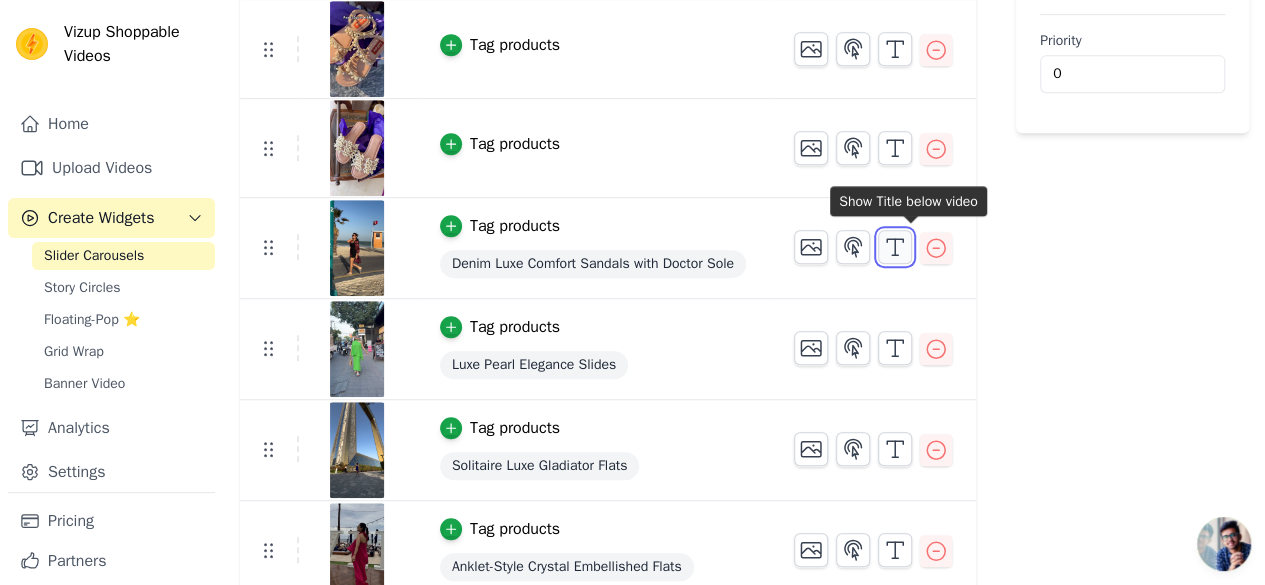 click 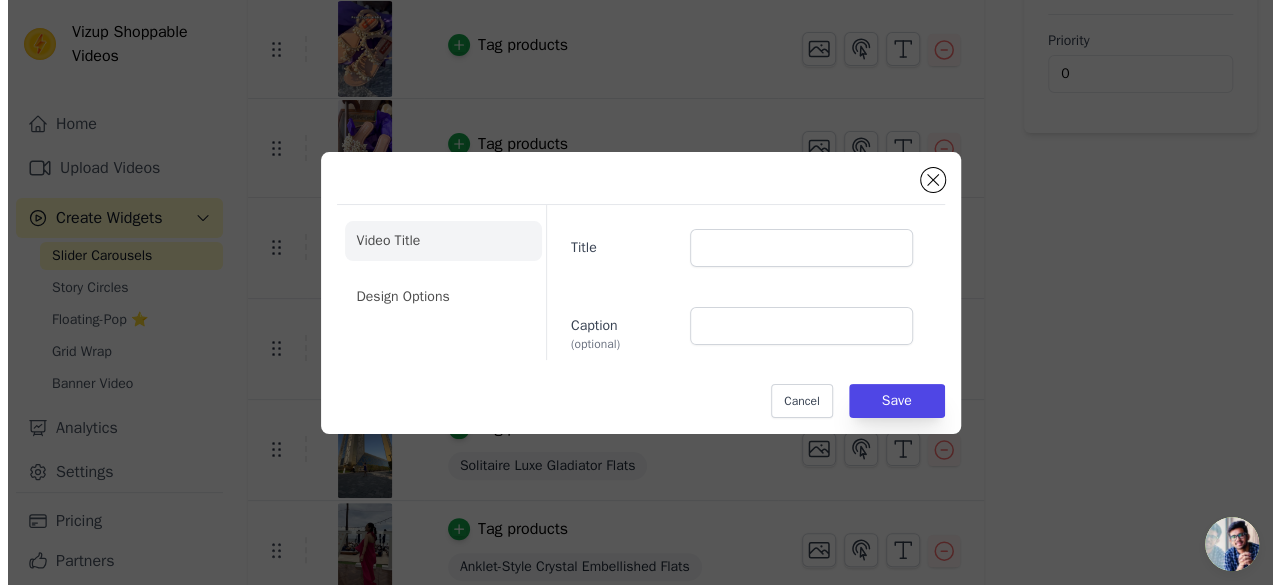 scroll, scrollTop: 0, scrollLeft: 0, axis: both 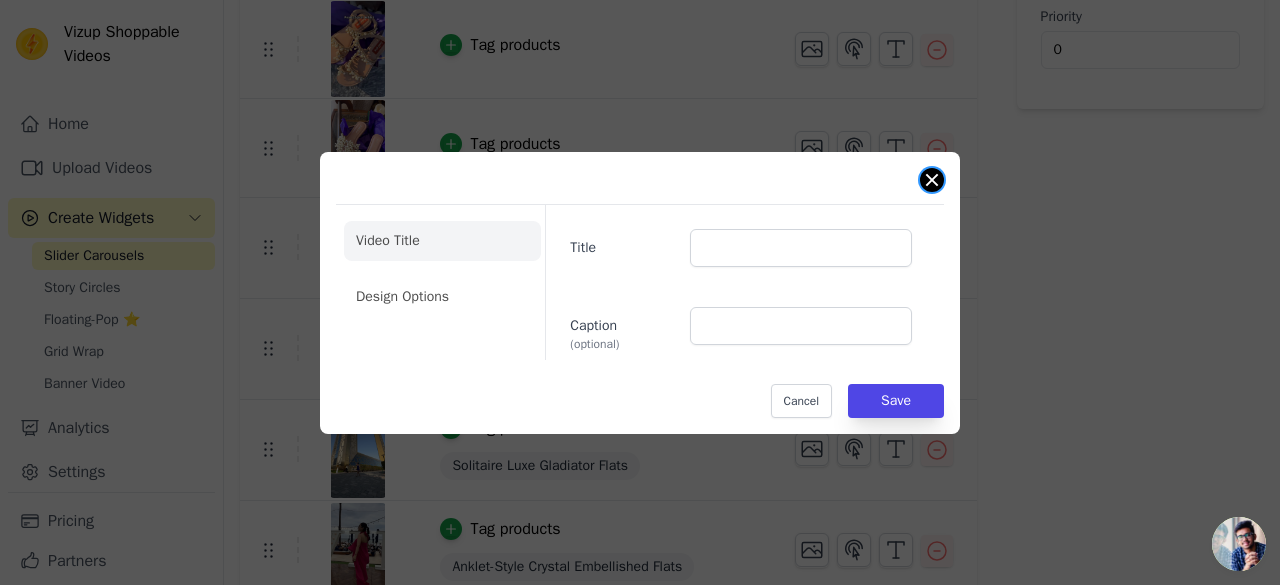 click at bounding box center (932, 180) 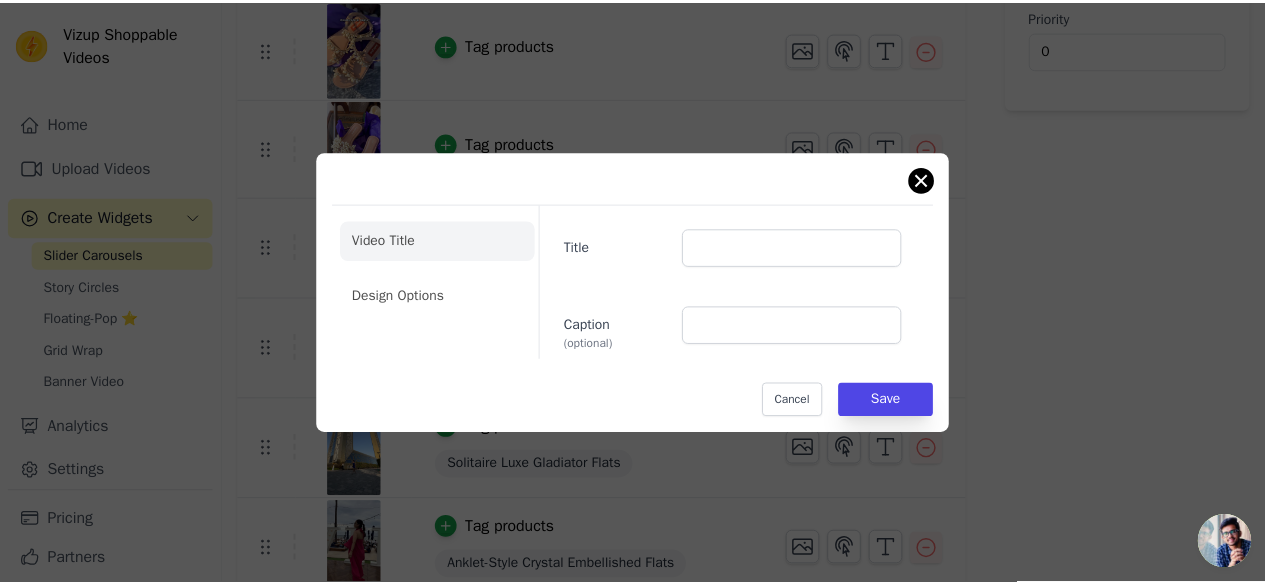 scroll, scrollTop: 542, scrollLeft: 0, axis: vertical 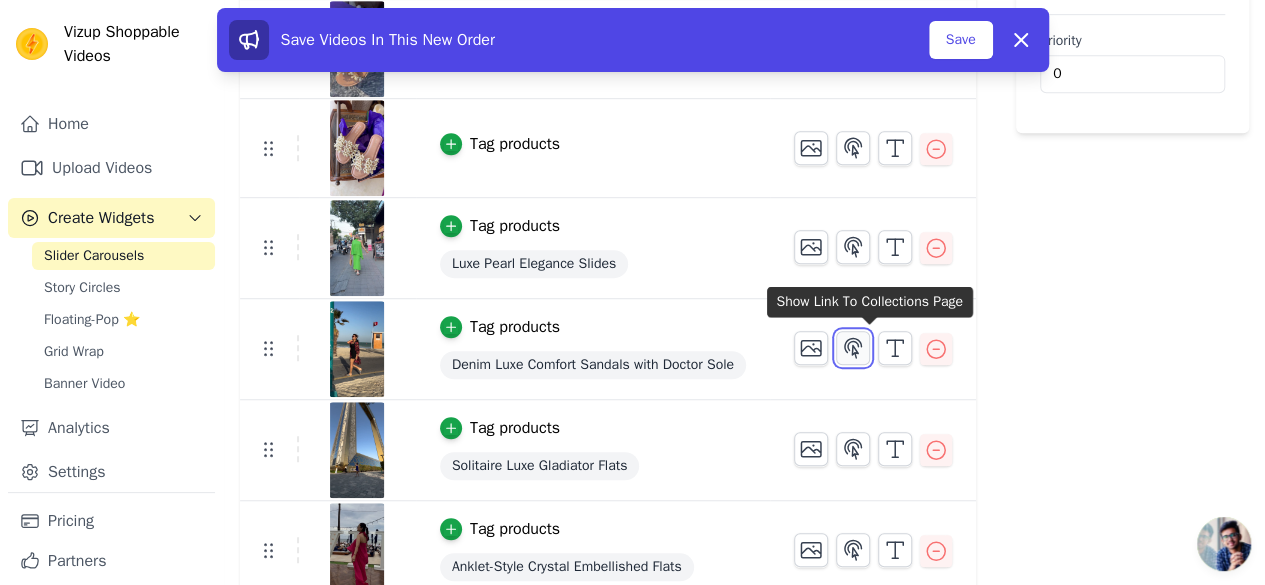 click 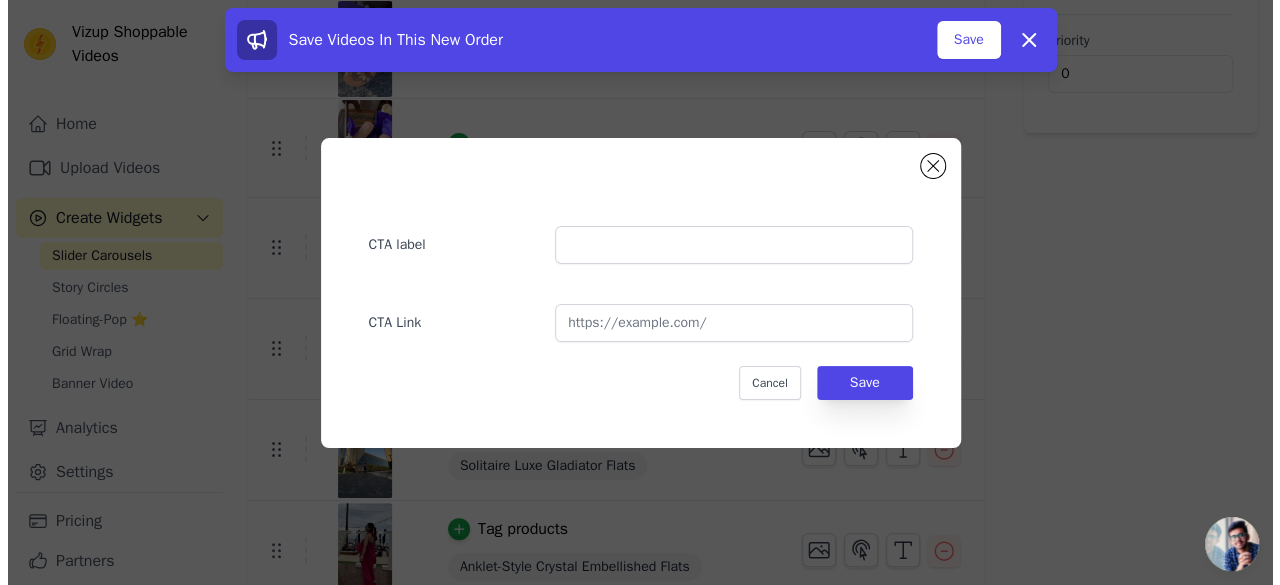 scroll, scrollTop: 0, scrollLeft: 0, axis: both 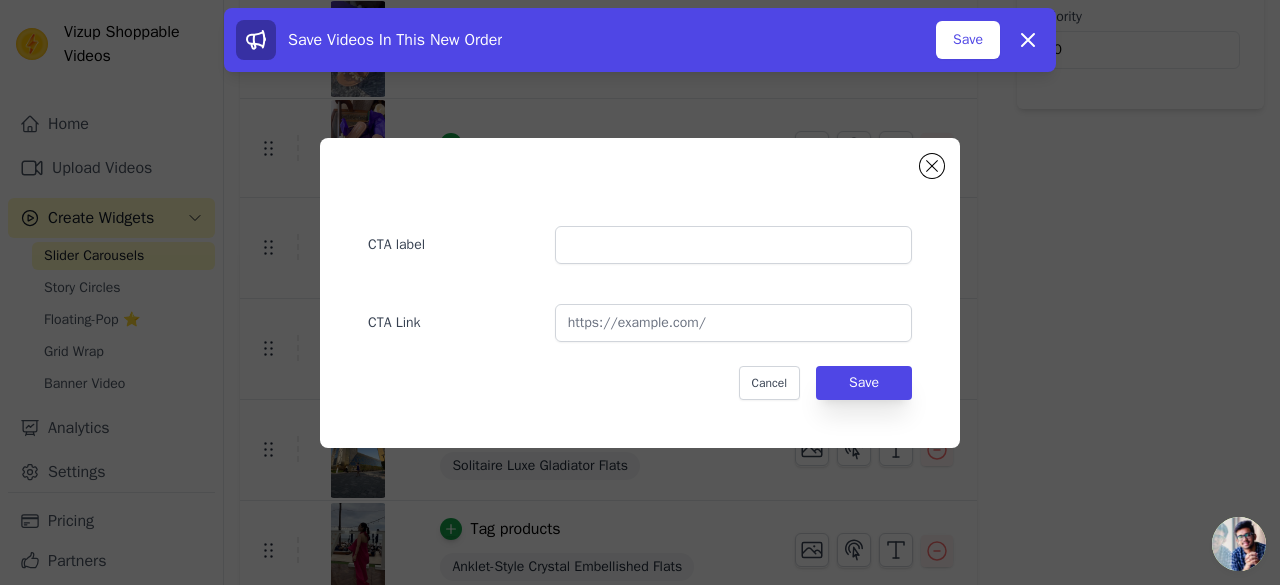click on "CTA Link" at bounding box center [640, 313] 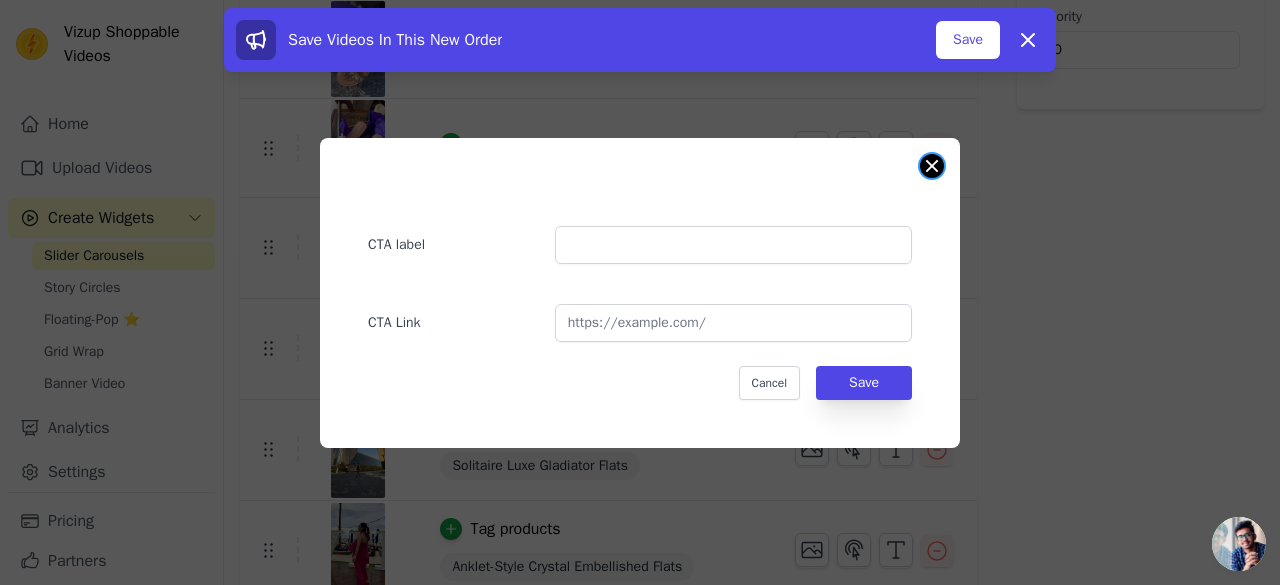 click at bounding box center (932, 166) 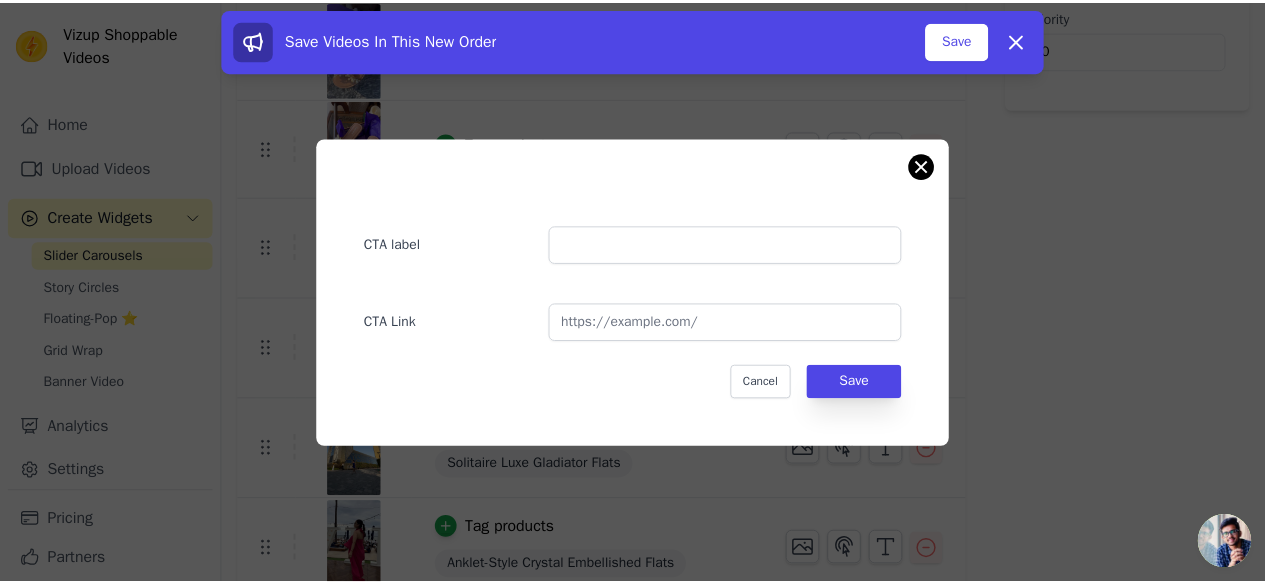 scroll, scrollTop: 542, scrollLeft: 0, axis: vertical 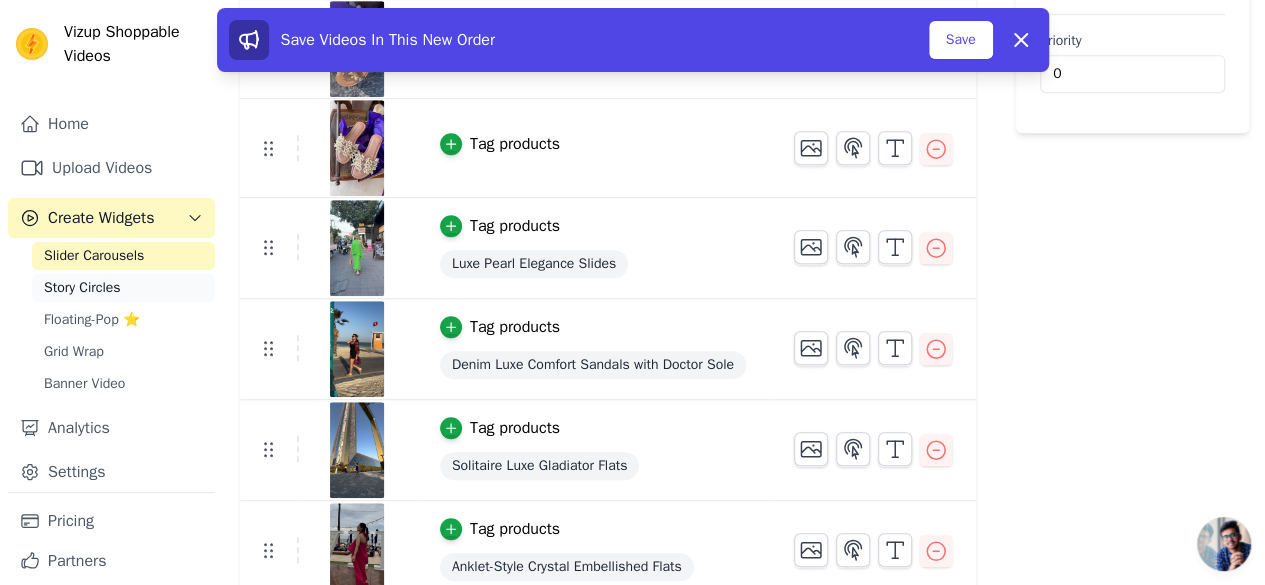 click on "Story Circles" at bounding box center (123, 288) 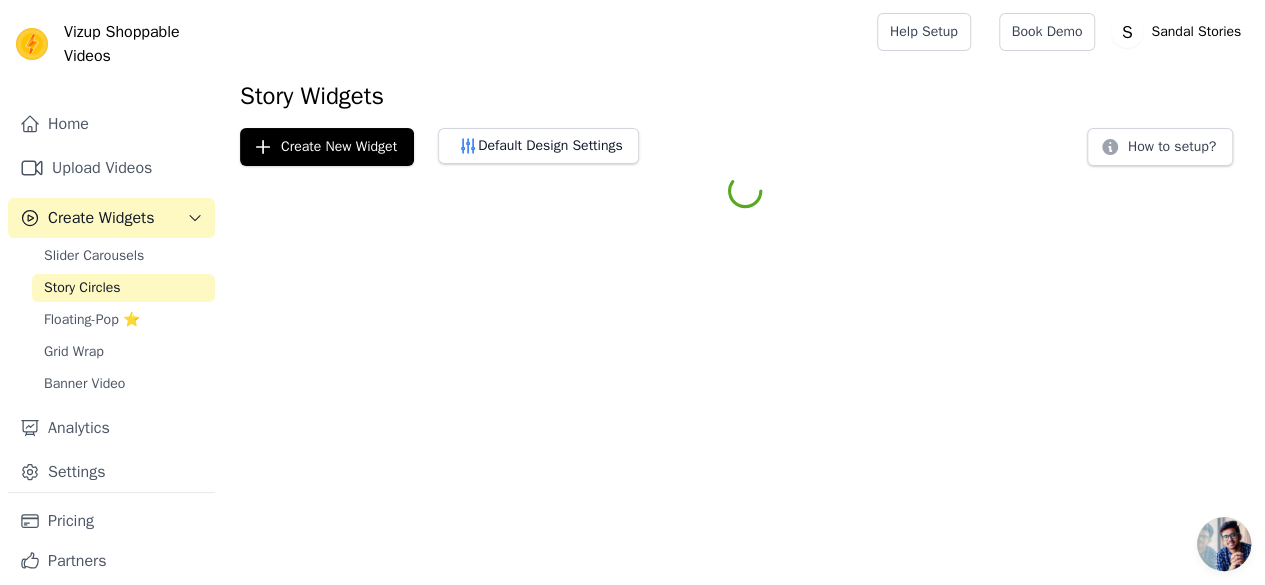 scroll, scrollTop: 0, scrollLeft: 0, axis: both 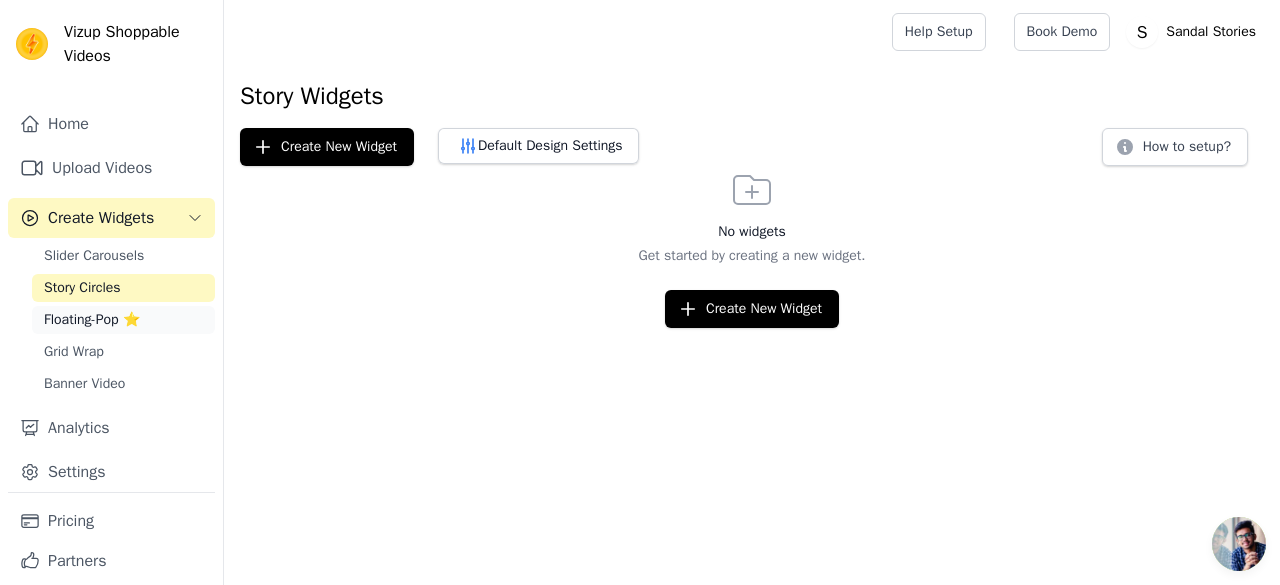 click on "Floating-Pop ⭐" at bounding box center (92, 320) 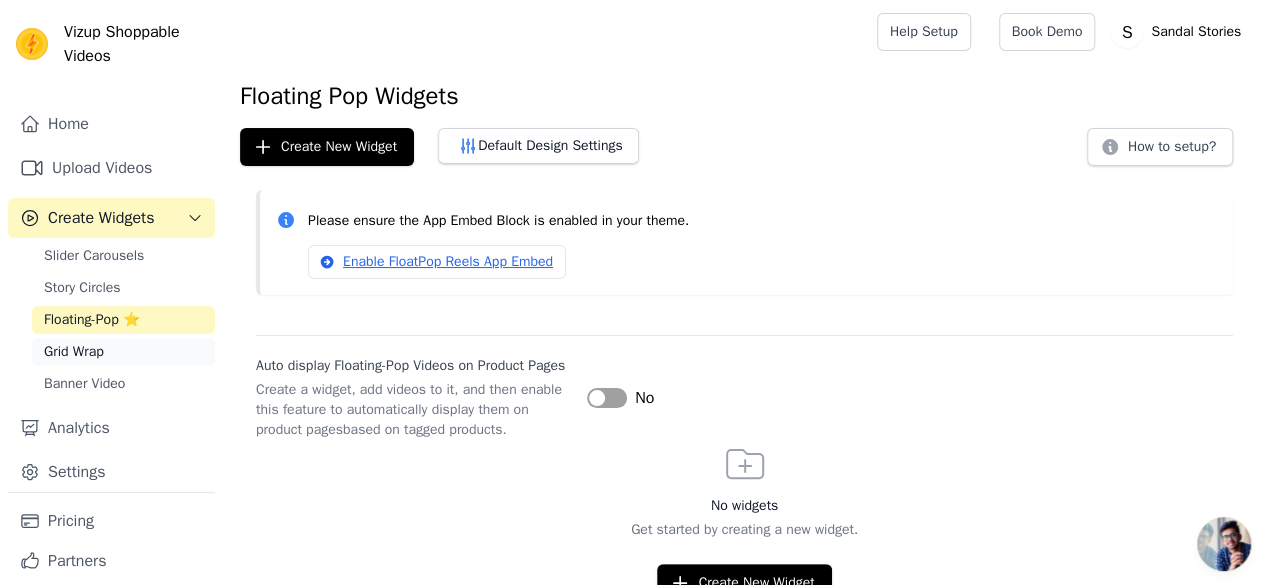 click on "Grid Wrap" at bounding box center (74, 352) 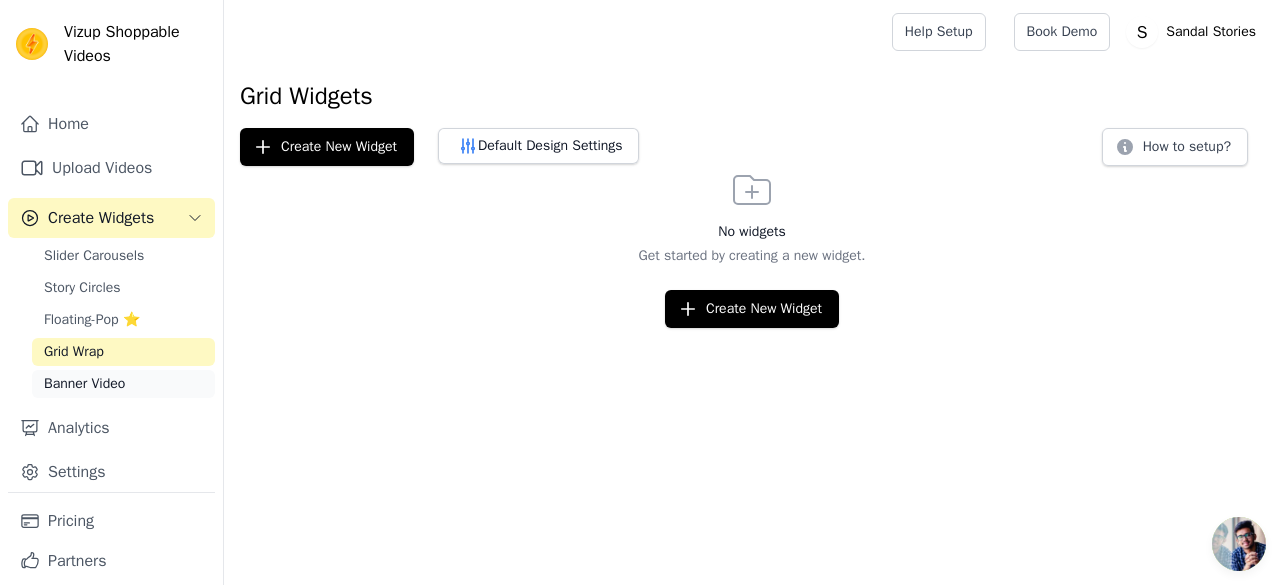 click on "Banner Video" at bounding box center [123, 384] 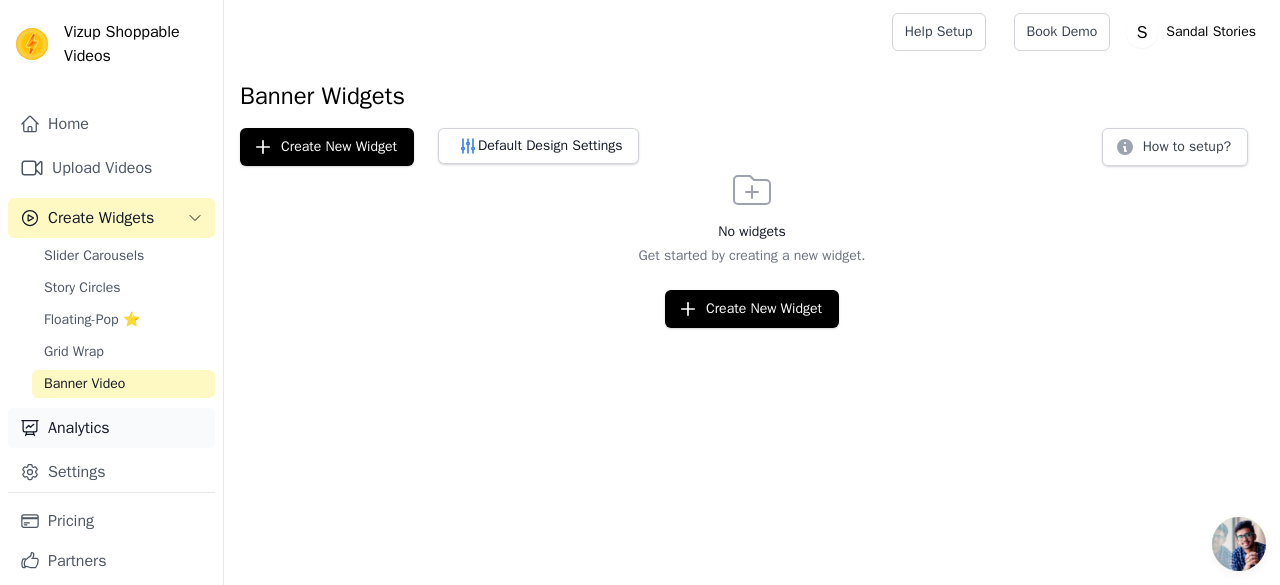 click on "Analytics" at bounding box center [111, 428] 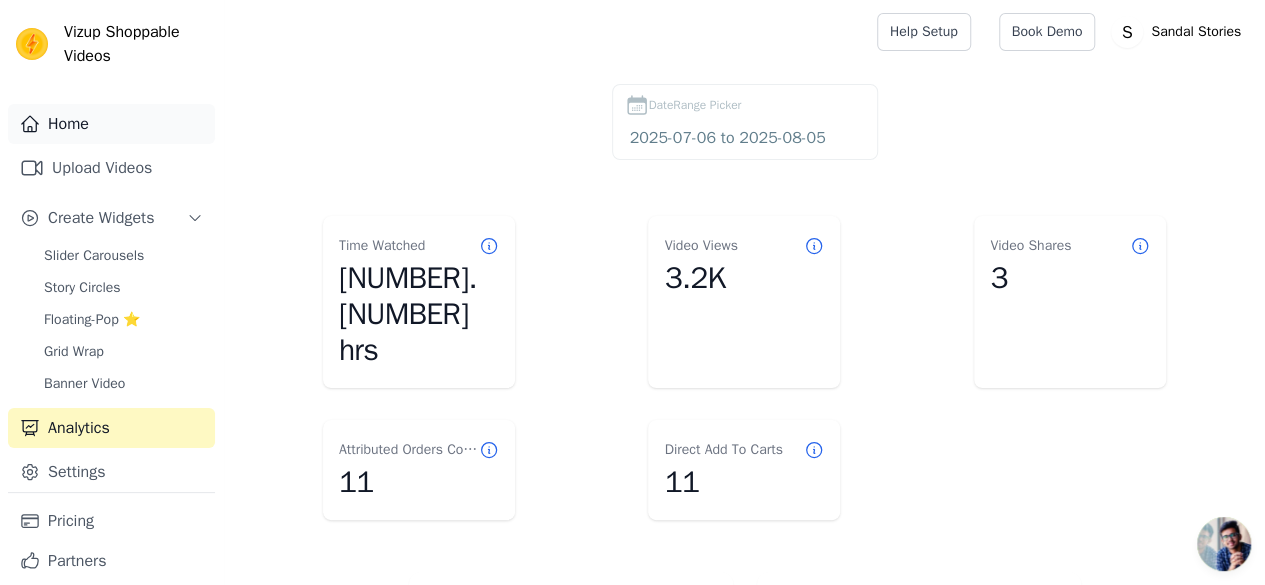click on "Home" at bounding box center (111, 124) 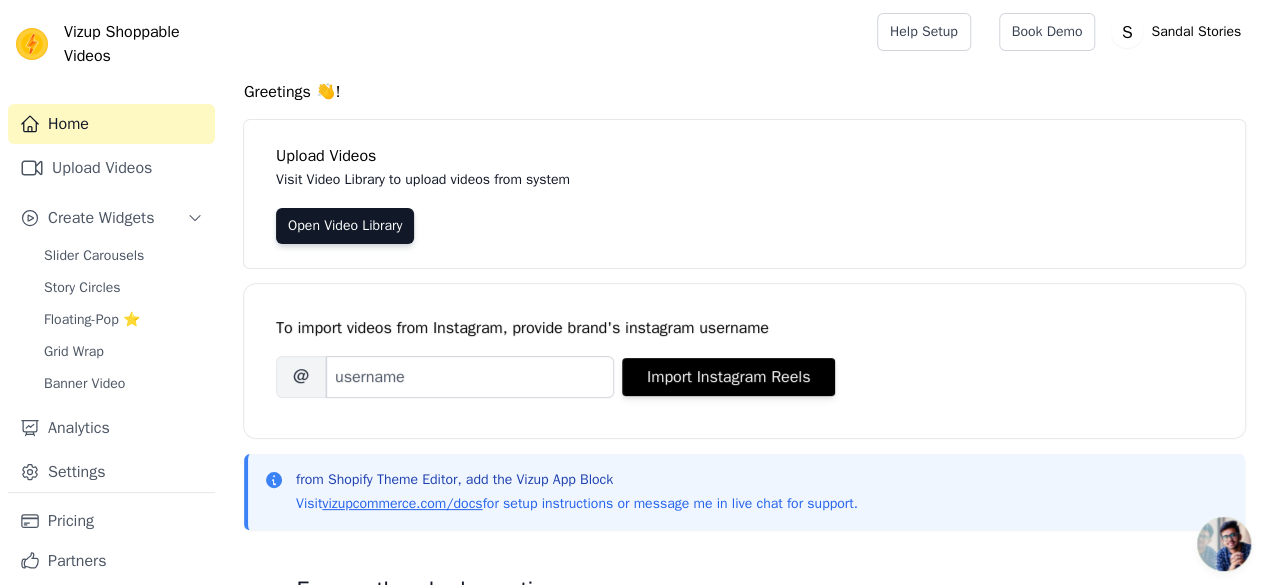click on "Home" at bounding box center [111, 124] 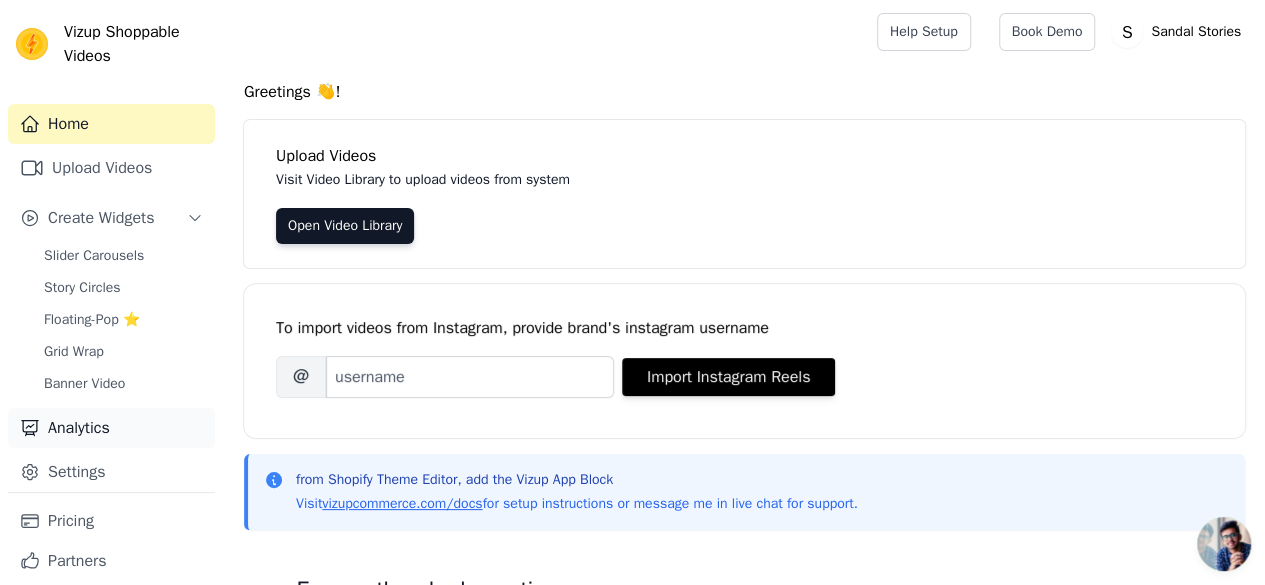scroll, scrollTop: 51, scrollLeft: 0, axis: vertical 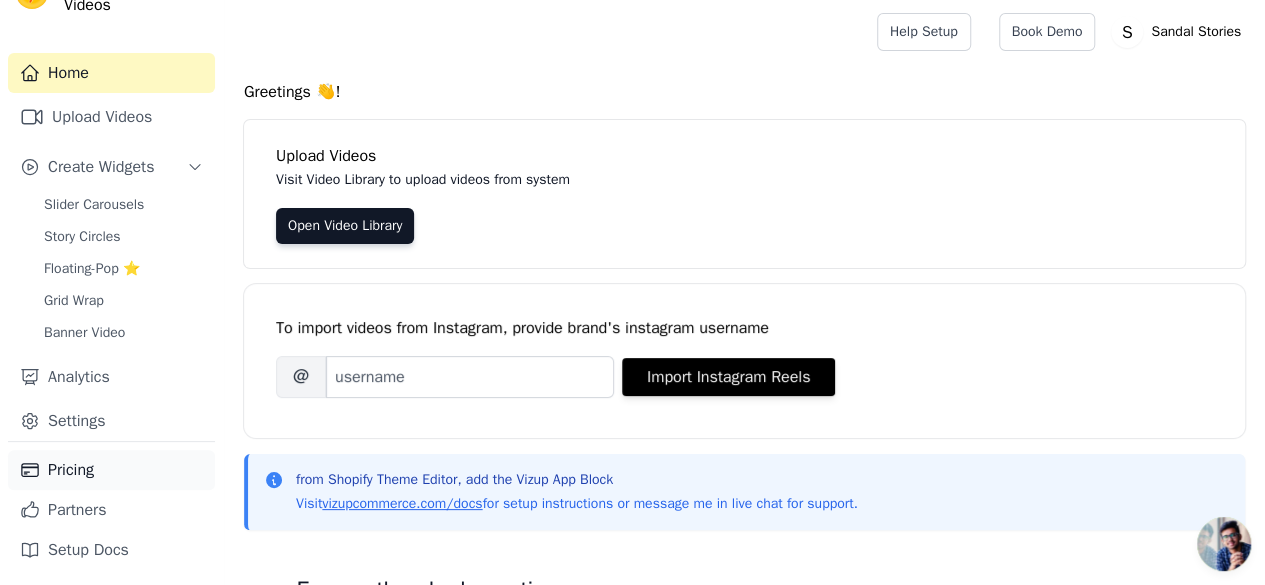 click on "Pricing" at bounding box center [111, 470] 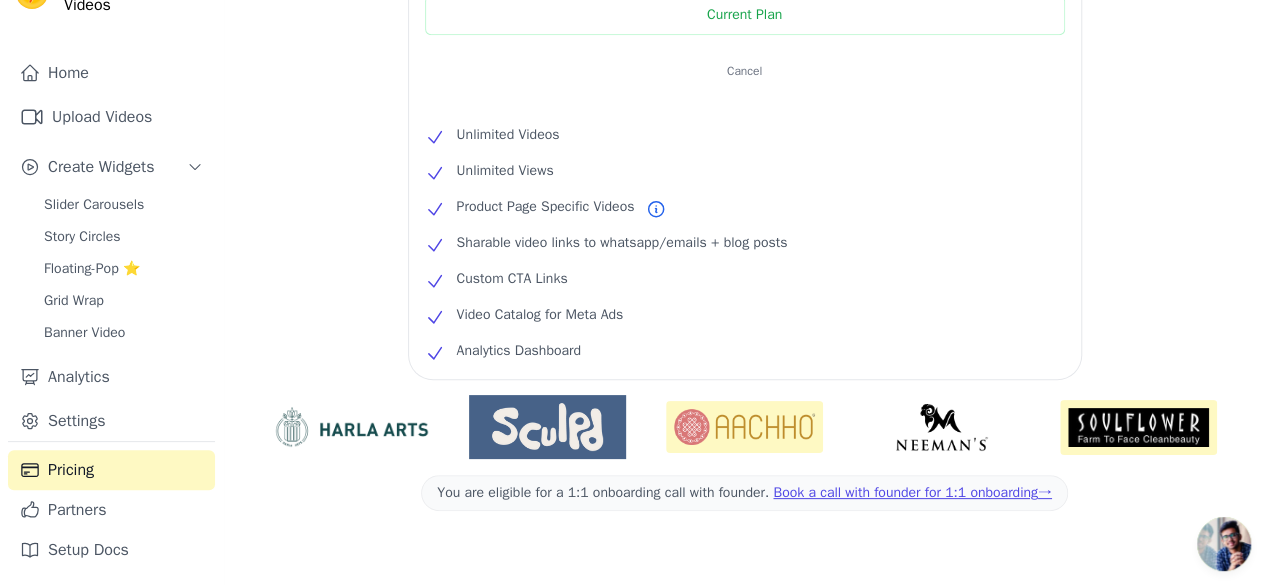 scroll, scrollTop: 546, scrollLeft: 0, axis: vertical 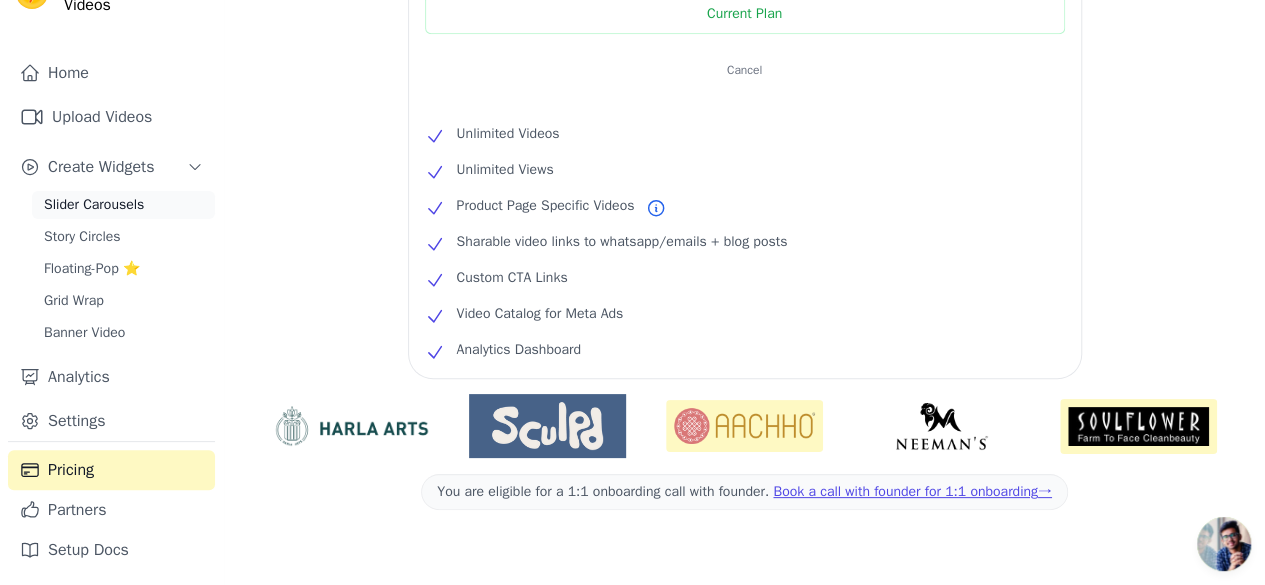 click on "Slider Carousels" at bounding box center [94, 205] 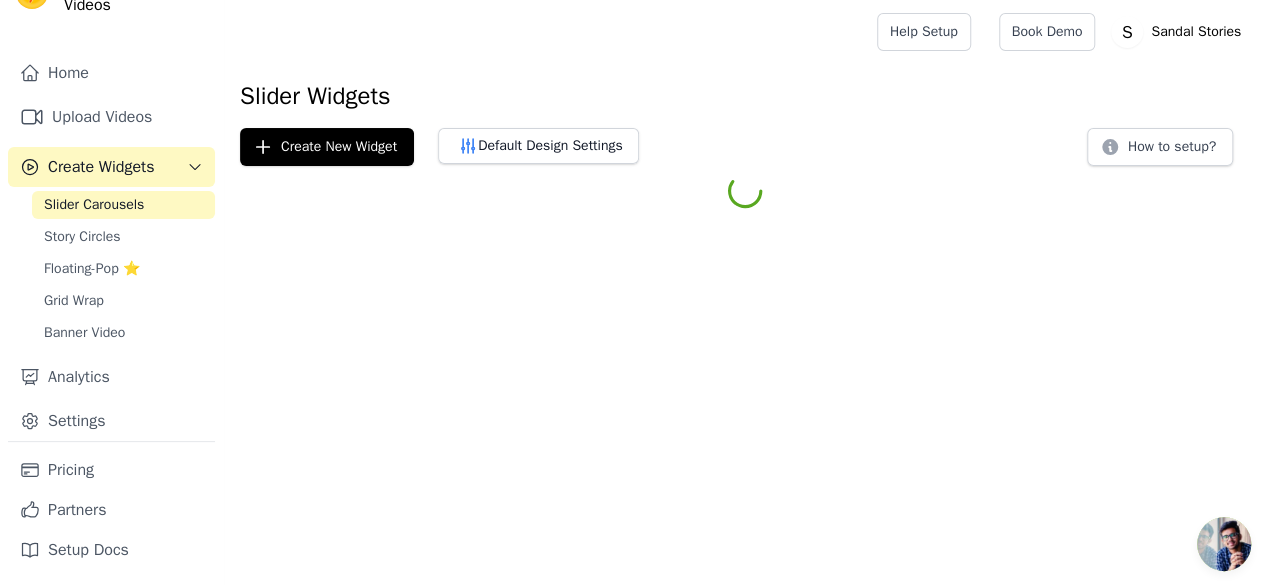 scroll, scrollTop: 0, scrollLeft: 0, axis: both 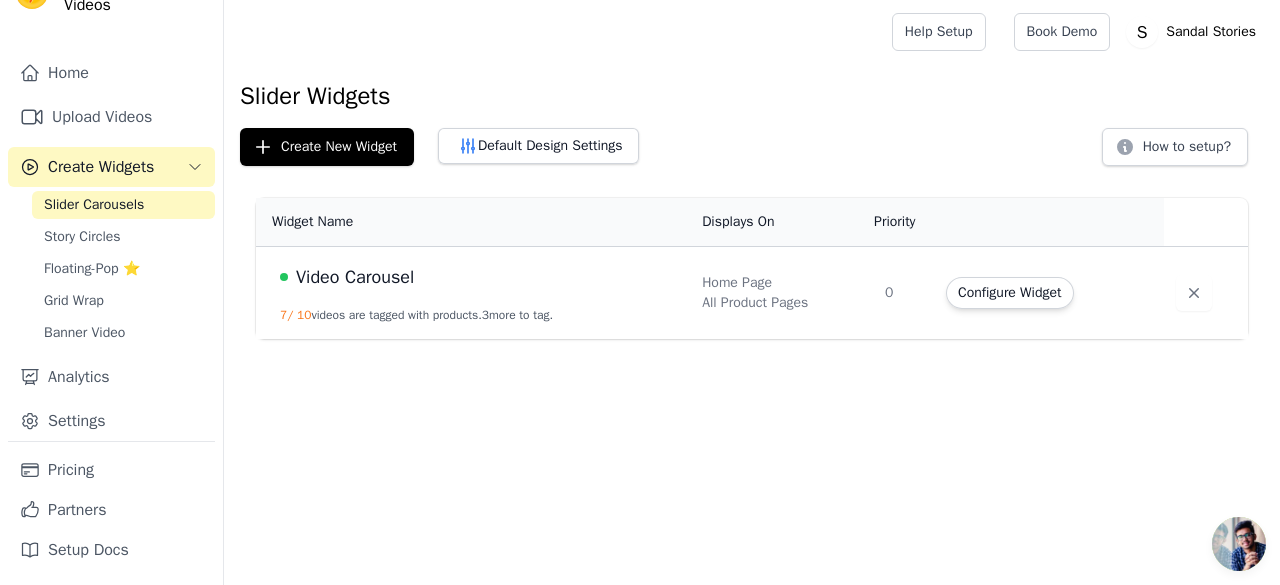 click on "7  /   10  videos are tagged with products.
3  more to tag." at bounding box center [416, 315] 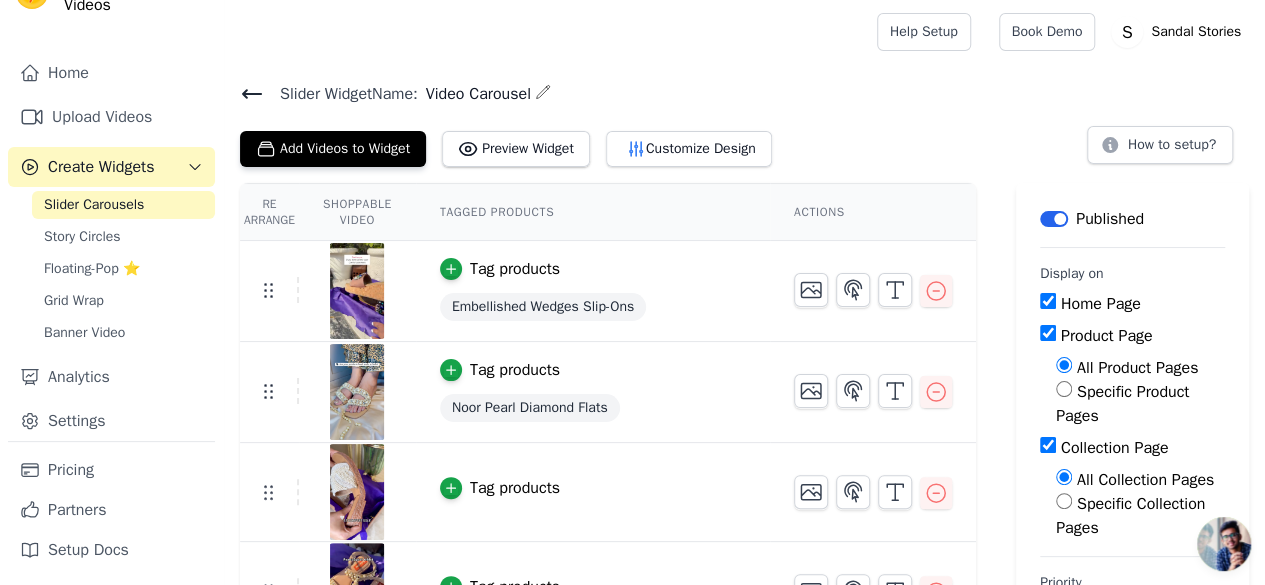 scroll, scrollTop: 94, scrollLeft: 0, axis: vertical 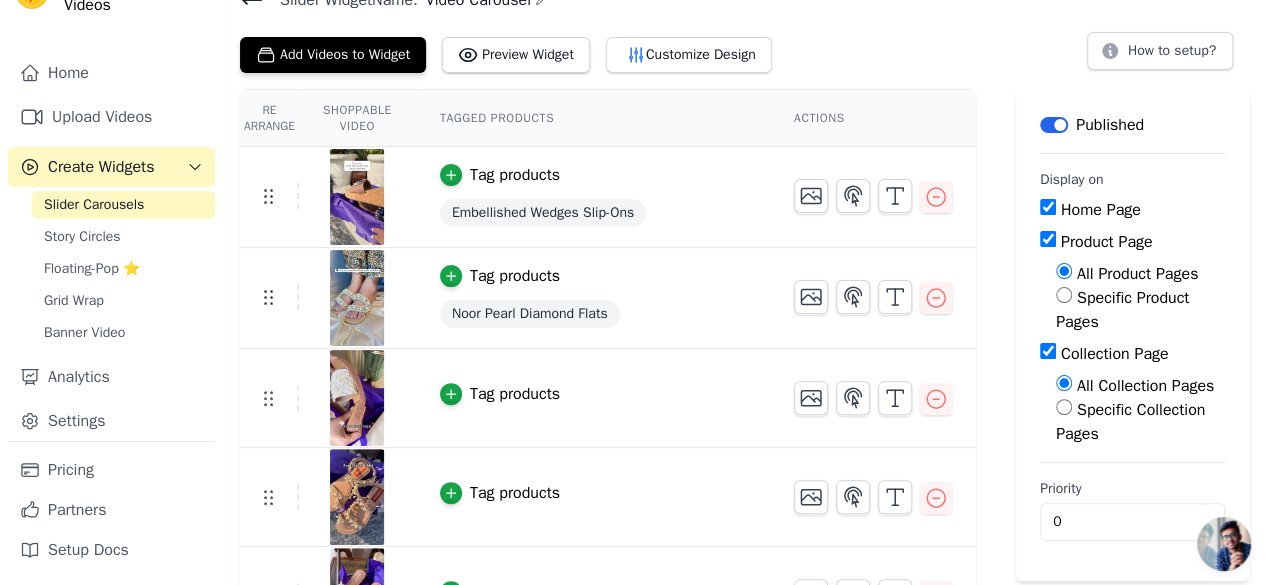 click on "Tag products" at bounding box center [515, 394] 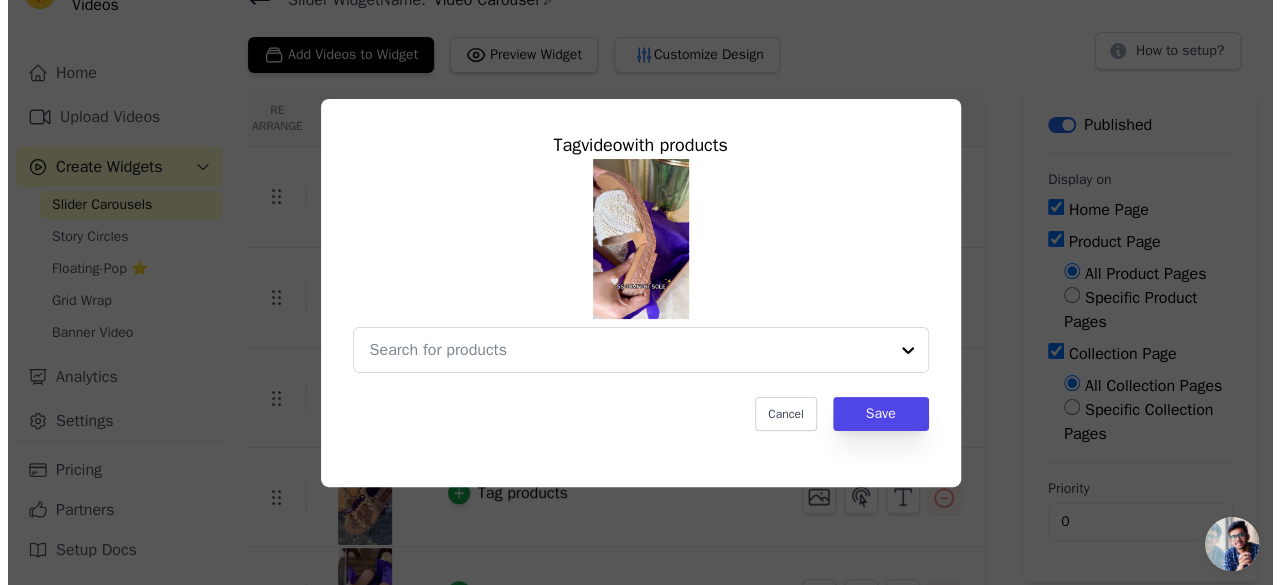 scroll, scrollTop: 0, scrollLeft: 0, axis: both 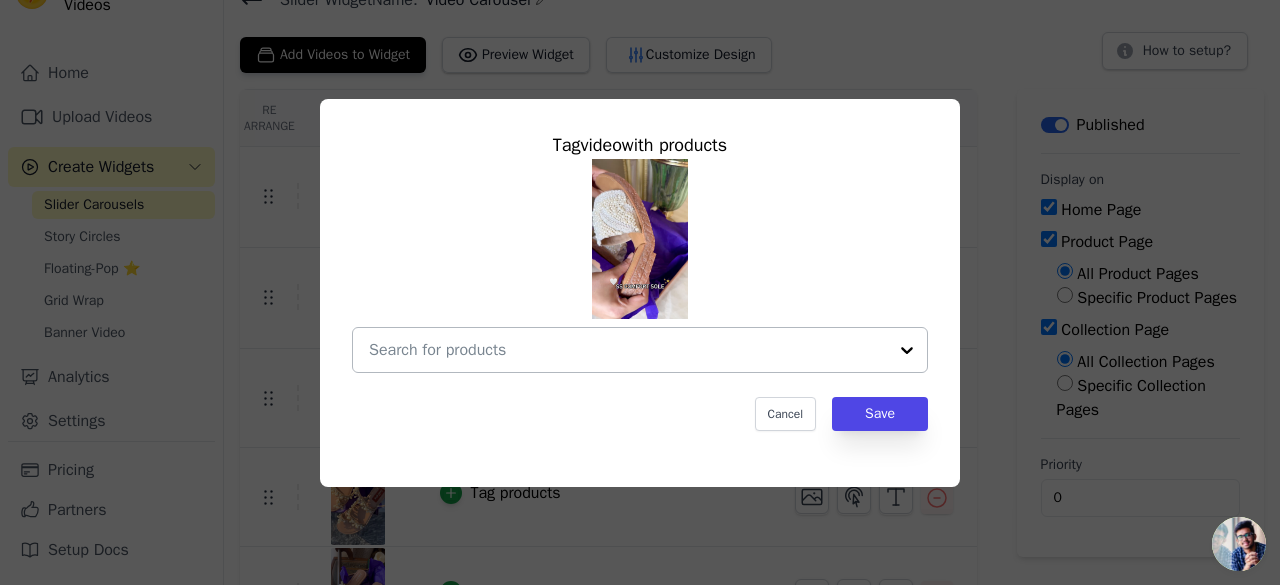 click at bounding box center (628, 350) 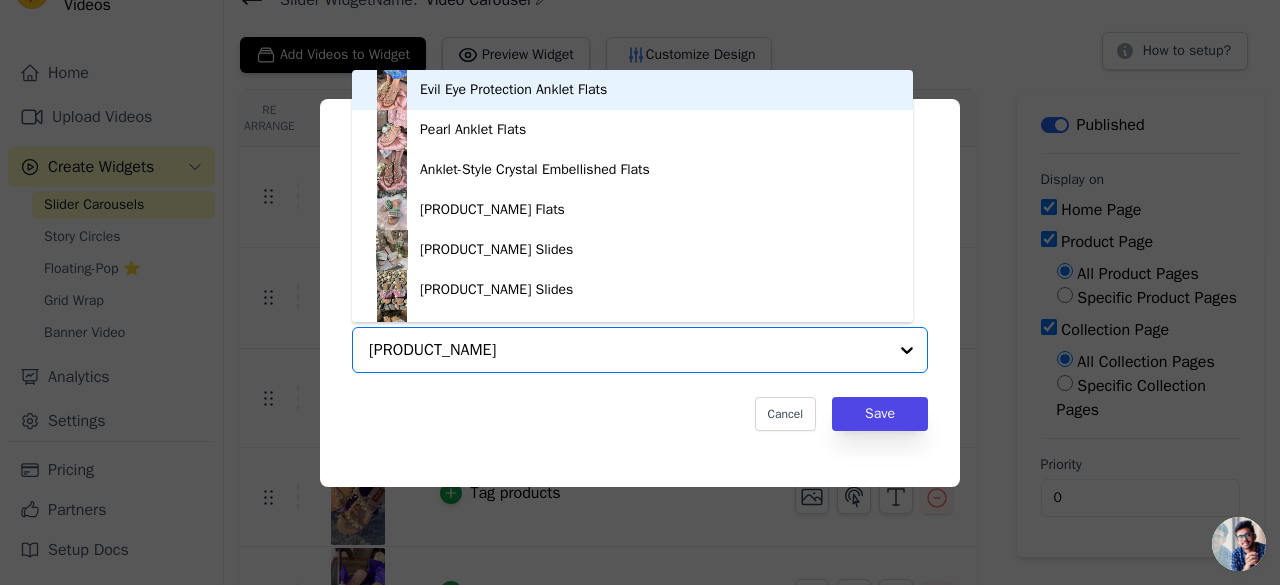 type on "pearl ivory" 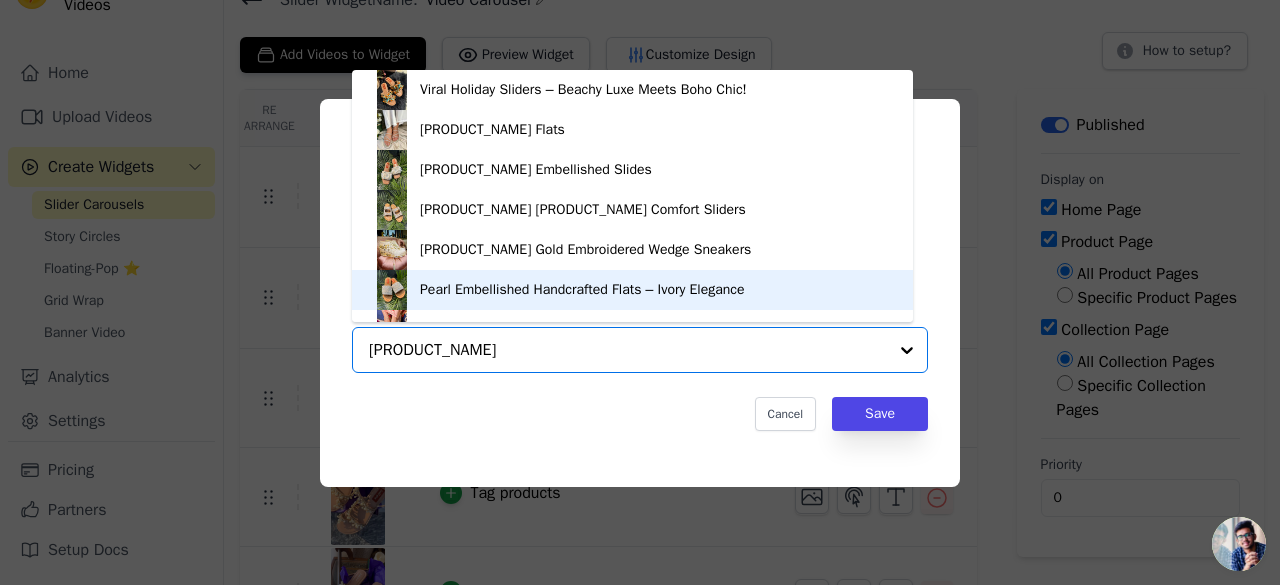 scroll, scrollTop: 28, scrollLeft: 0, axis: vertical 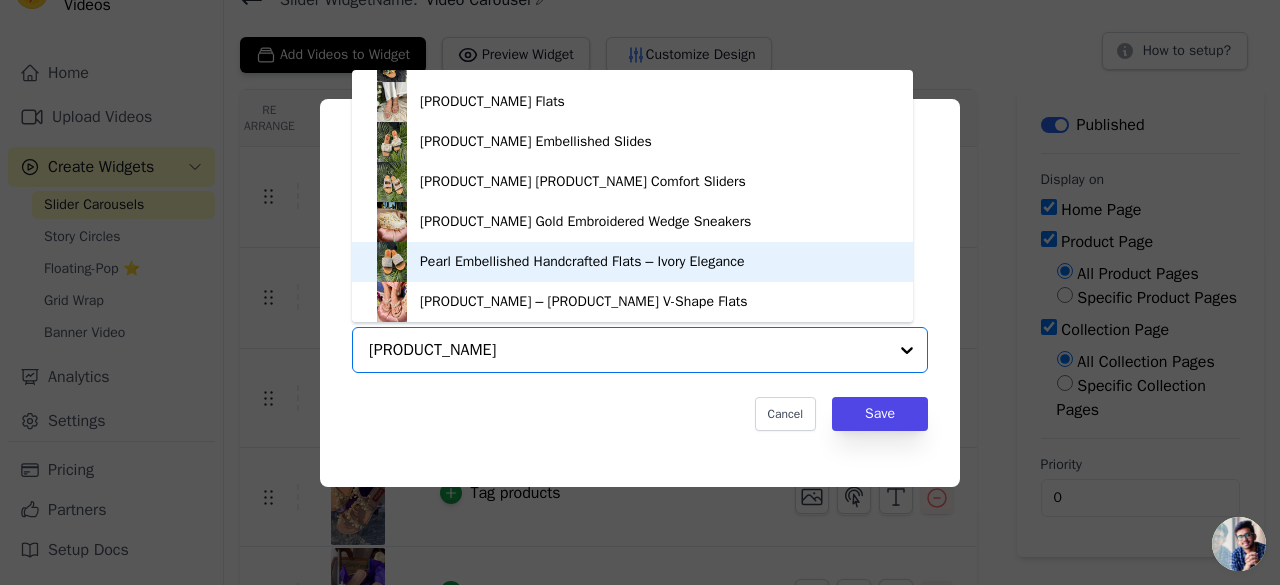 click on "Pearl Embellished Handcrafted Flats – Ivory Elegance" at bounding box center (582, 262) 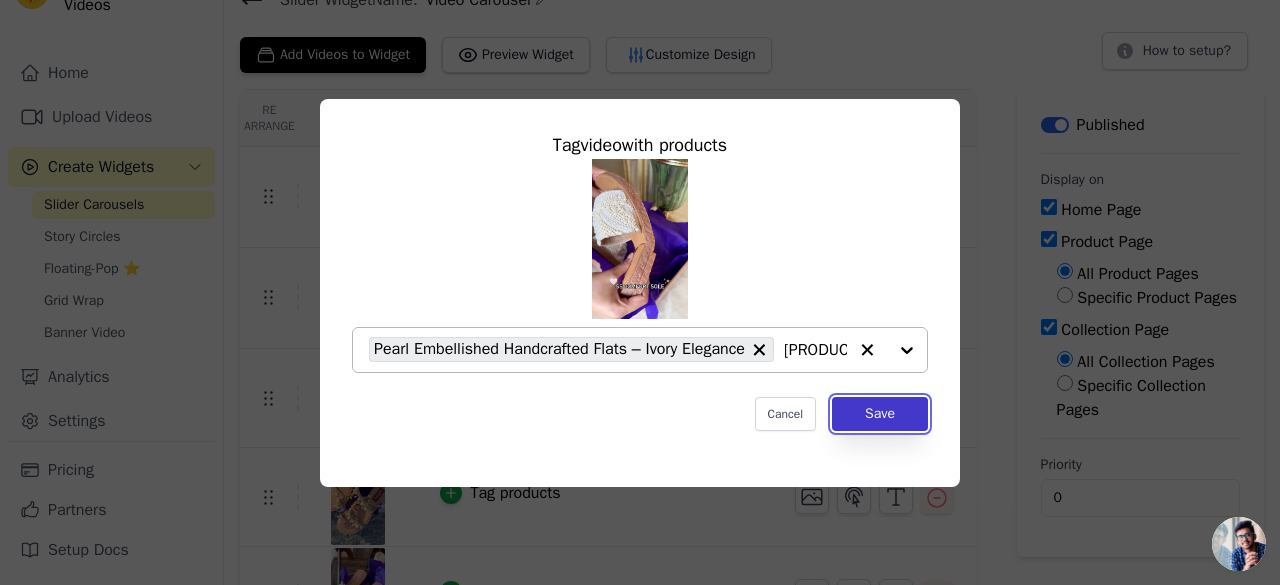 click on "Save" at bounding box center (880, 414) 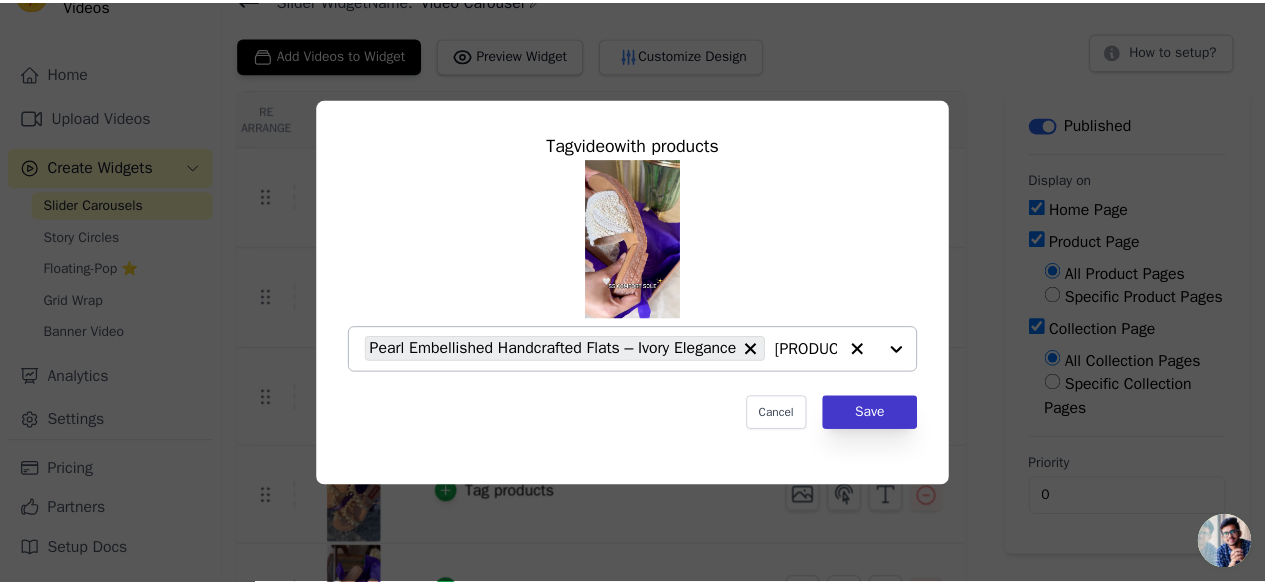 scroll, scrollTop: 94, scrollLeft: 0, axis: vertical 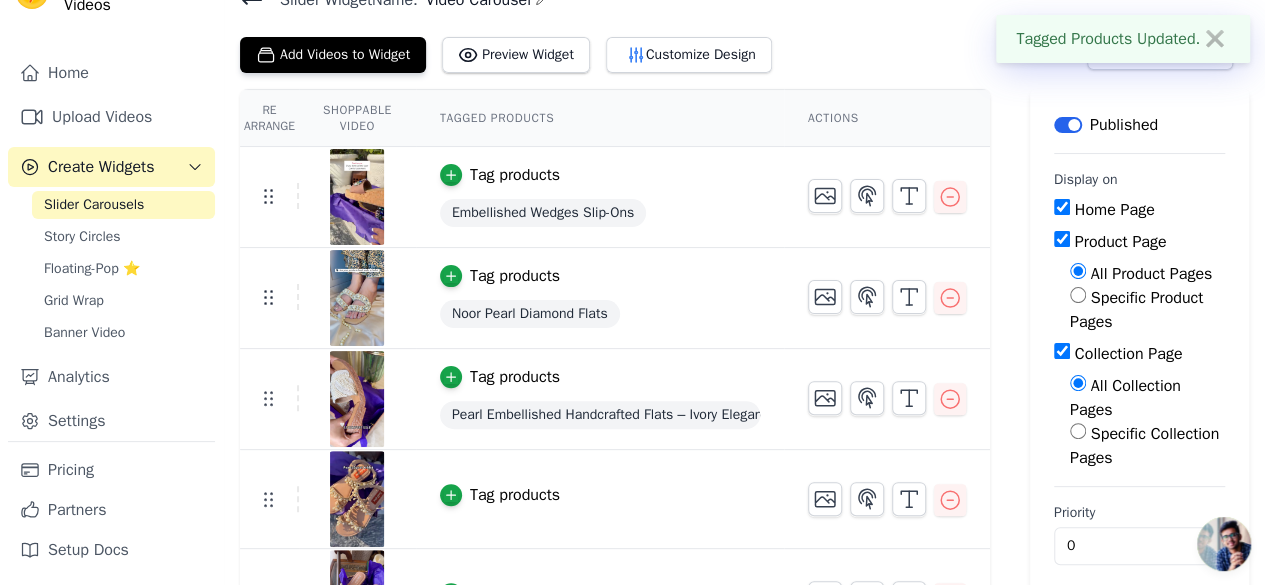 click on "Tag products" at bounding box center (515, 495) 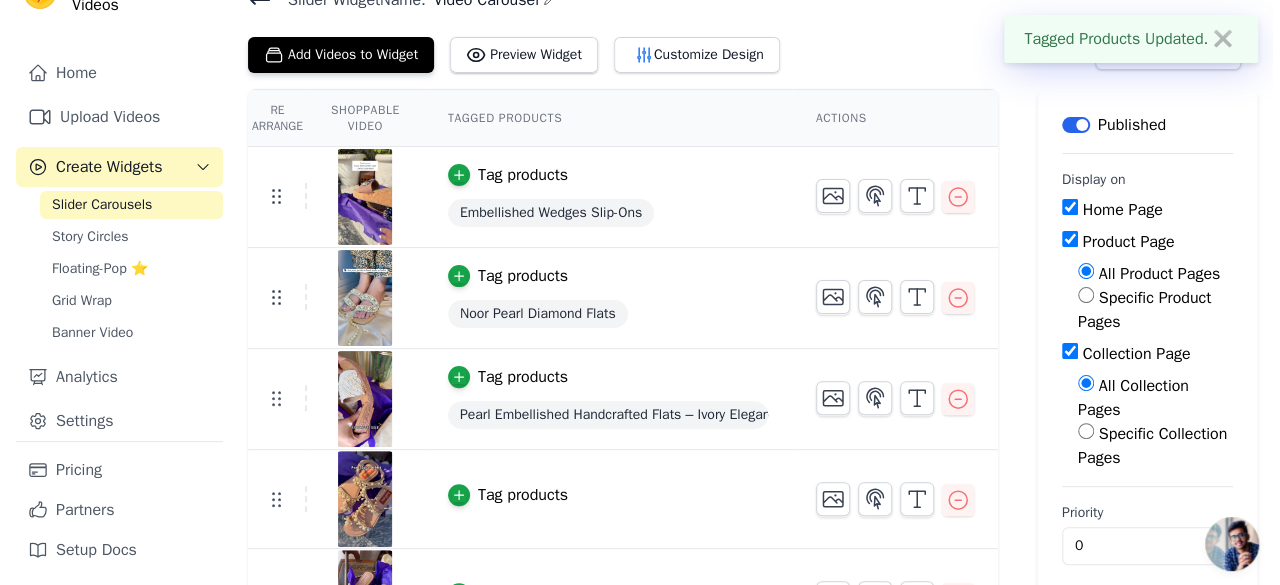 scroll, scrollTop: 0, scrollLeft: 0, axis: both 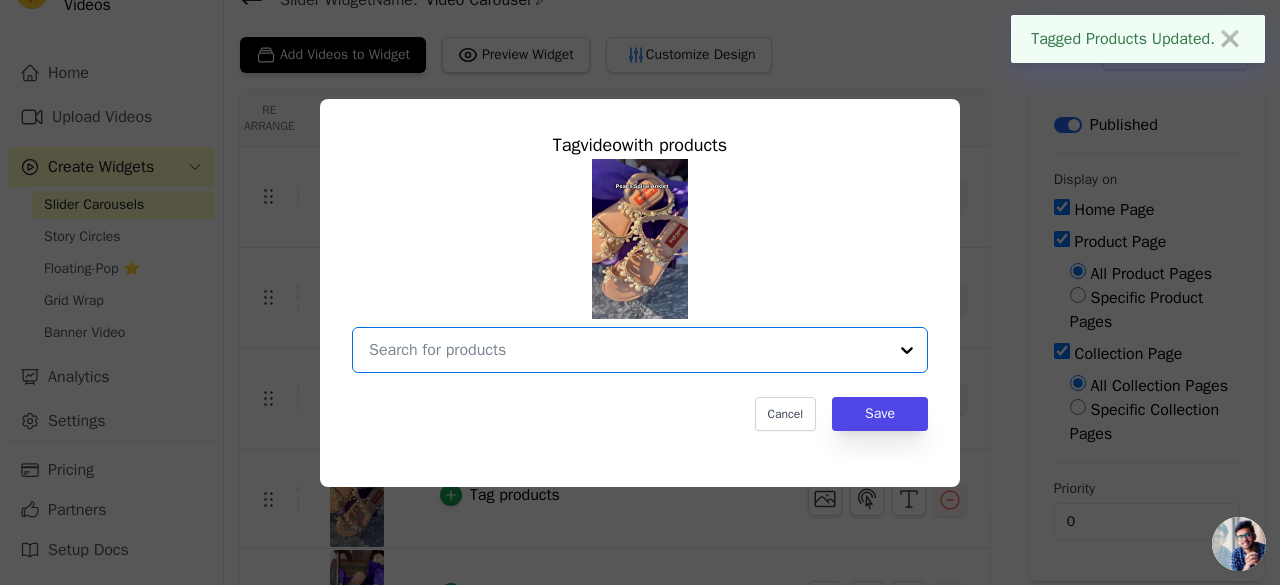 click at bounding box center [628, 350] 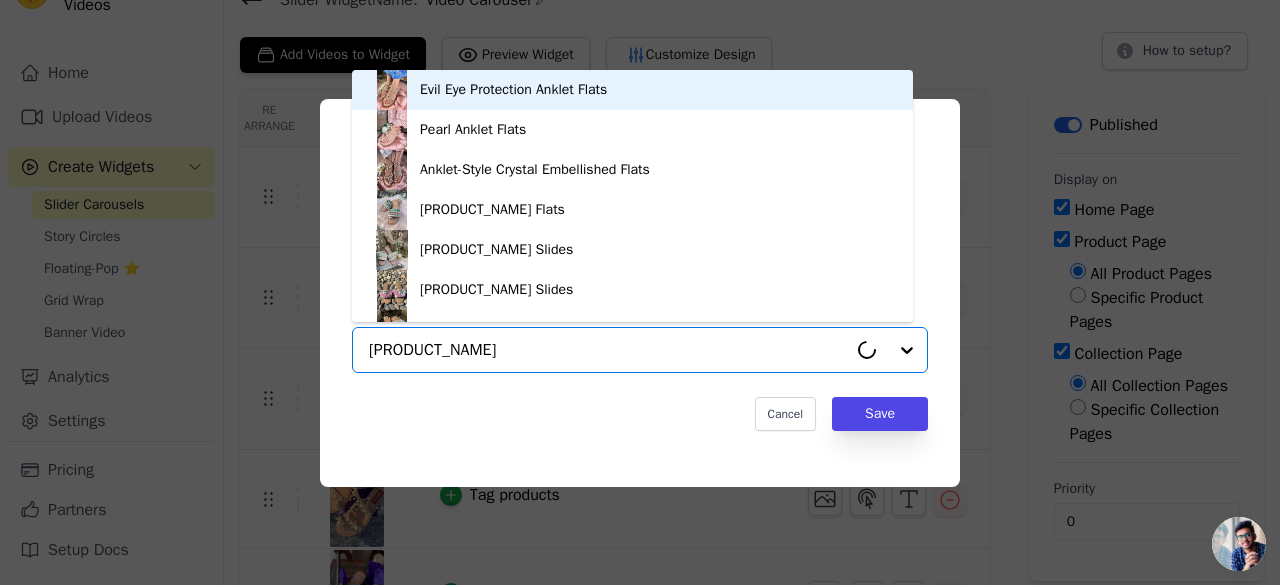 type on "pearl anklet" 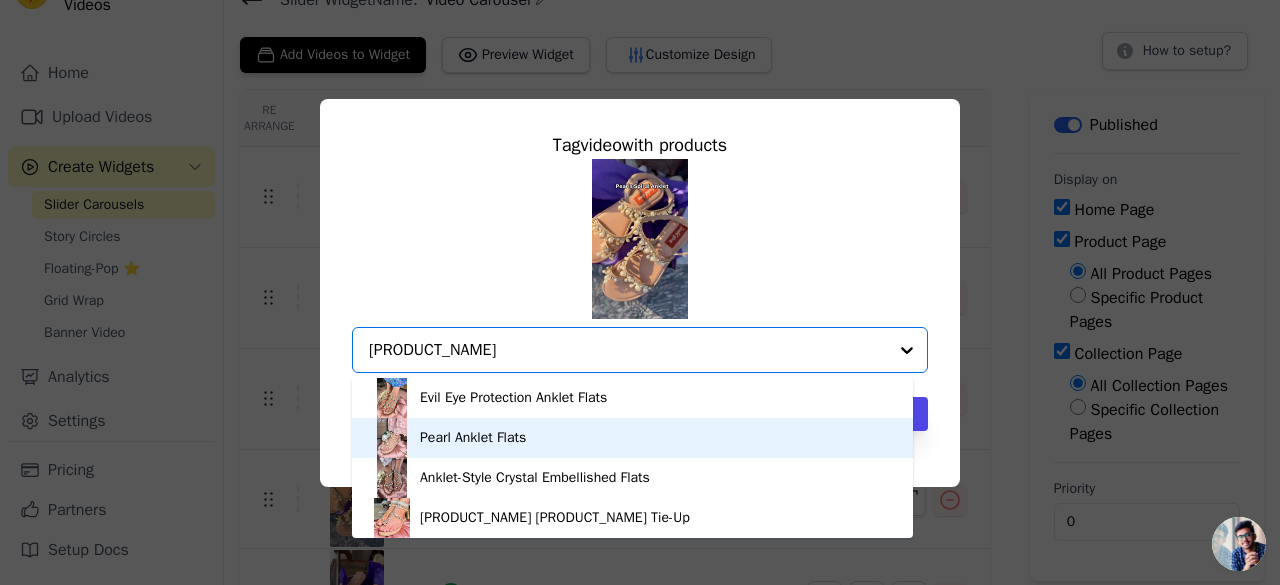click on "Pearl Anklet Flats" at bounding box center [632, 438] 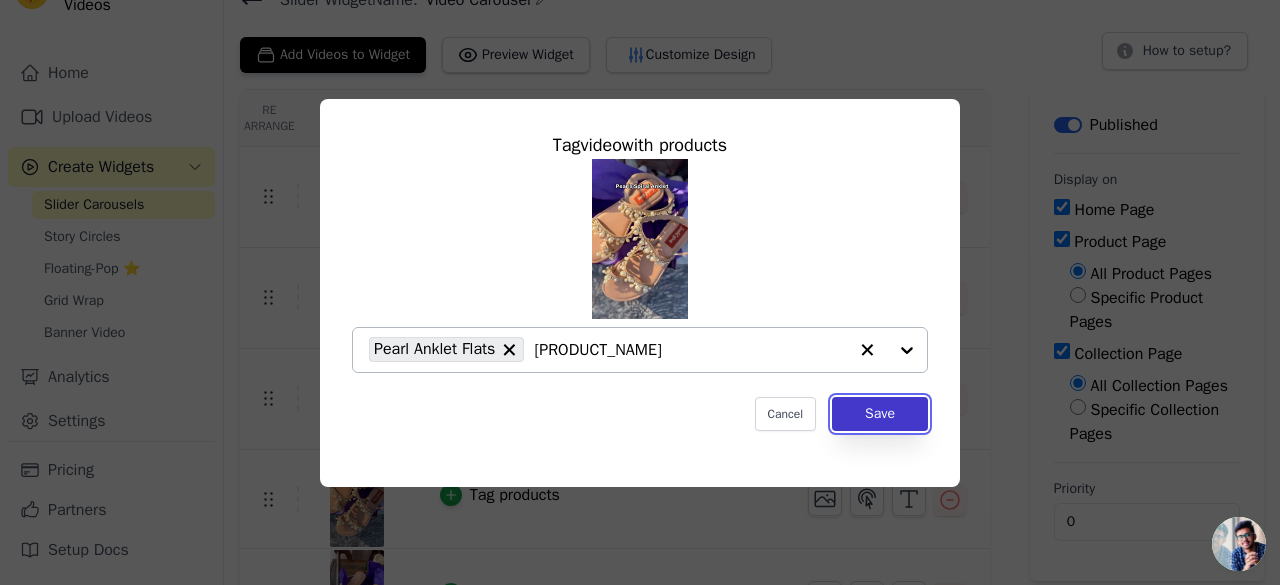 click on "Save" at bounding box center (880, 414) 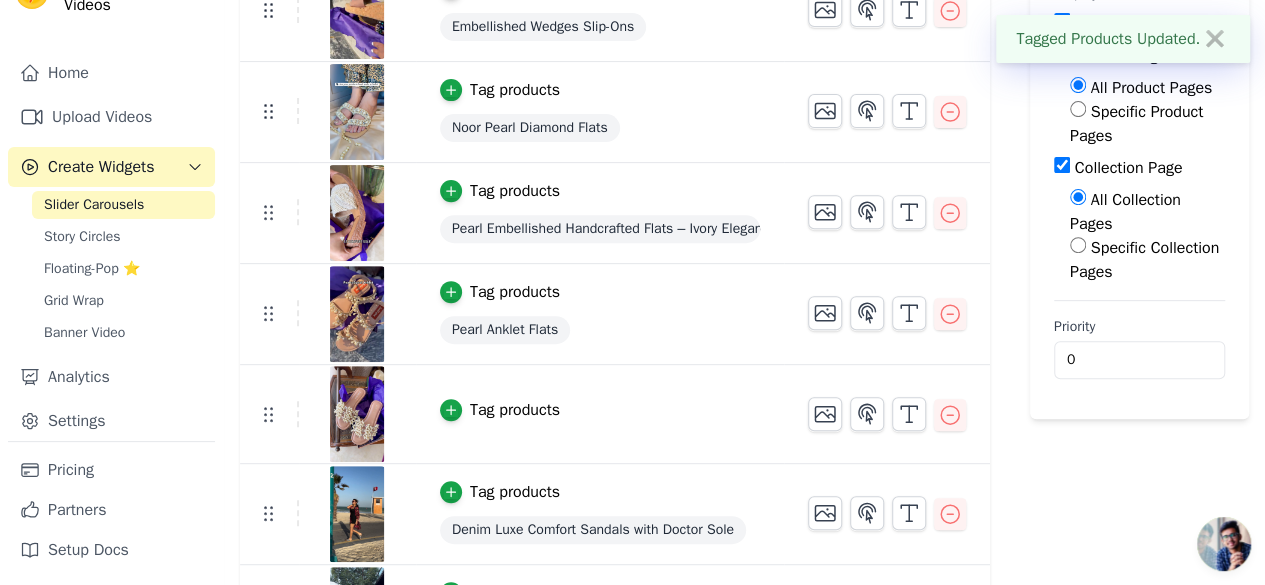 scroll, scrollTop: 282, scrollLeft: 0, axis: vertical 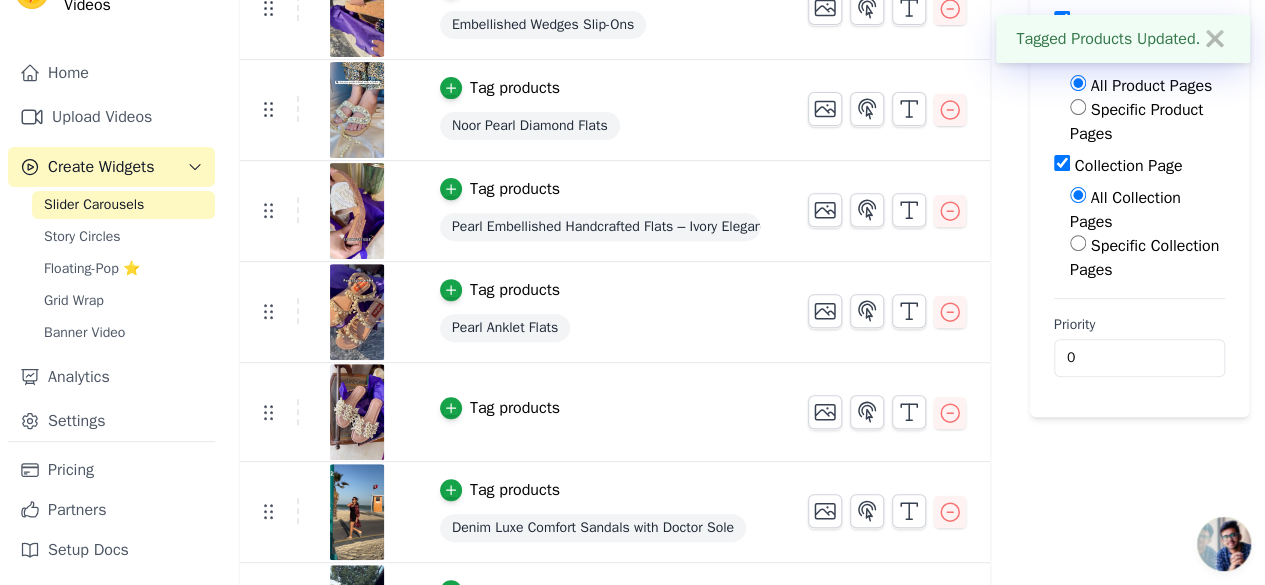 click on "Tag products" at bounding box center (515, 408) 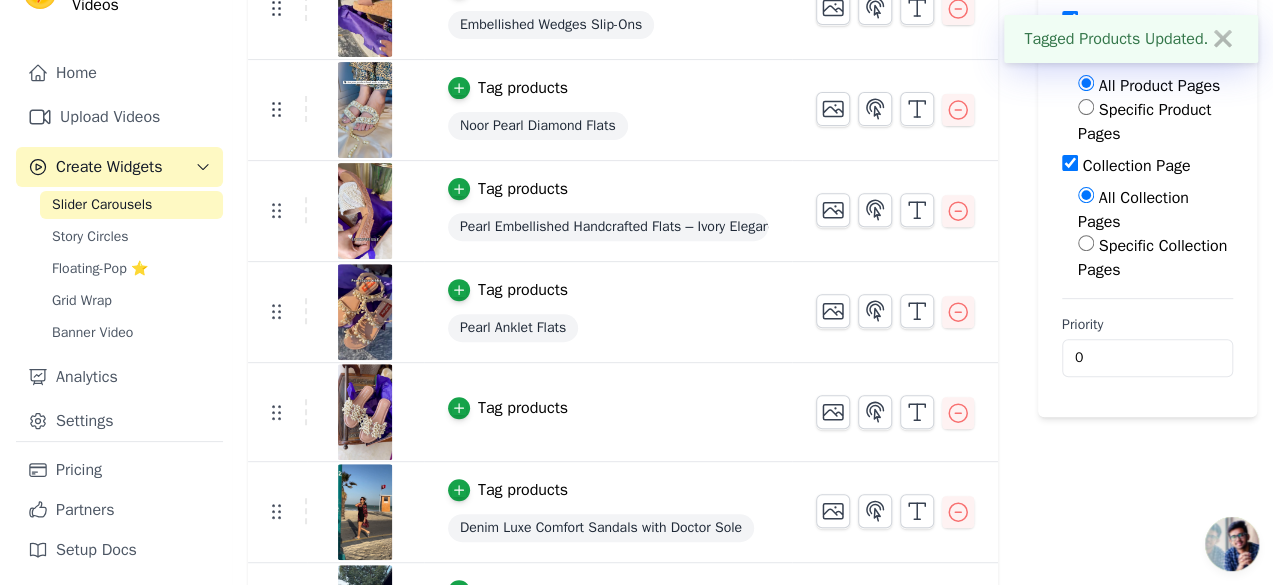 scroll, scrollTop: 0, scrollLeft: 0, axis: both 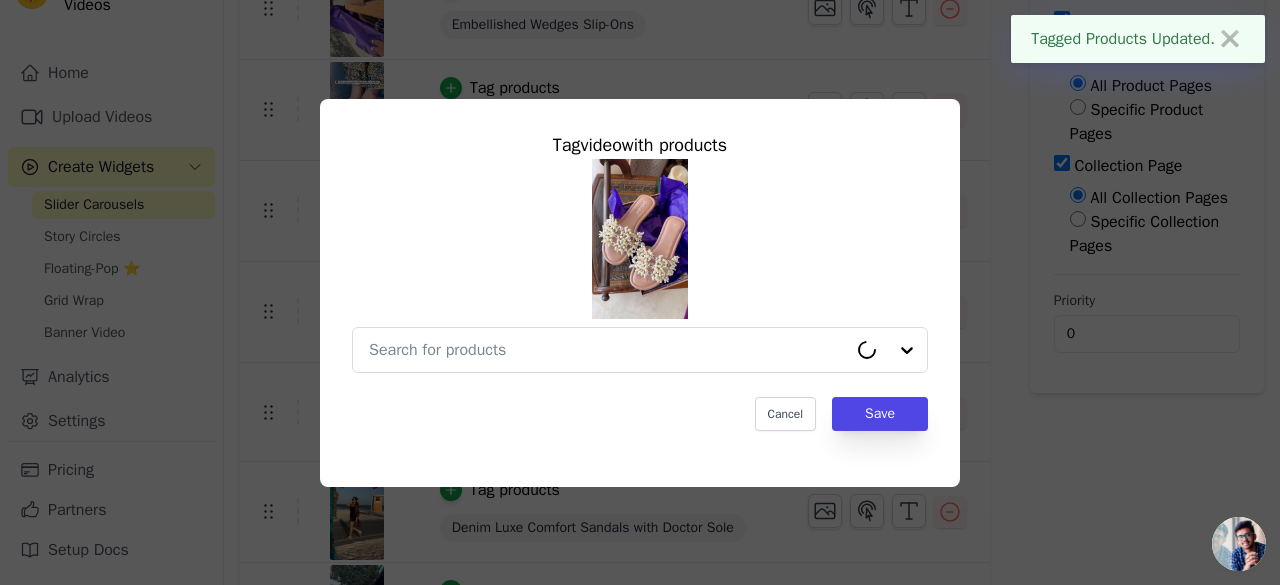 type 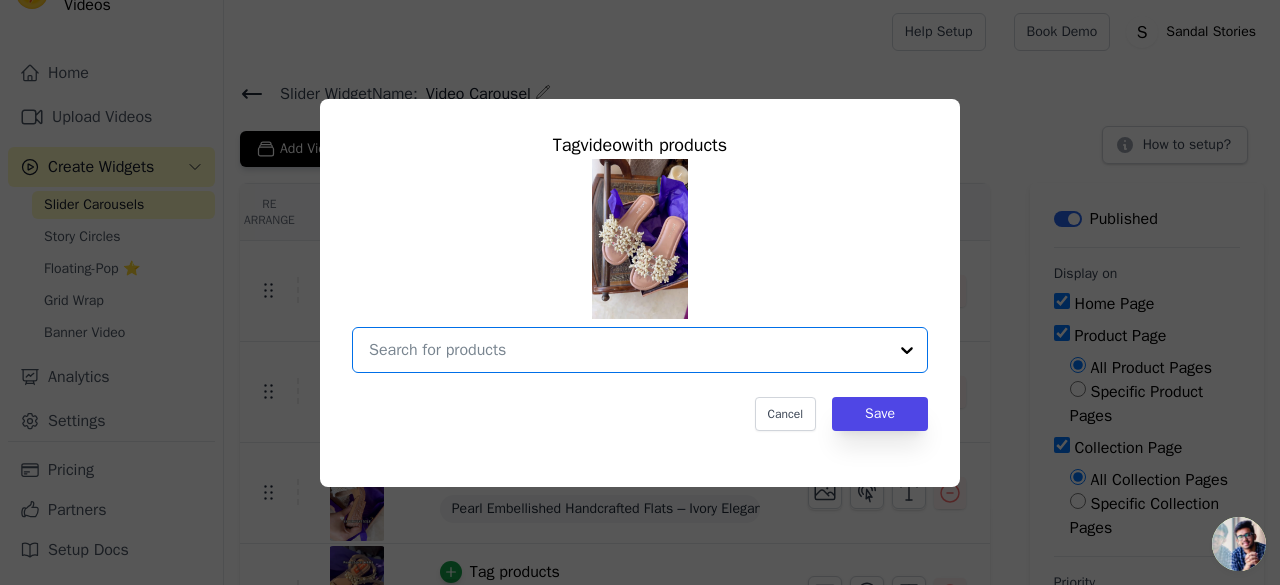 click at bounding box center (628, 350) 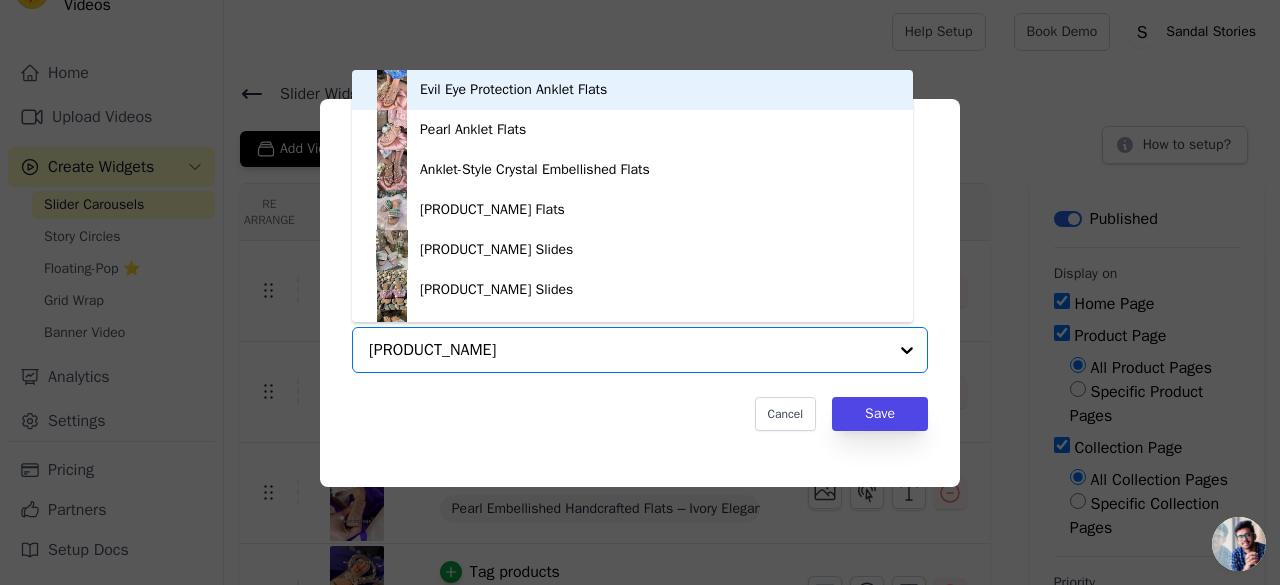 type on "pearl luxe" 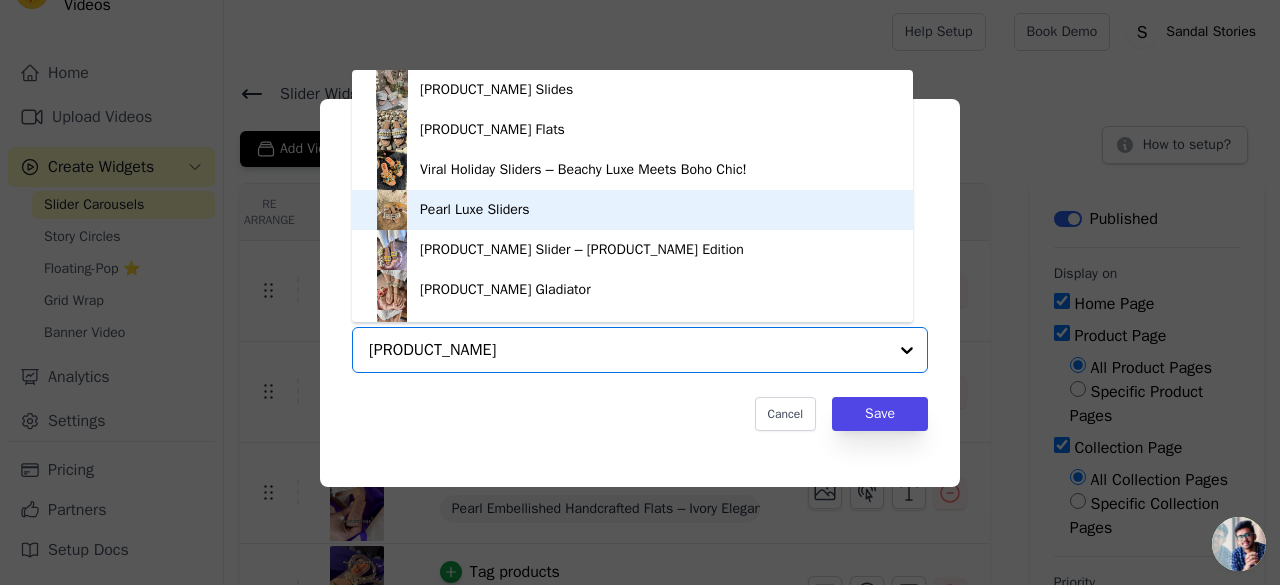 click on "Pearl Luxe Sliders" at bounding box center (632, 210) 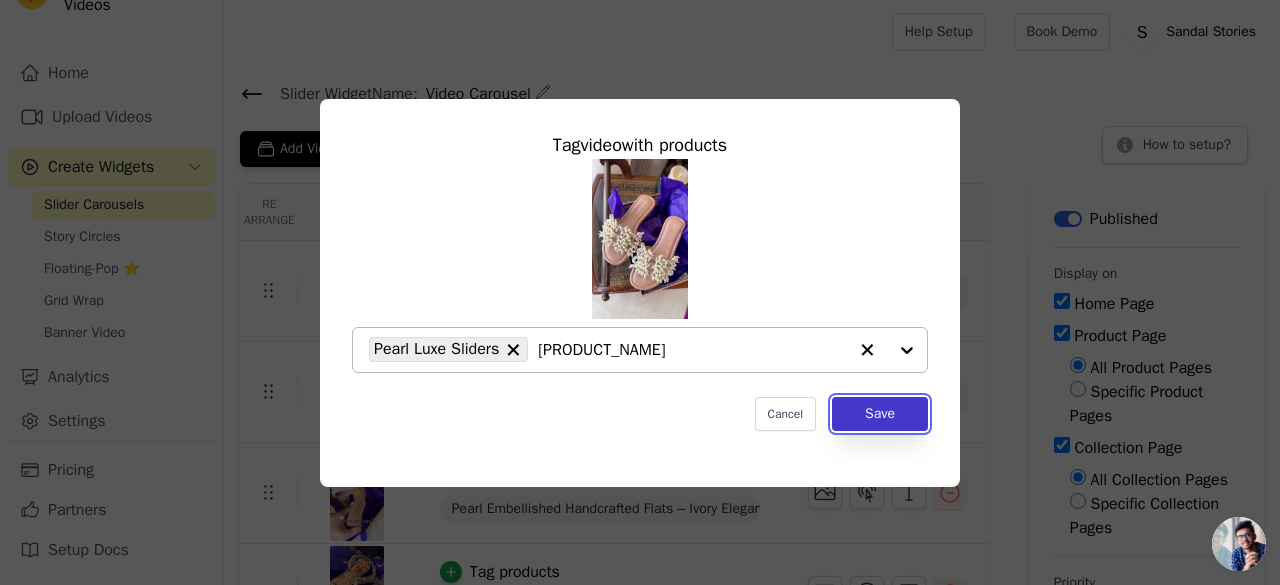 click on "Save" at bounding box center [880, 414] 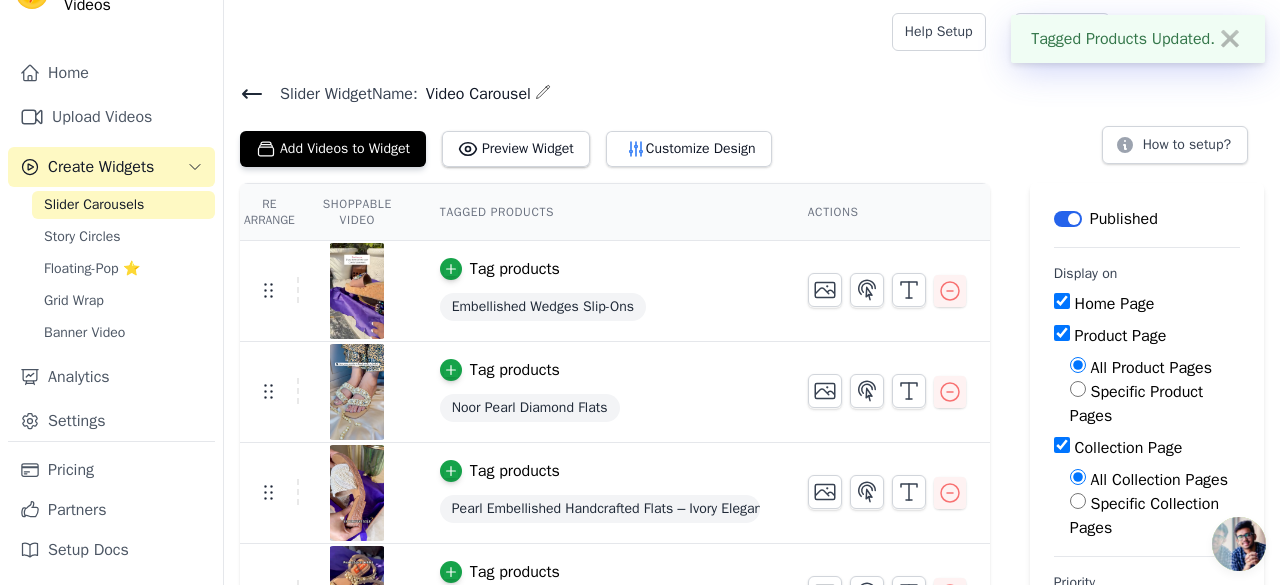 click on "Create Widgets" at bounding box center (101, 167) 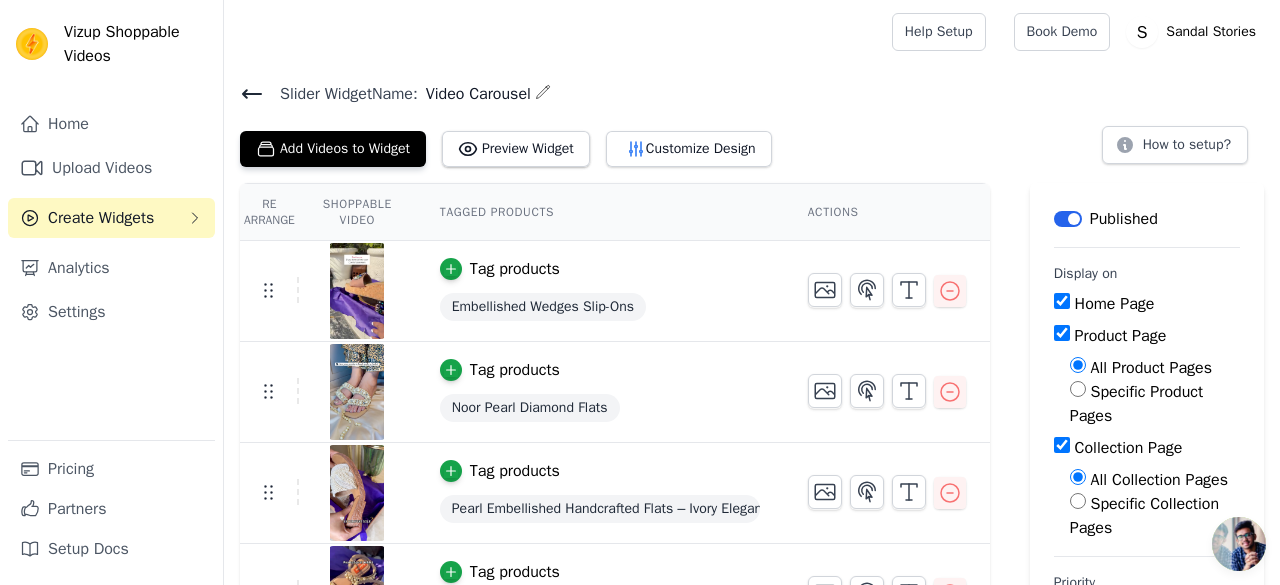 click on "Create Widgets" at bounding box center [101, 218] 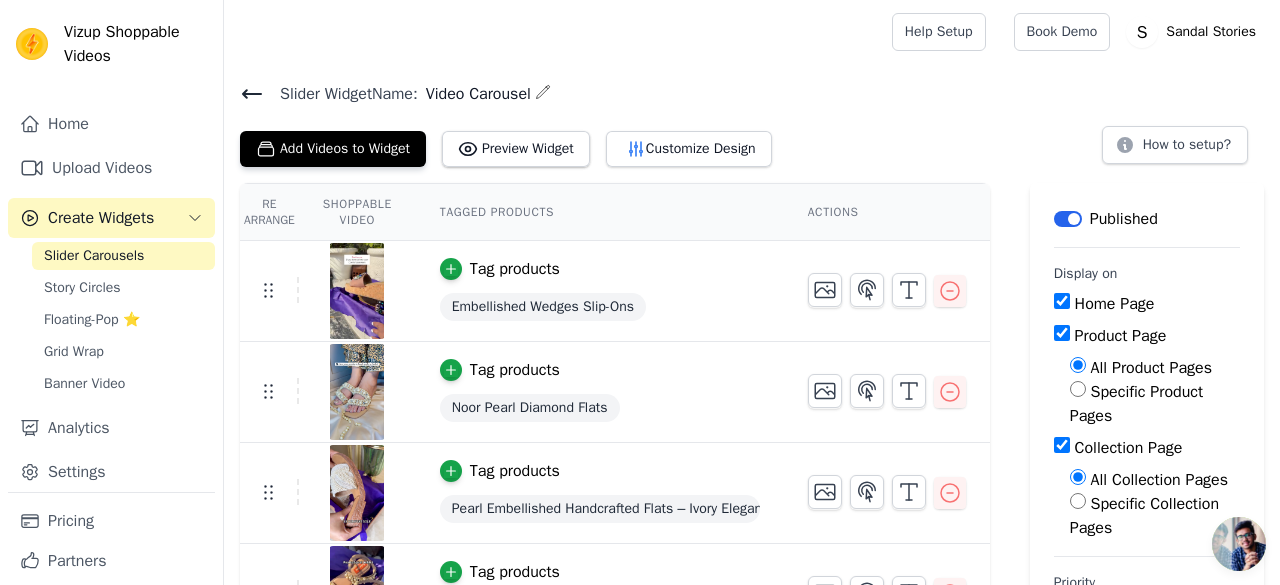click on "Slider Carousels" at bounding box center [94, 256] 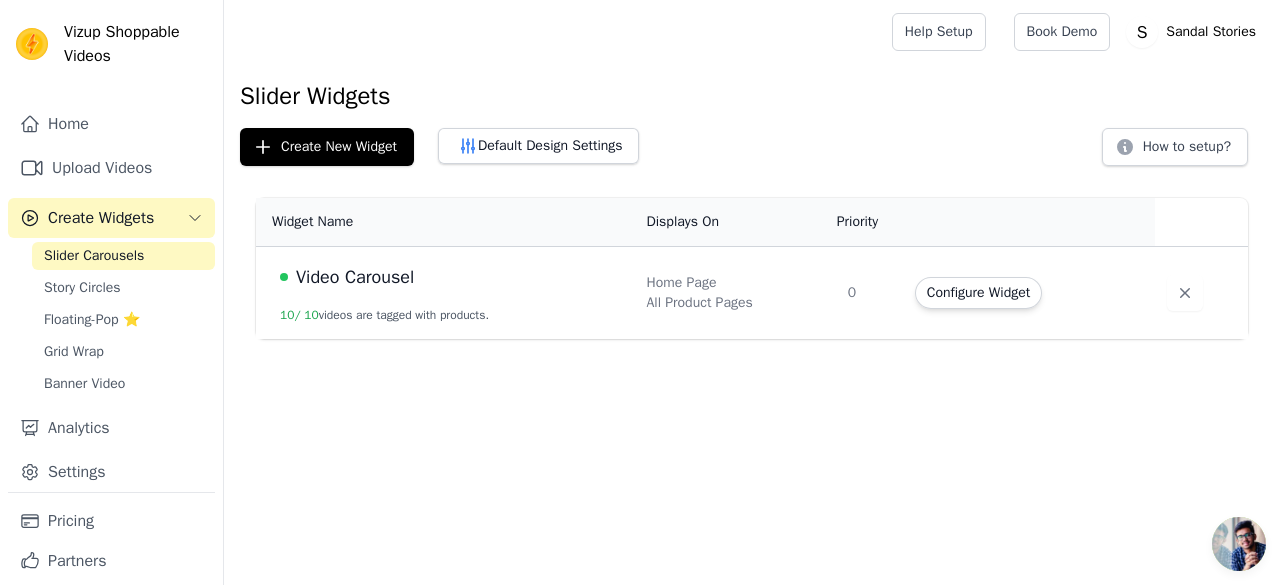 click on "10  /   10  videos are tagged with products." at bounding box center (384, 315) 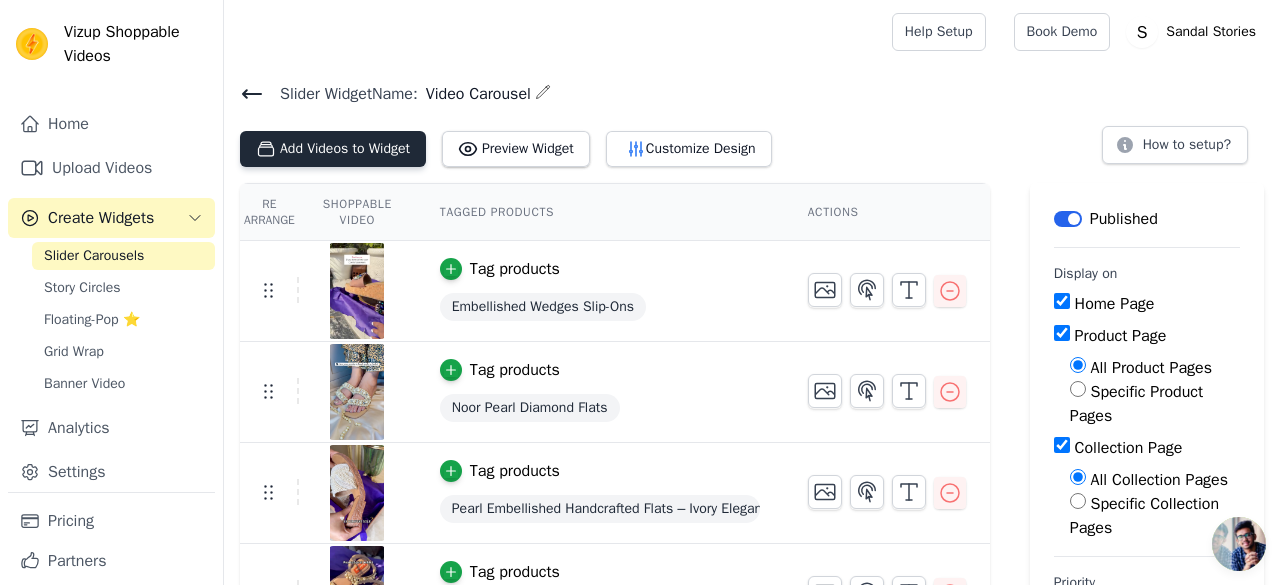 click on "Add Videos to Widget" at bounding box center (333, 149) 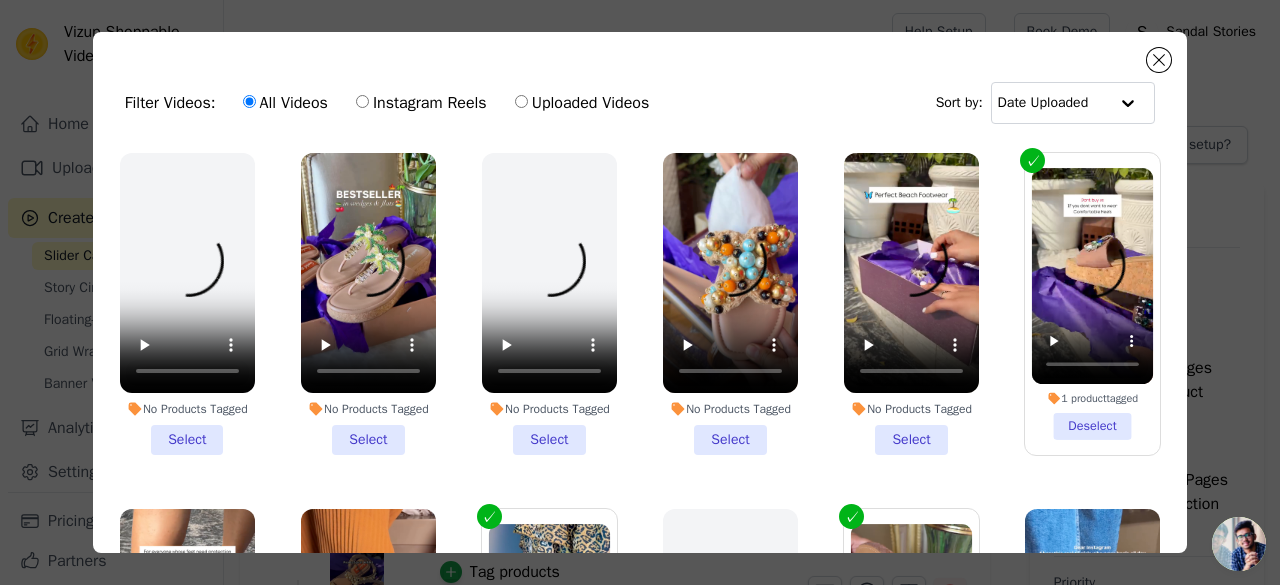 click on "No Products Tagged     Select" at bounding box center (368, 304) 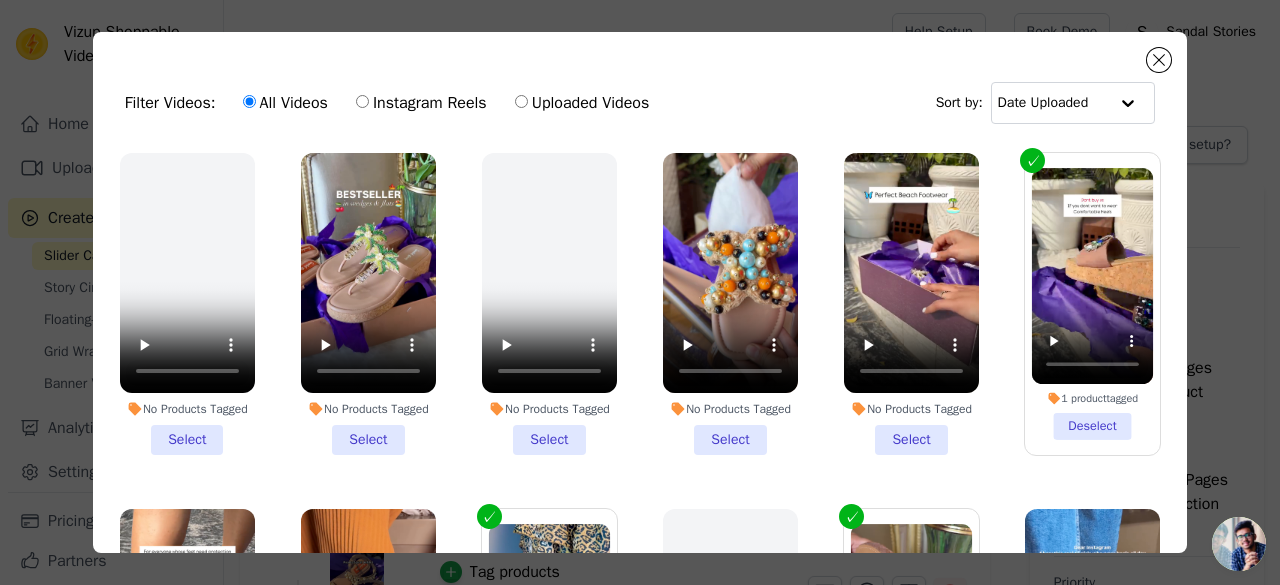 click on "No Products Tagged     Select" at bounding box center (0, 0) 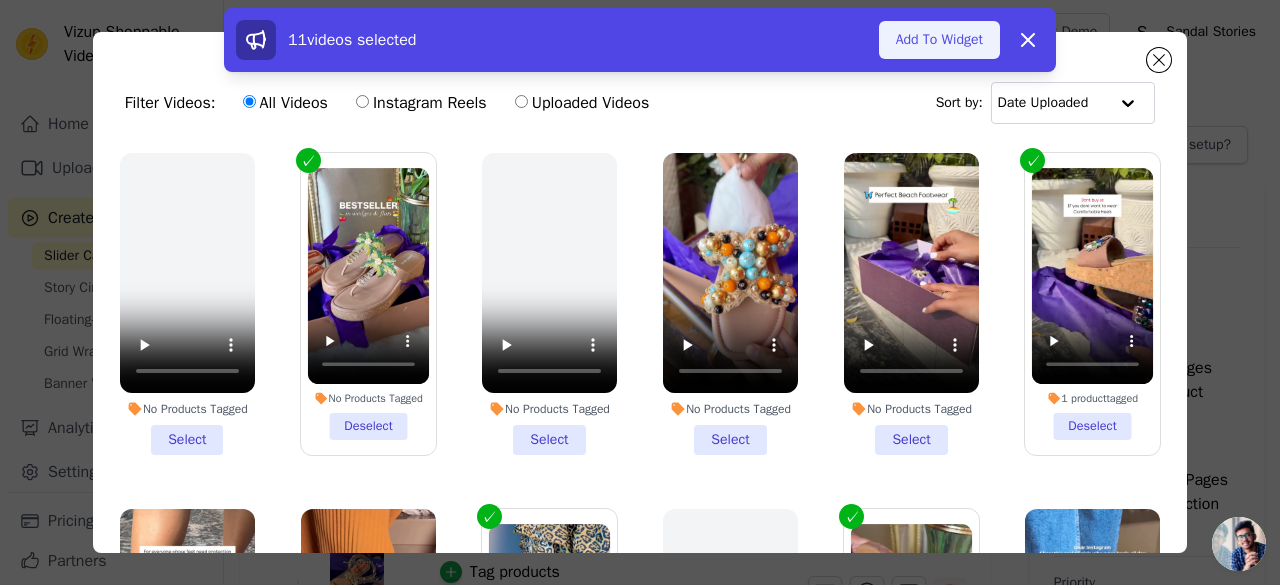 click on "Add To Widget" at bounding box center (939, 40) 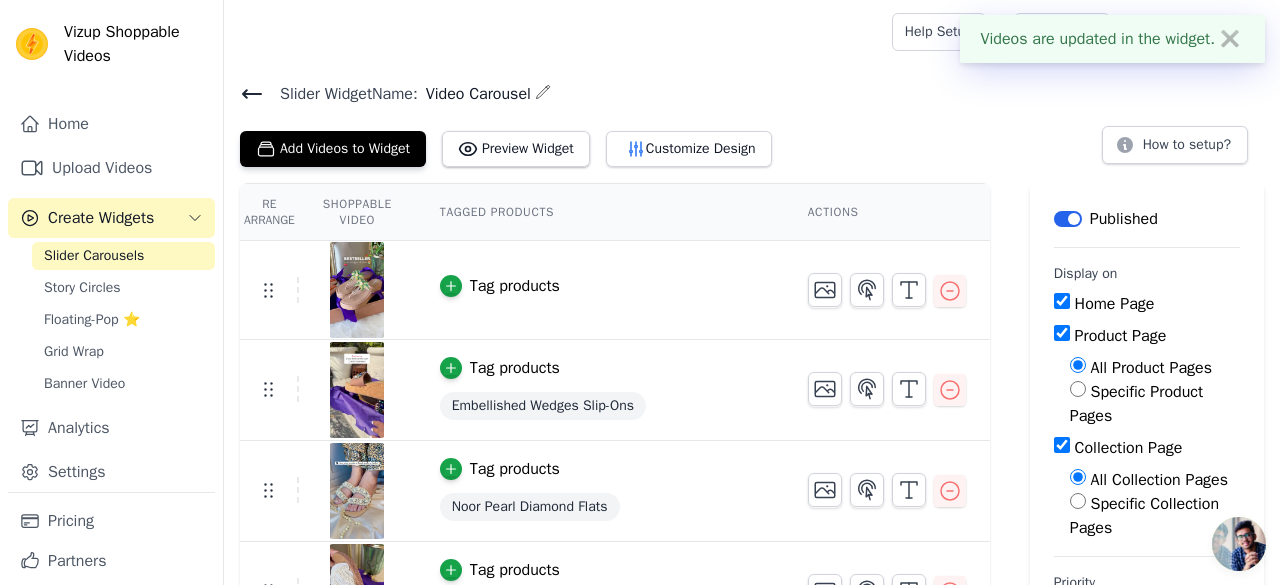 click on "Tag products" at bounding box center (515, 286) 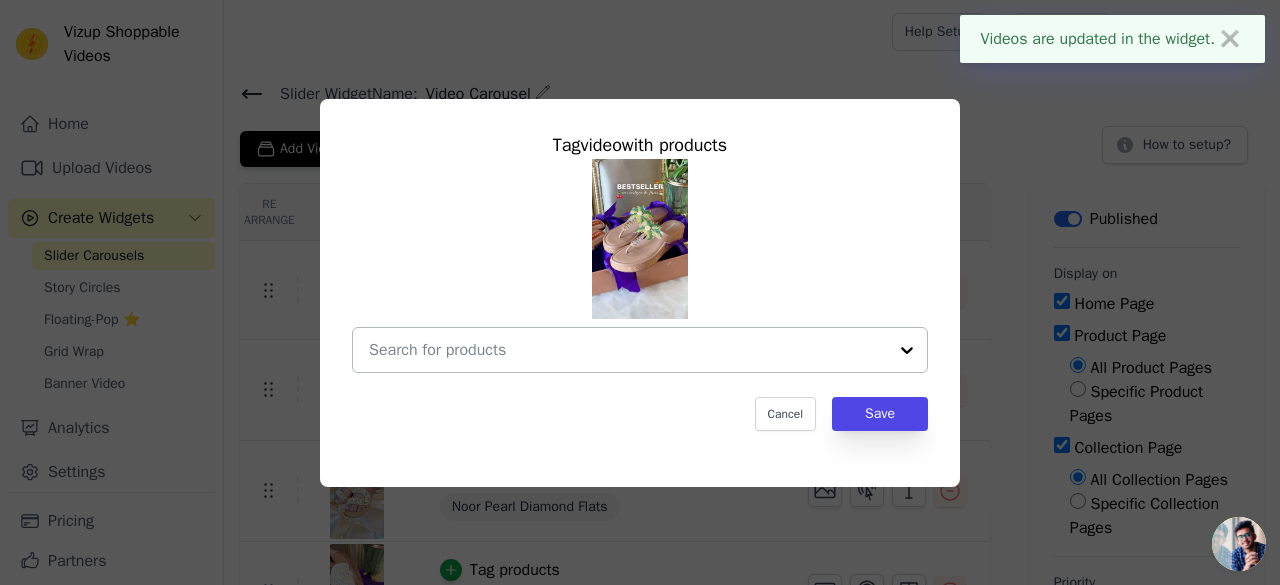 click at bounding box center (628, 350) 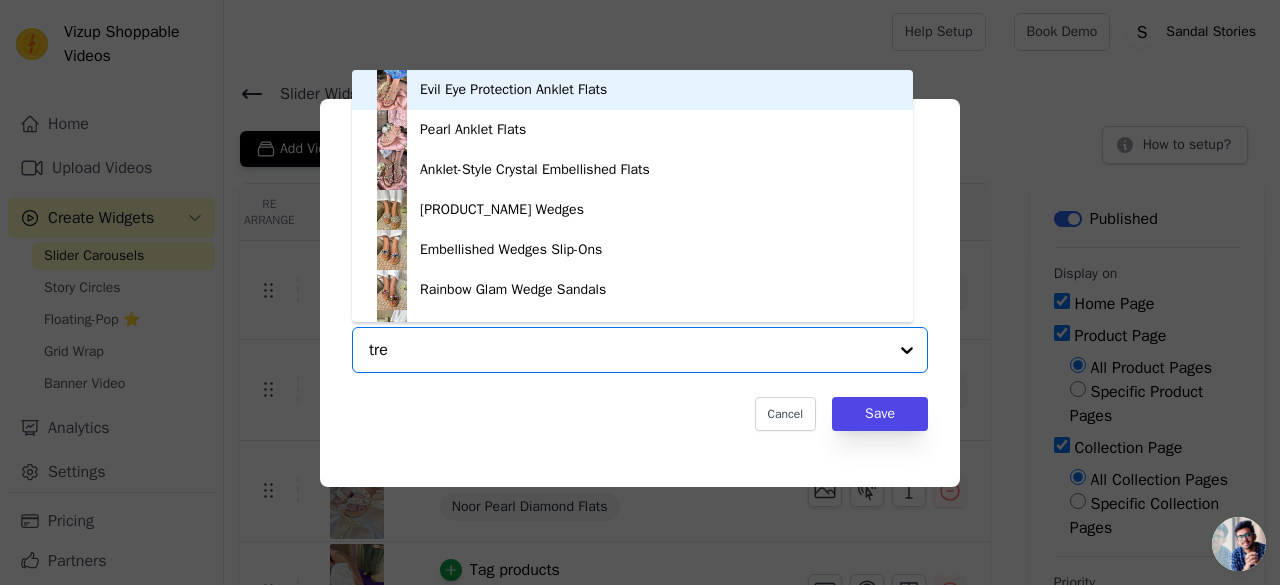 type on "tree" 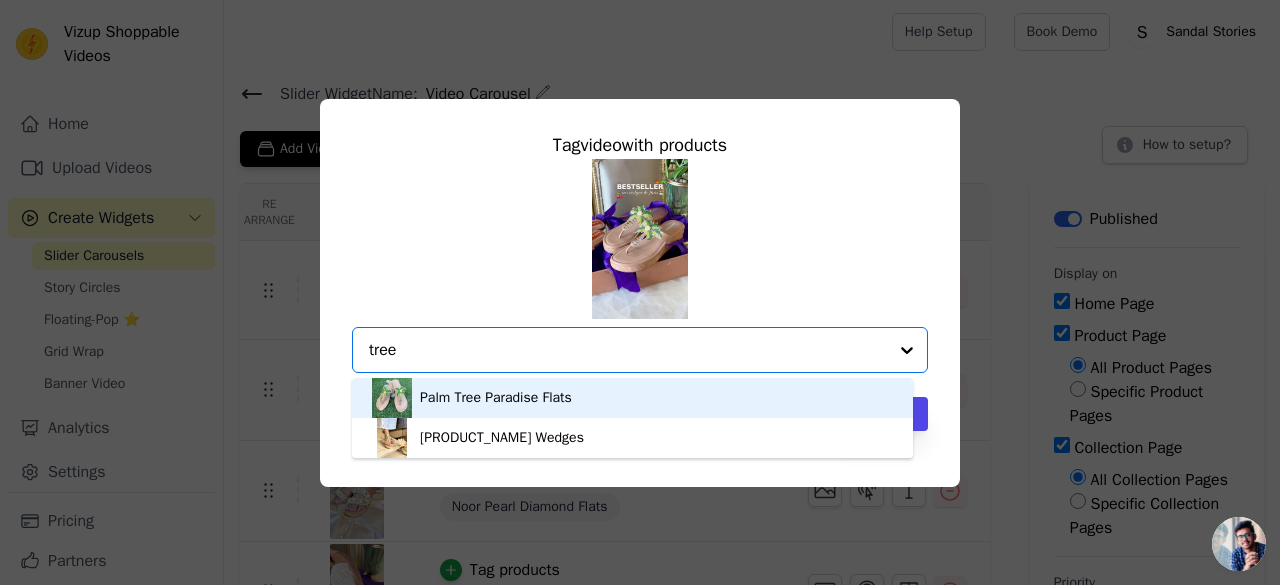 click on "Palm Tree Paradise Flats" at bounding box center (496, 398) 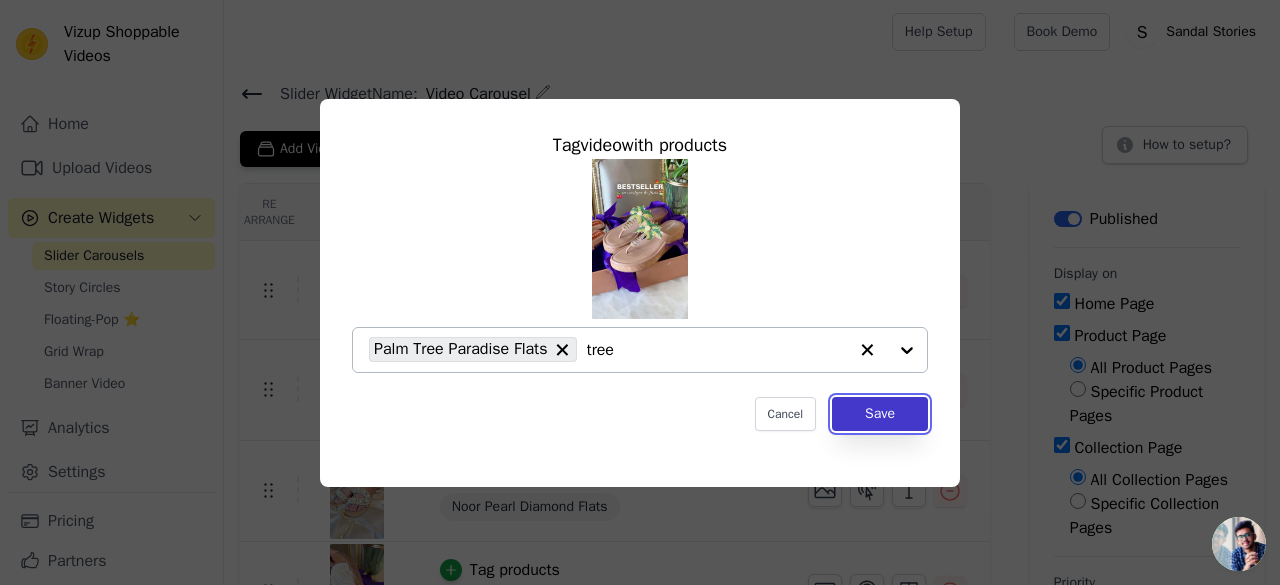 click on "Save" at bounding box center [880, 414] 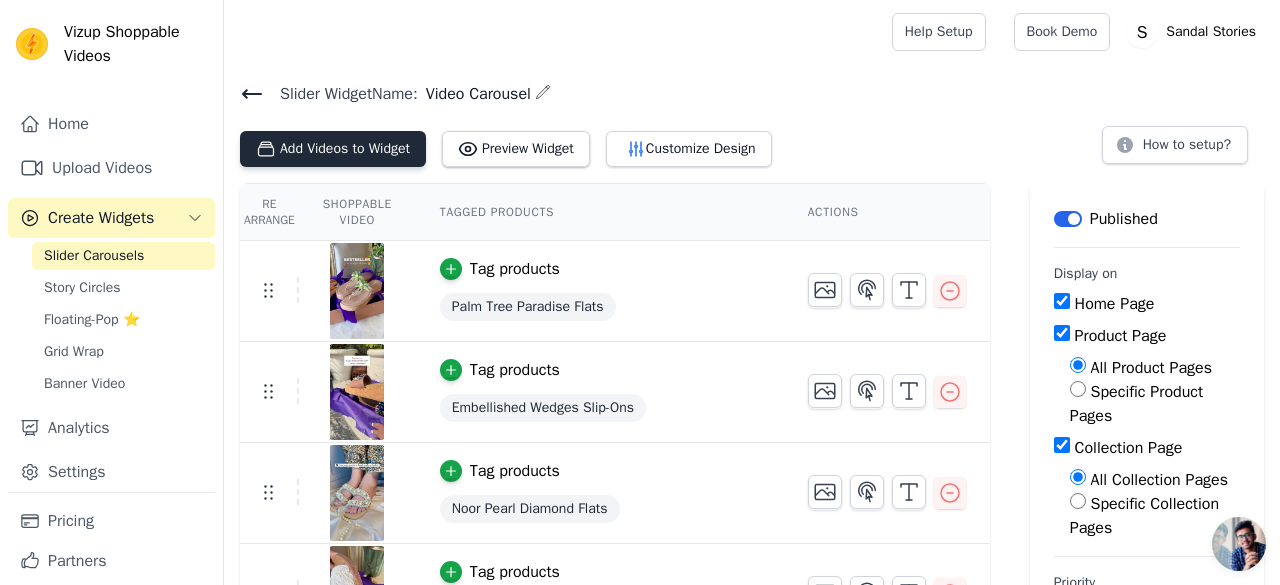 click on "Add Videos to Widget" at bounding box center [333, 149] 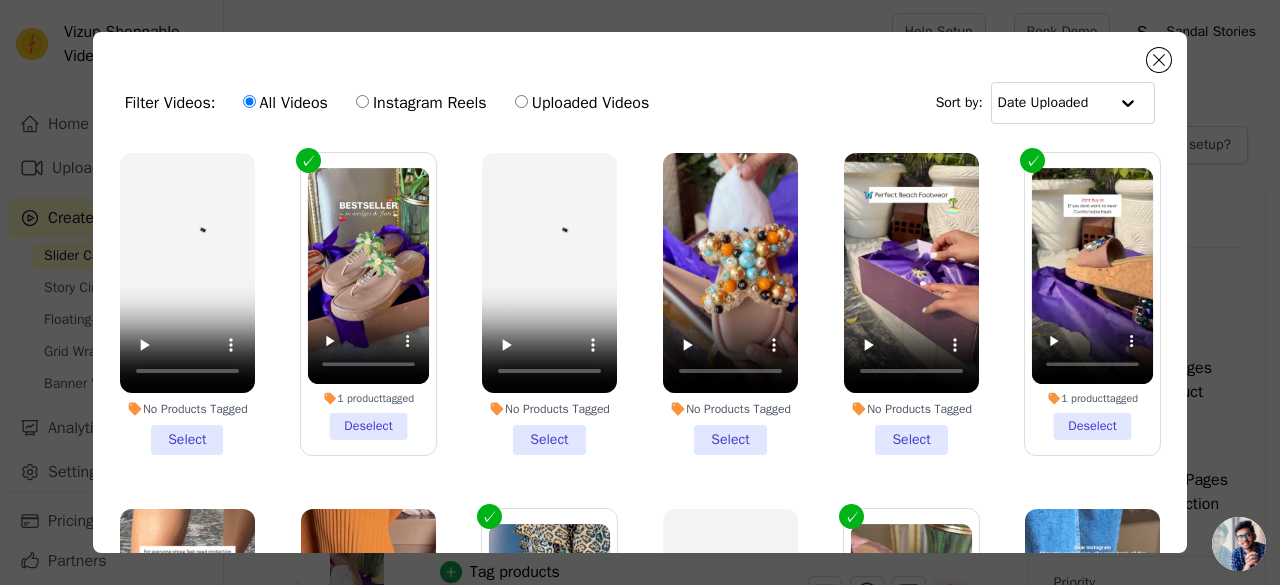 click on "No Products Tagged     Select" at bounding box center [730, 304] 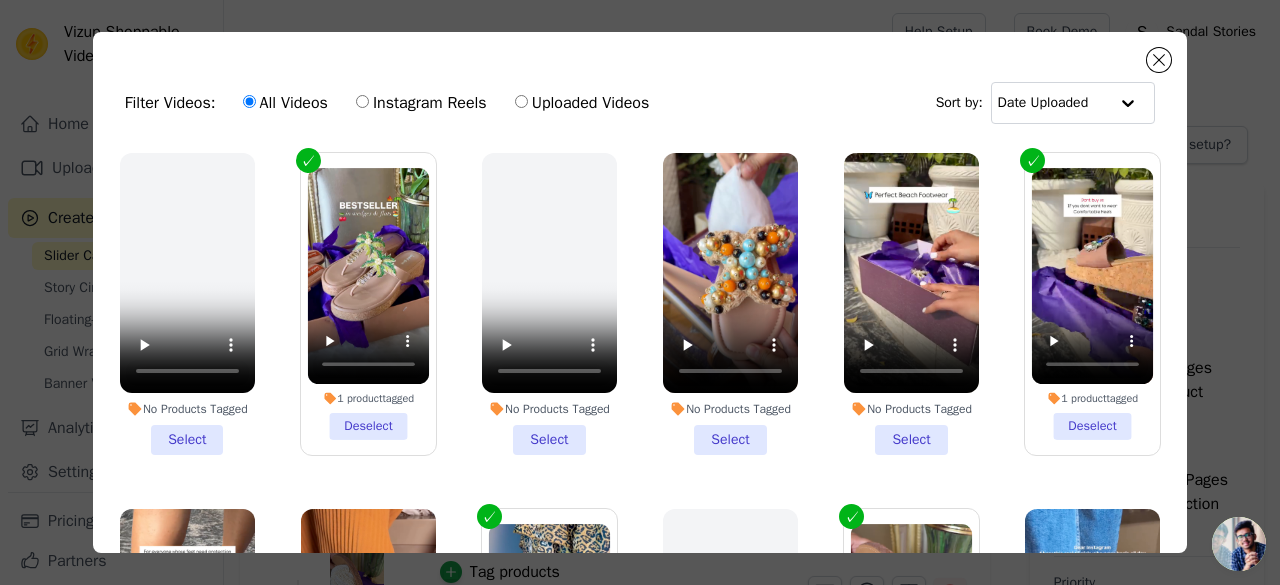 click on "No Products Tagged     Select" at bounding box center (0, 0) 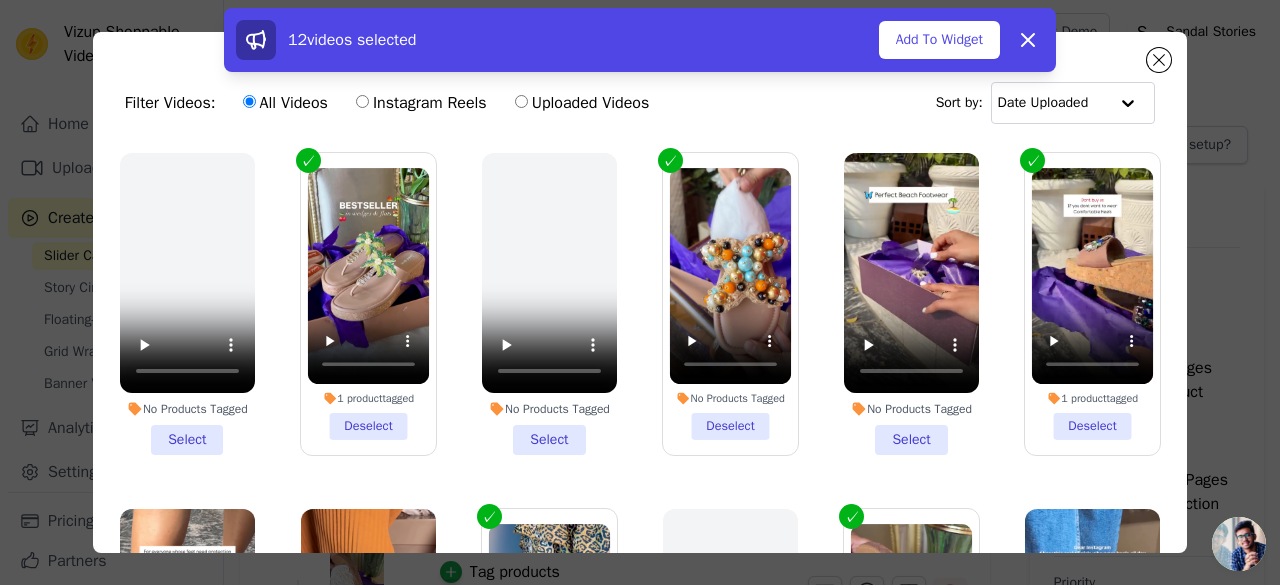 click on "No Products Tagged     Select" at bounding box center (911, 304) 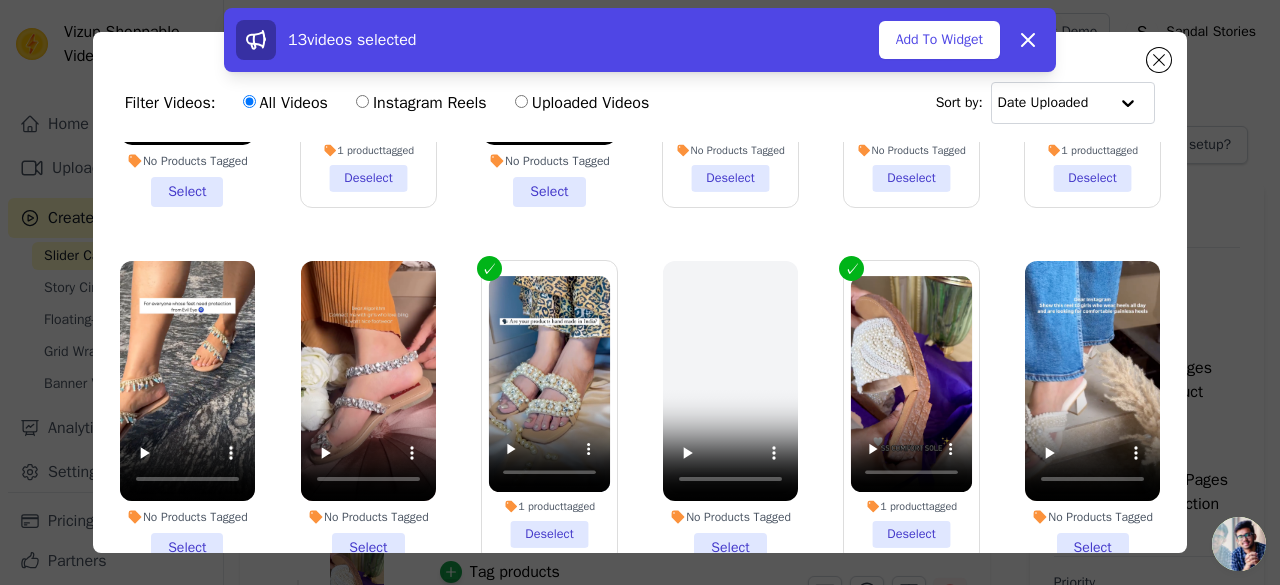 scroll, scrollTop: 308, scrollLeft: 0, axis: vertical 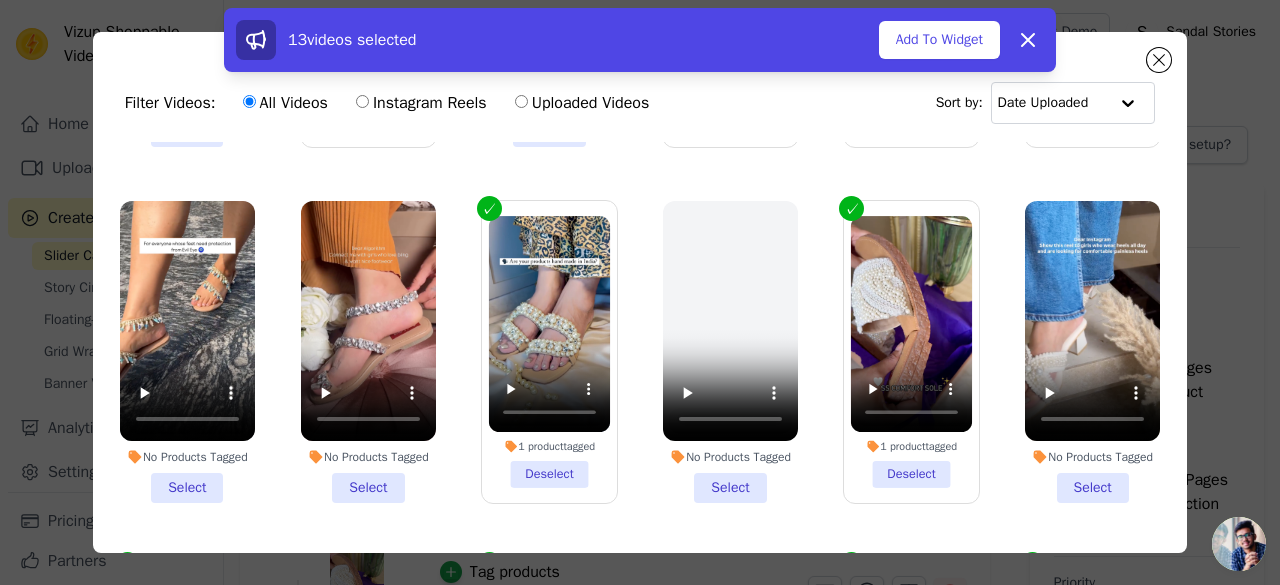 click on "No Products Tagged     Select" at bounding box center (187, 352) 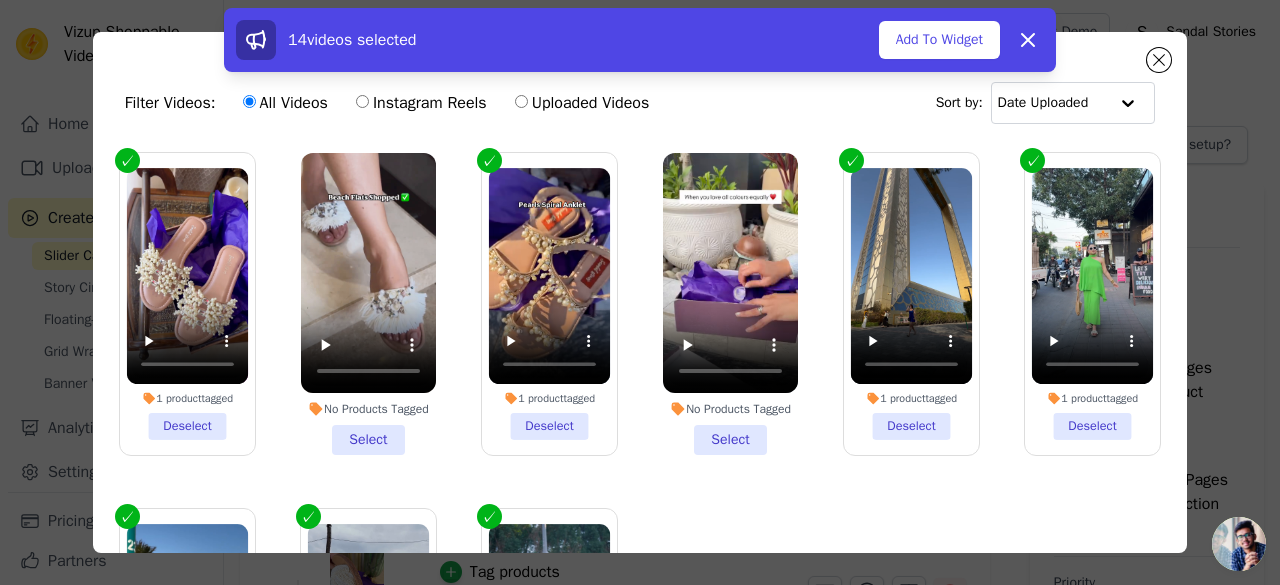 scroll, scrollTop: 722, scrollLeft: 0, axis: vertical 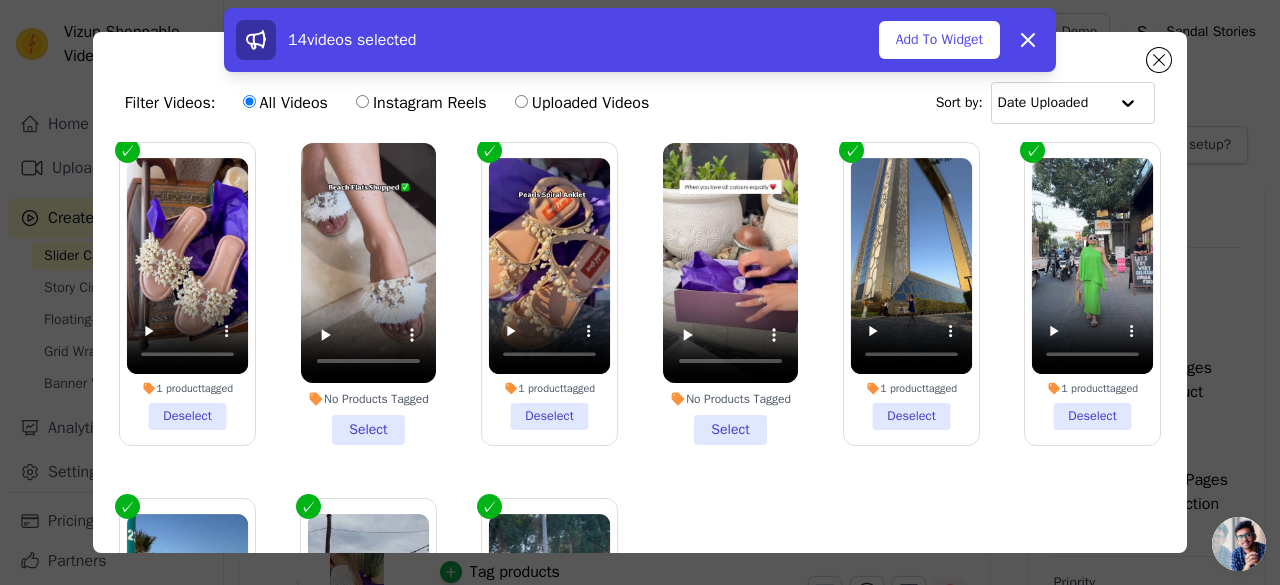 click on "No Products Tagged     Select" at bounding box center [730, 294] 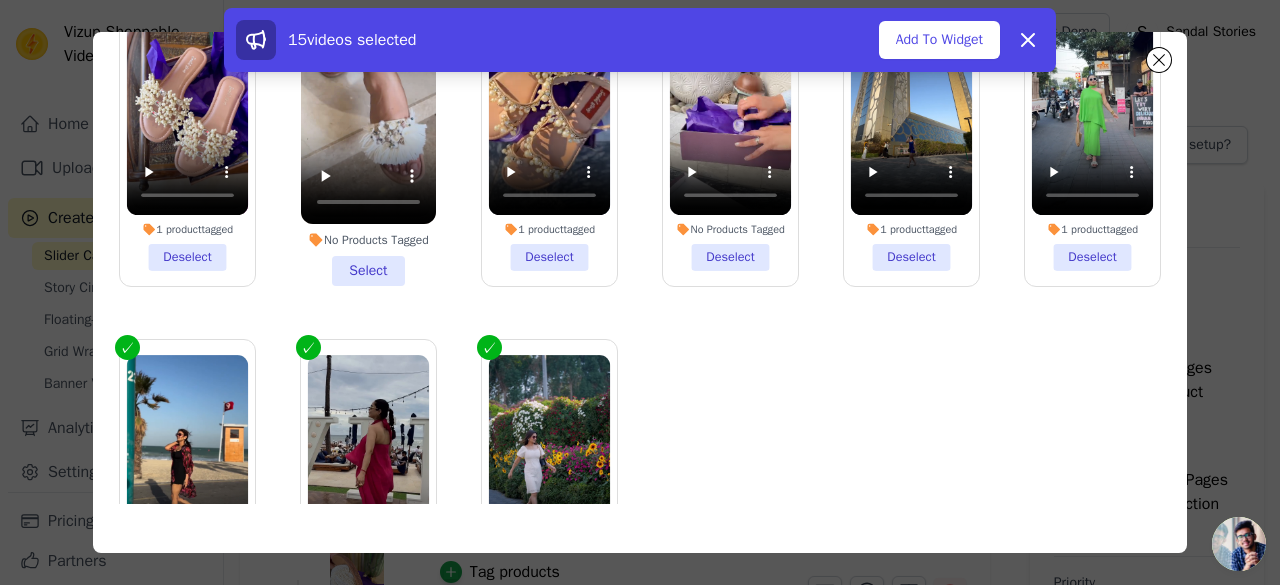 scroll, scrollTop: 0, scrollLeft: 0, axis: both 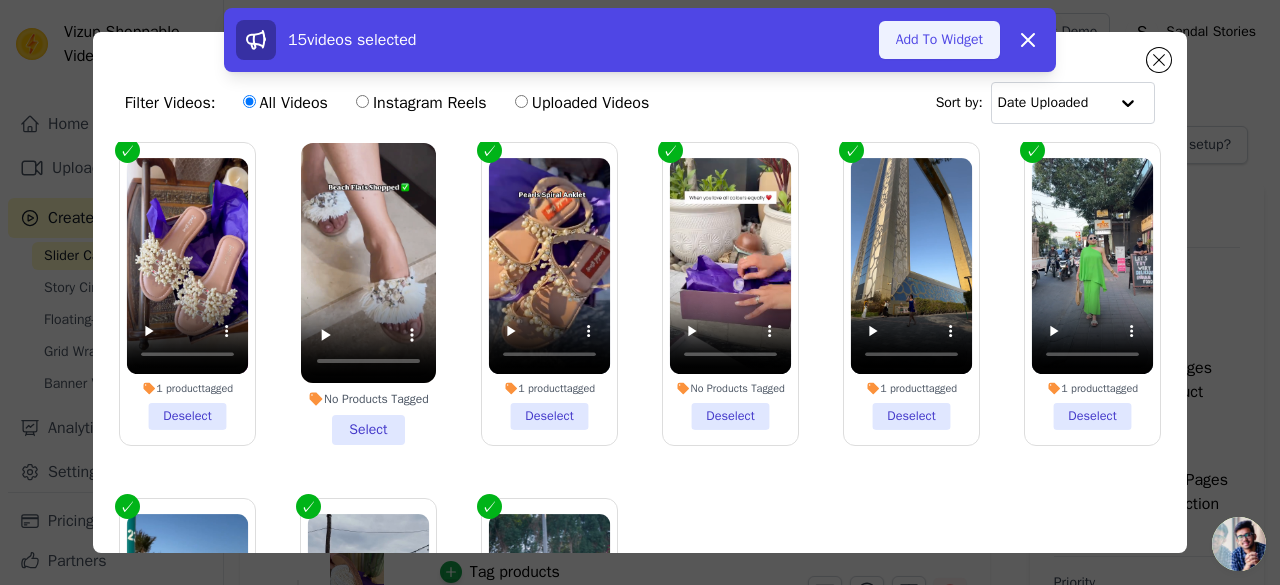 click on "Add To Widget" at bounding box center (939, 40) 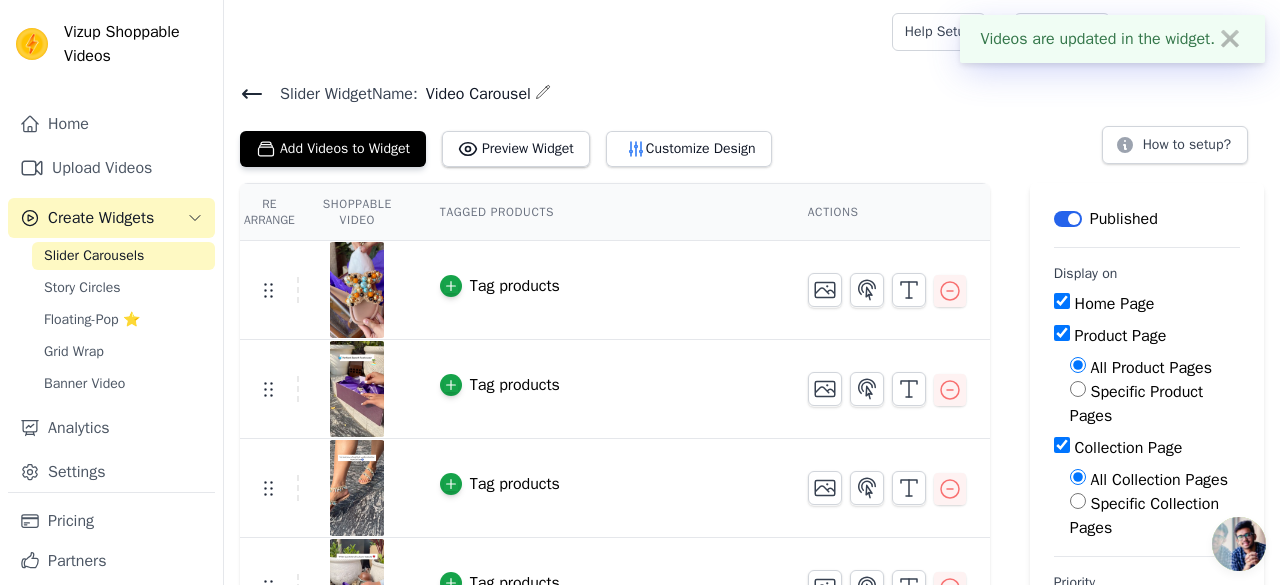 click on "Tag products" at bounding box center (515, 286) 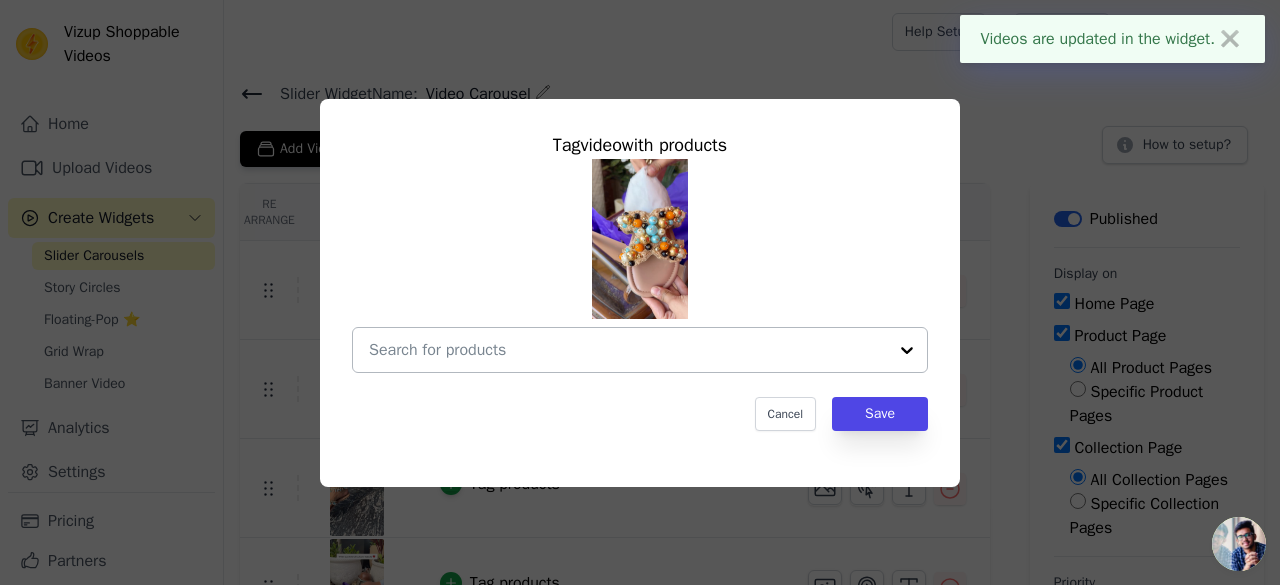 click at bounding box center (628, 350) 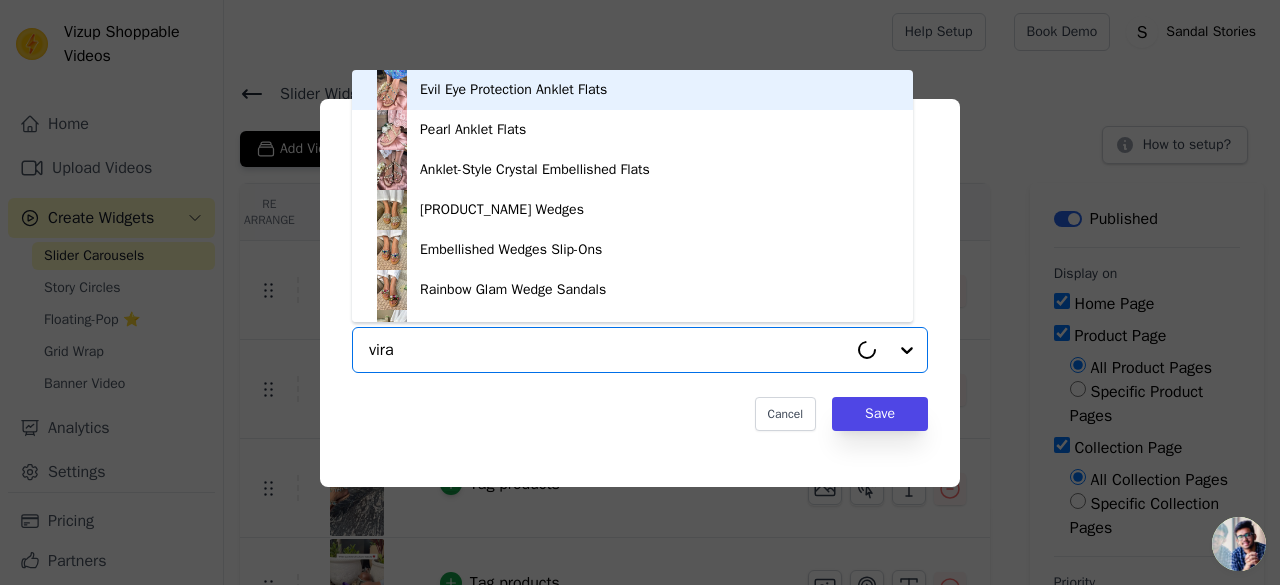 type on "viral" 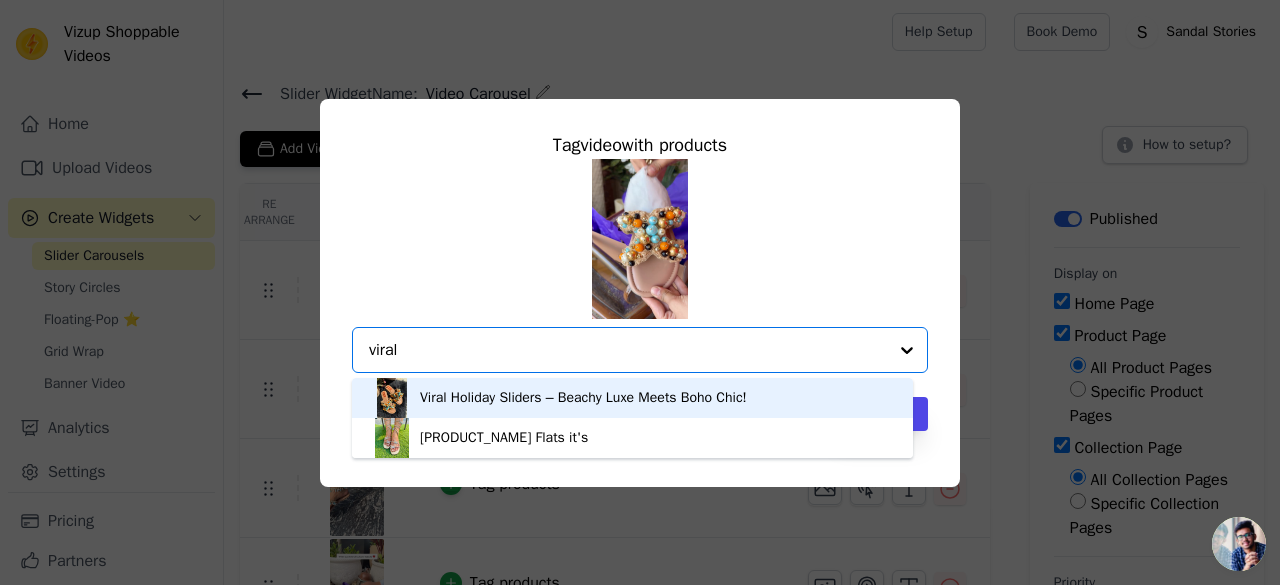 click on "Viral Holiday Sliders – Beachy Luxe Meets Boho Chic!" at bounding box center [583, 398] 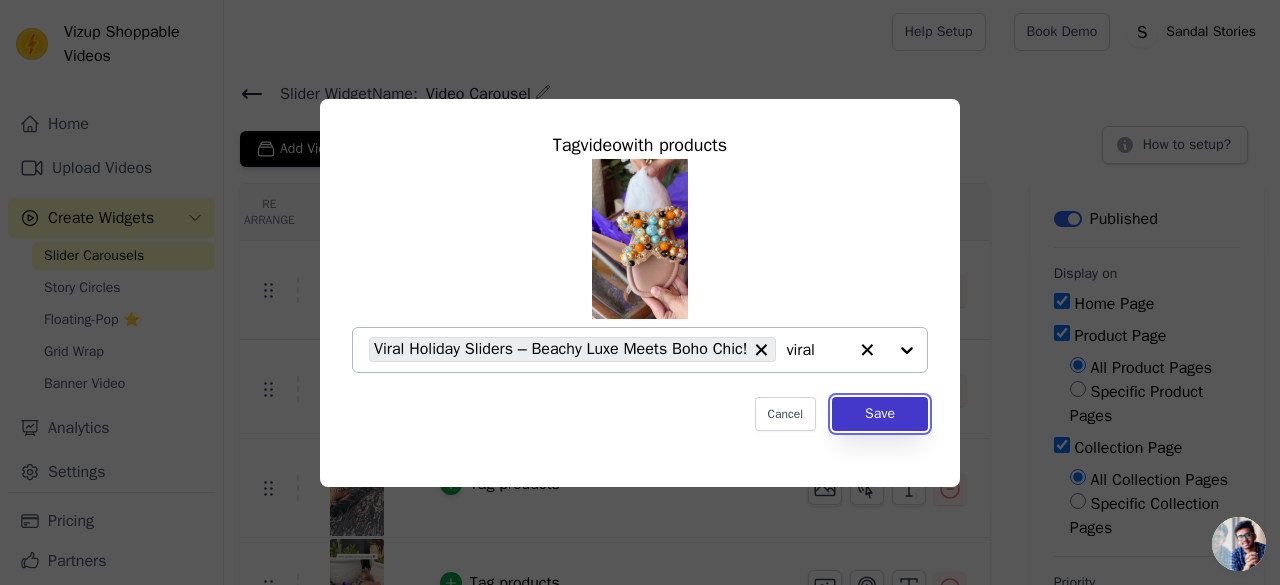 click on "Save" at bounding box center (880, 414) 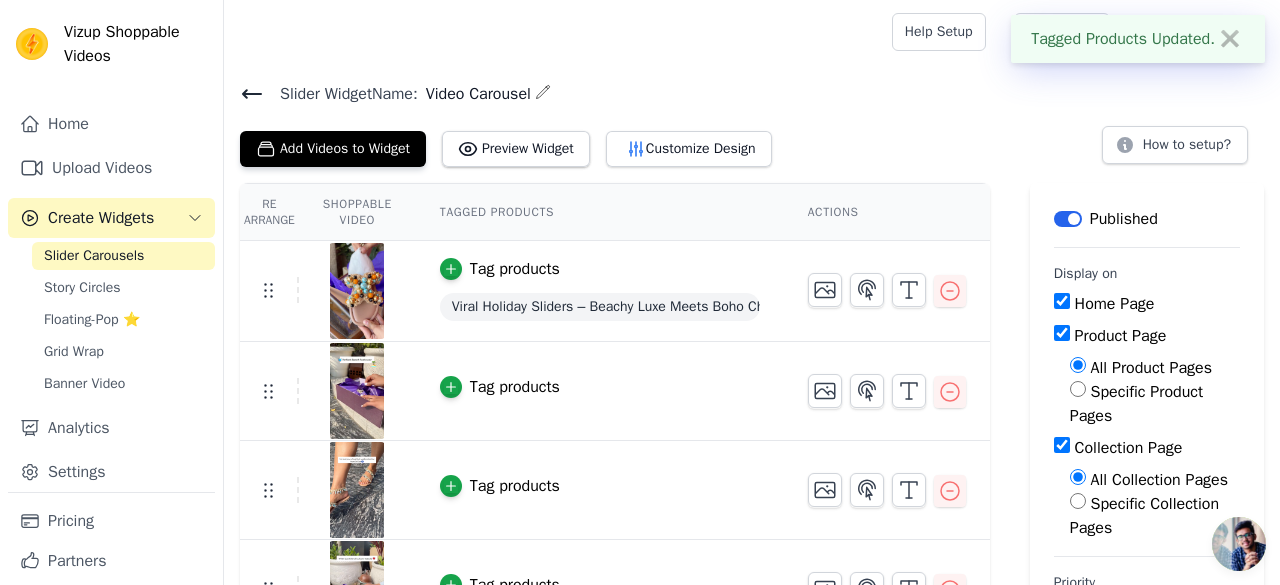click at bounding box center (357, 391) 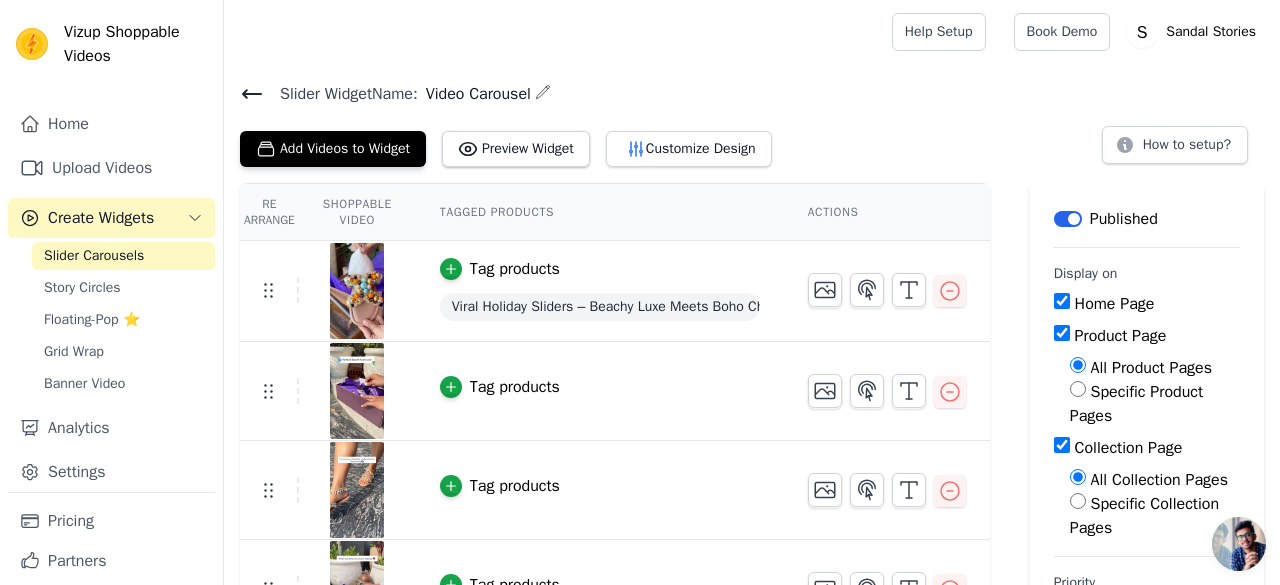 click at bounding box center (357, 391) 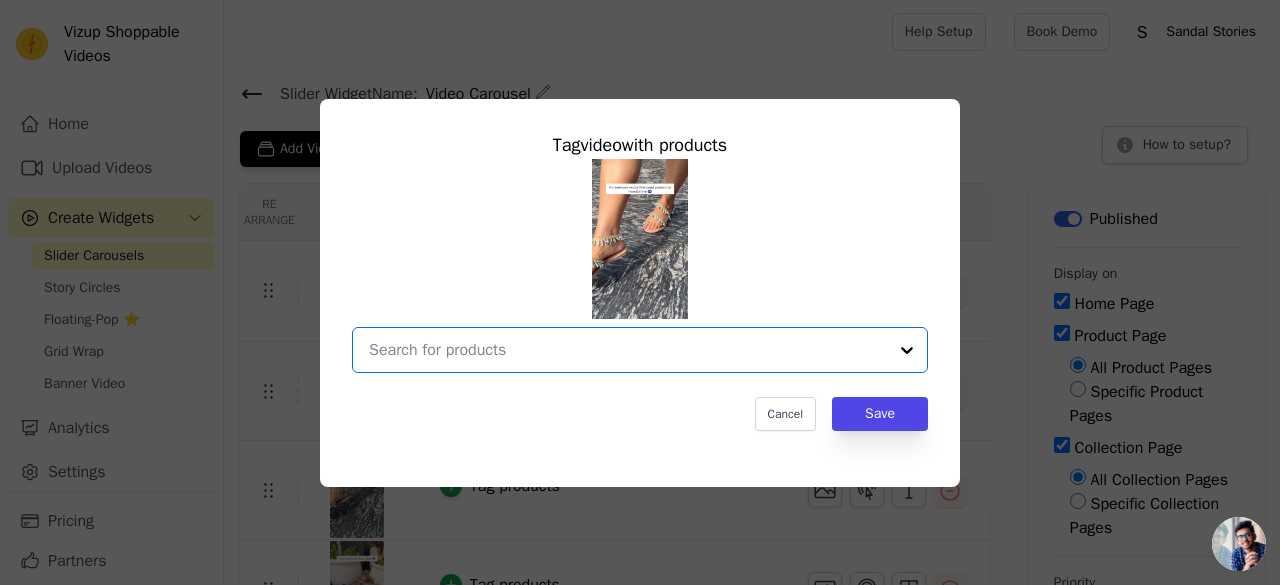 click at bounding box center (628, 350) 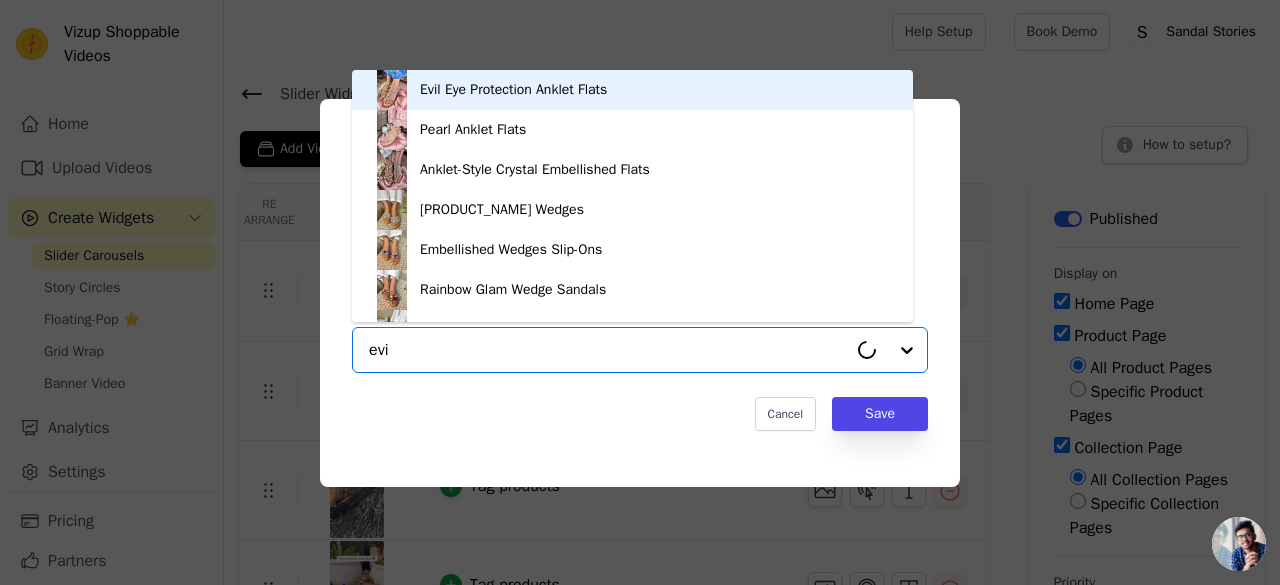 type on "evil" 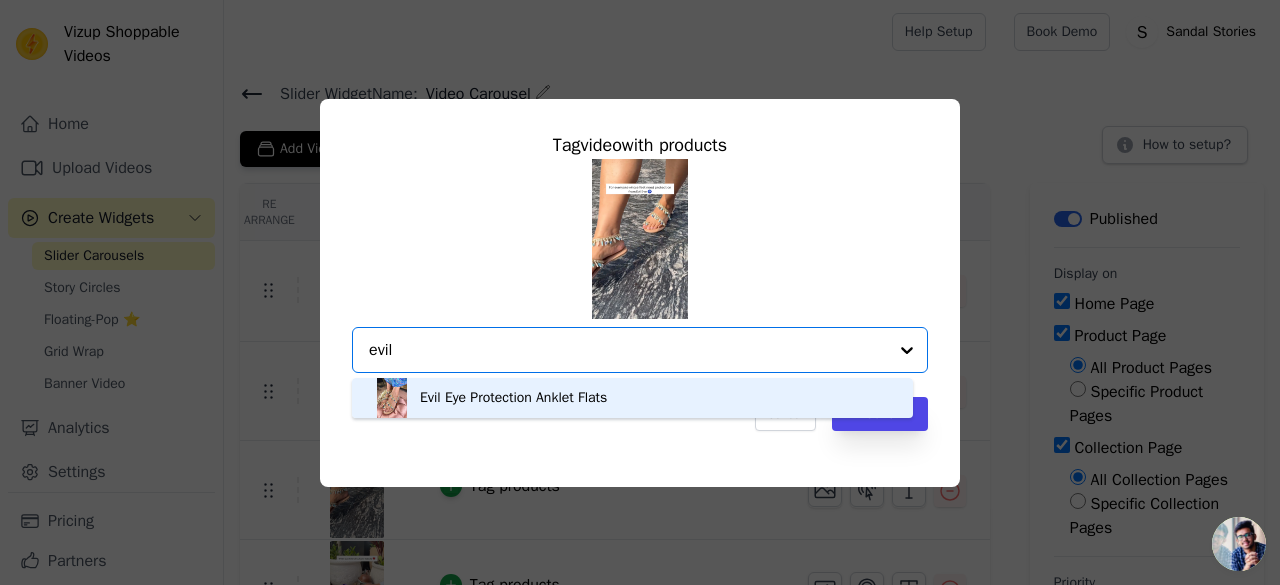 click on "Evil Eye Protection Anklet Flats" at bounding box center [513, 398] 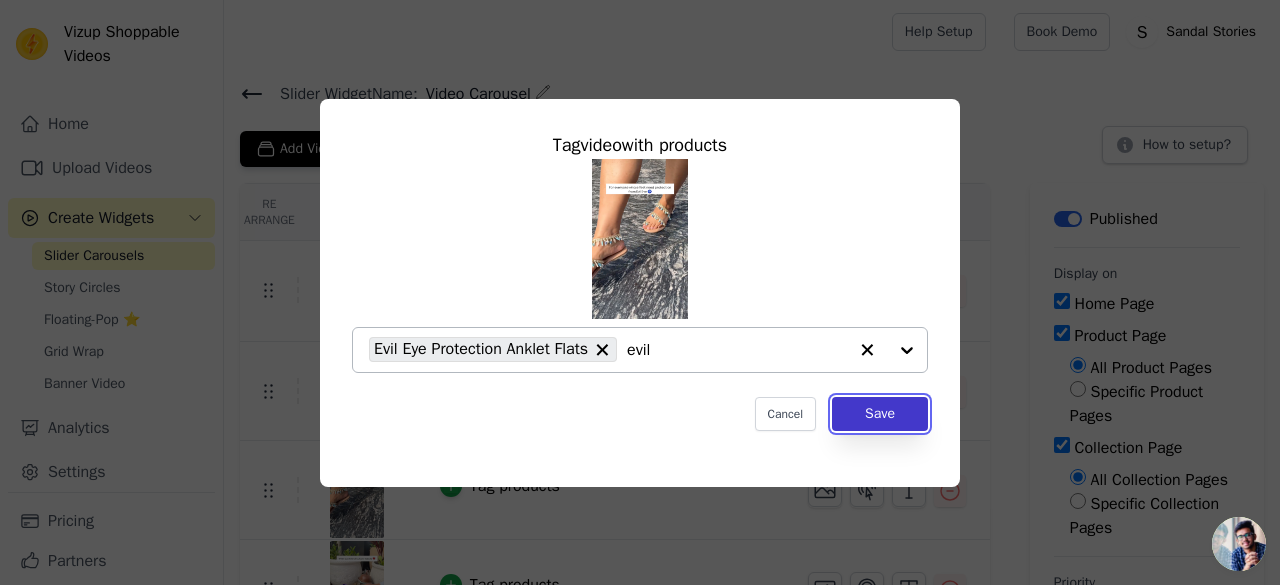 click on "Save" at bounding box center [880, 414] 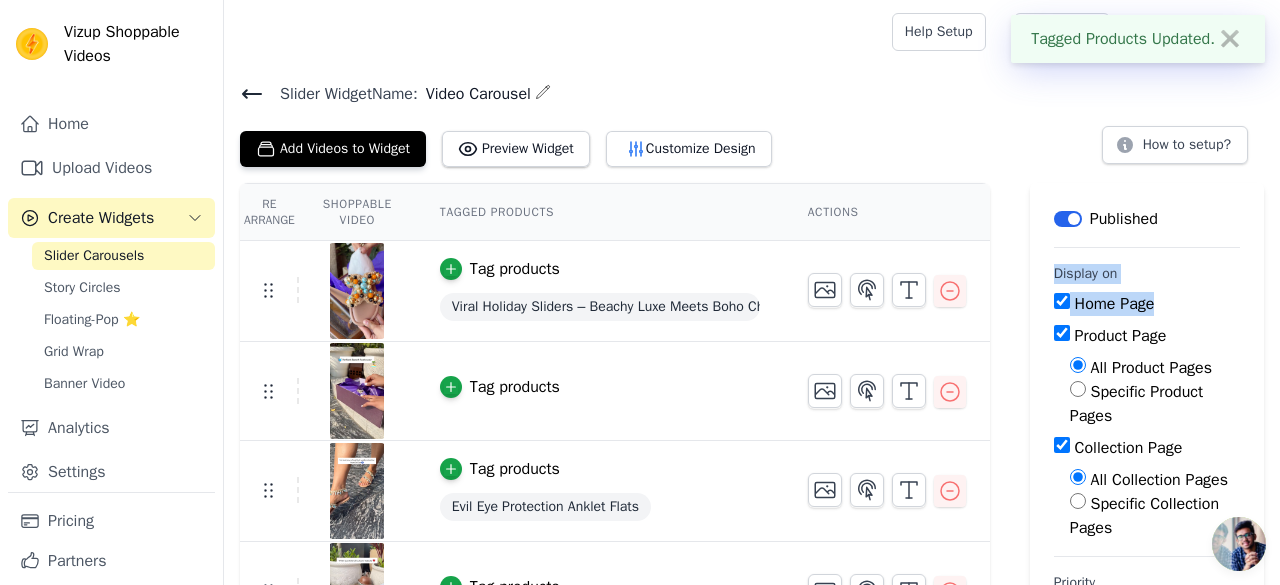 drag, startPoint x: 1278, startPoint y: 227, endPoint x: 1276, endPoint y: 301, distance: 74.02702 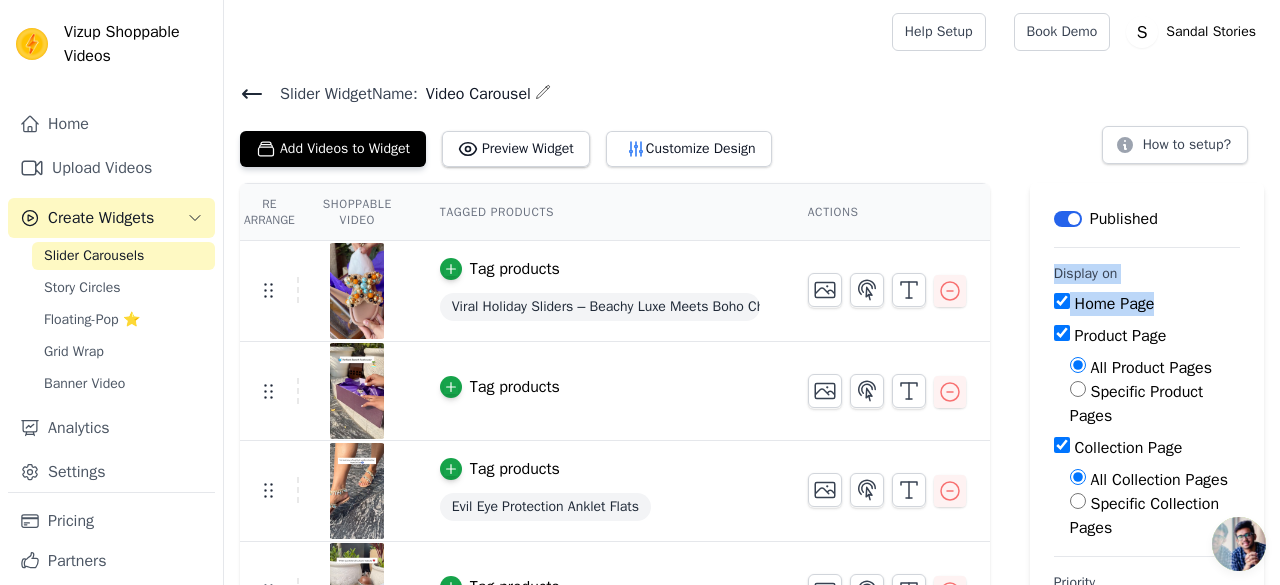 click on "Slider Carousels" at bounding box center [94, 256] 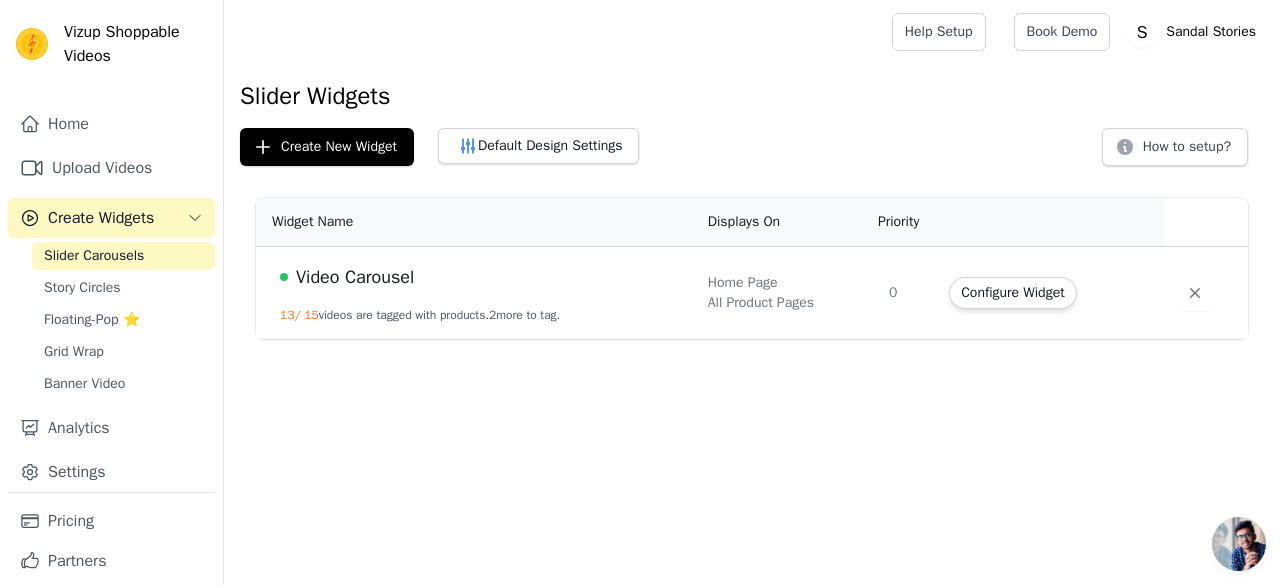 click on "Video Carousel   13  /   15  videos are tagged with products.
2  more to tag." at bounding box center [476, 293] 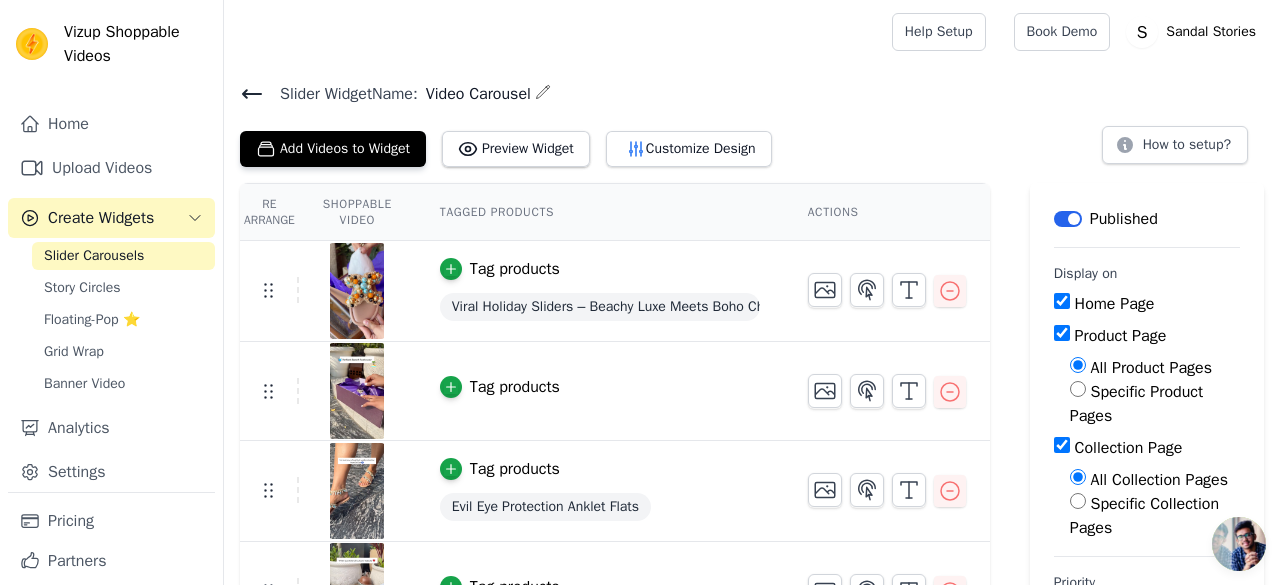 type 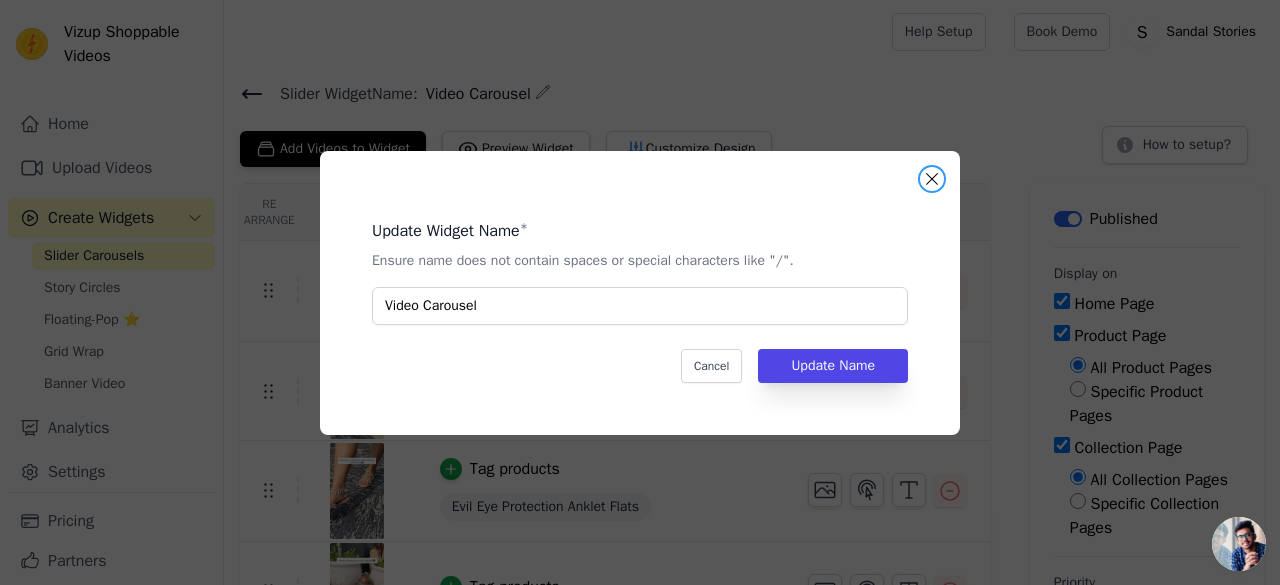 type 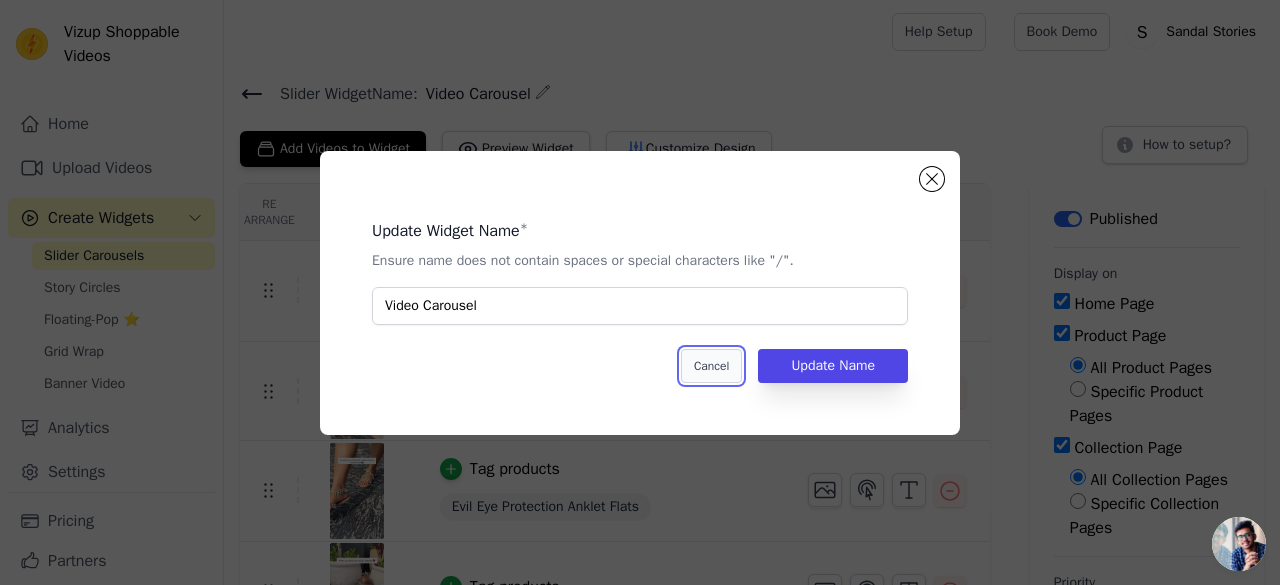 click on "Cancel" at bounding box center (711, 366) 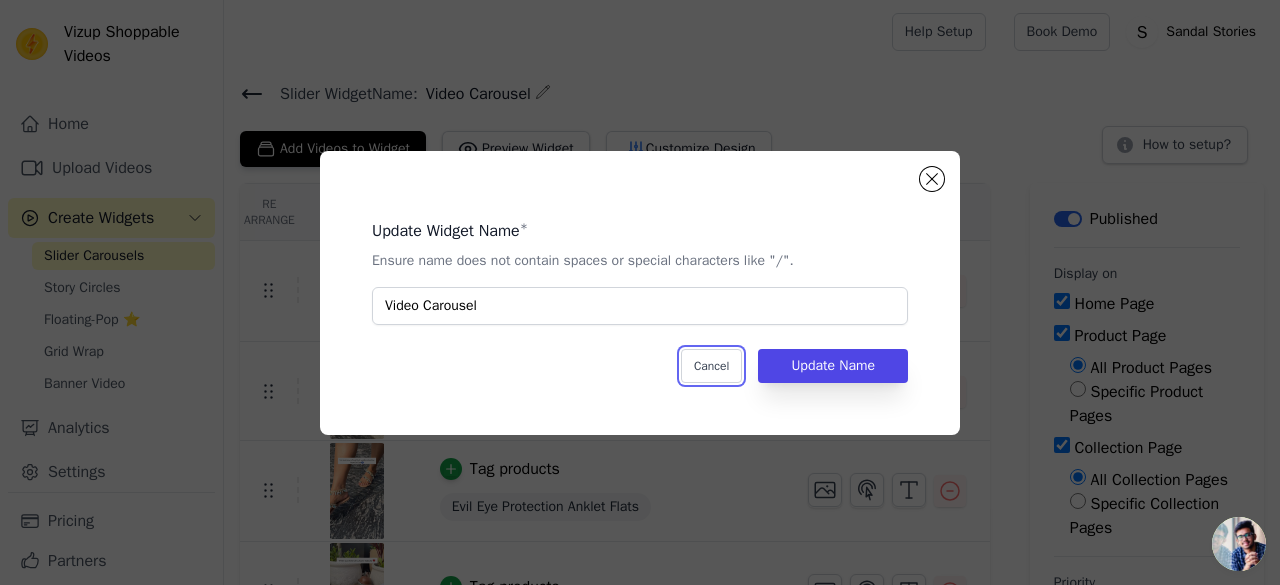 click on "Cancel" at bounding box center (711, 366) 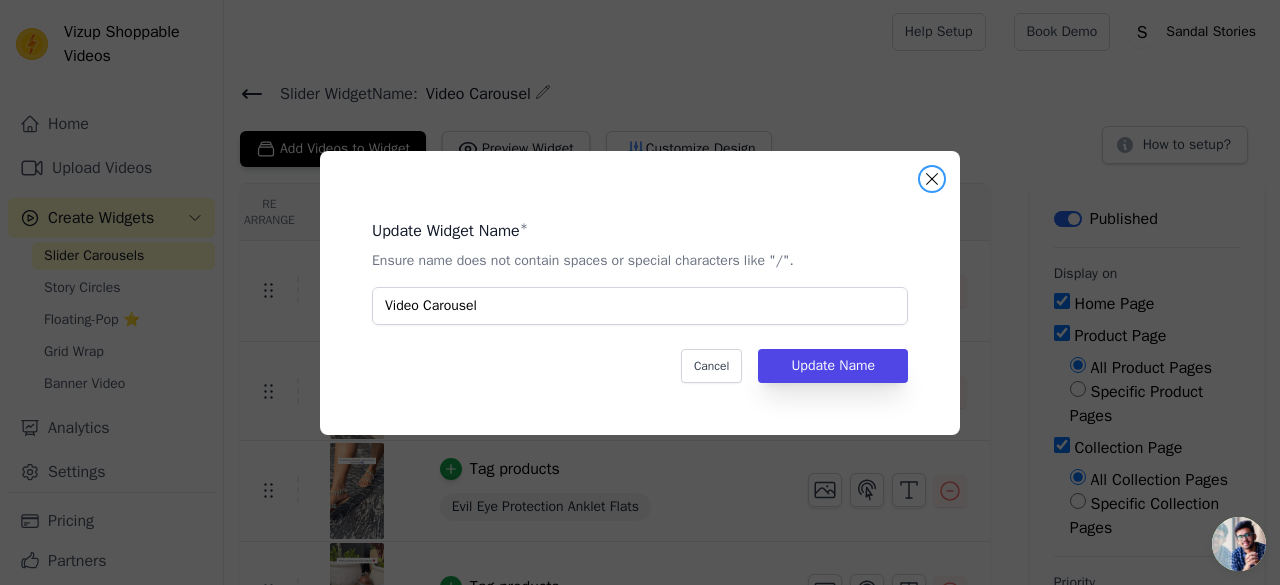 type 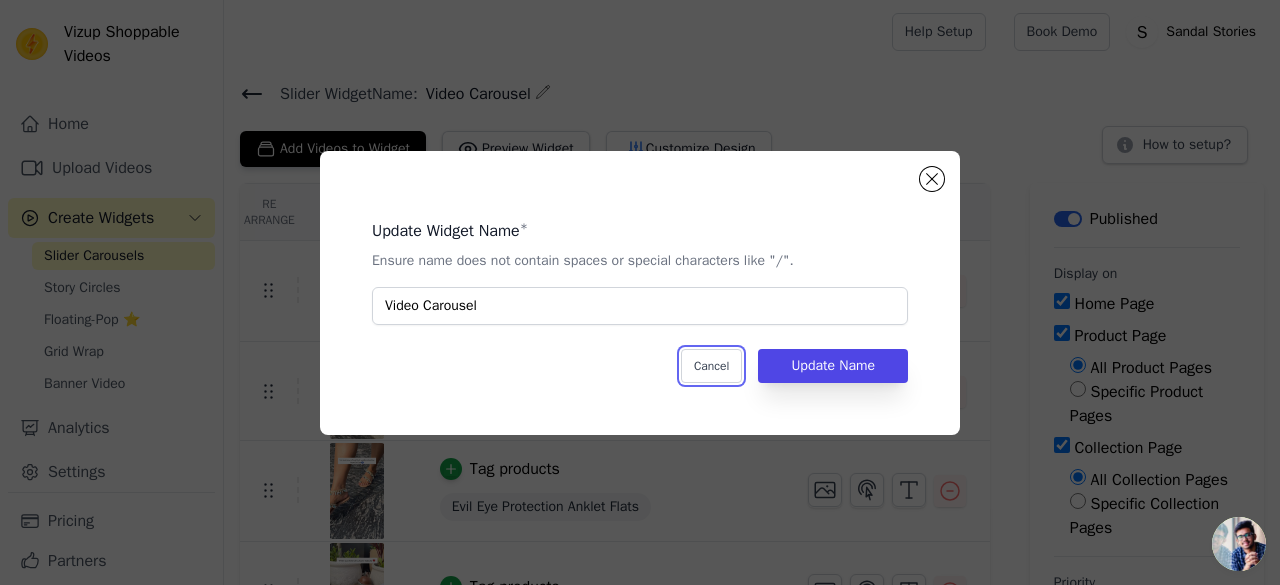 click on "Cancel" at bounding box center [711, 366] 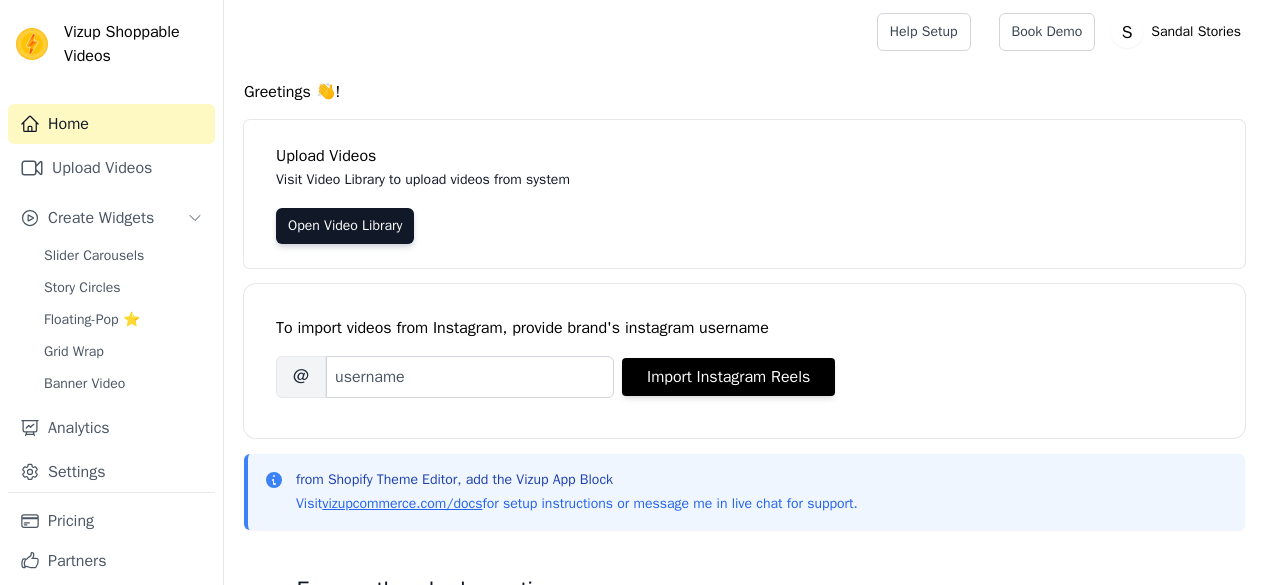 scroll, scrollTop: 0, scrollLeft: 0, axis: both 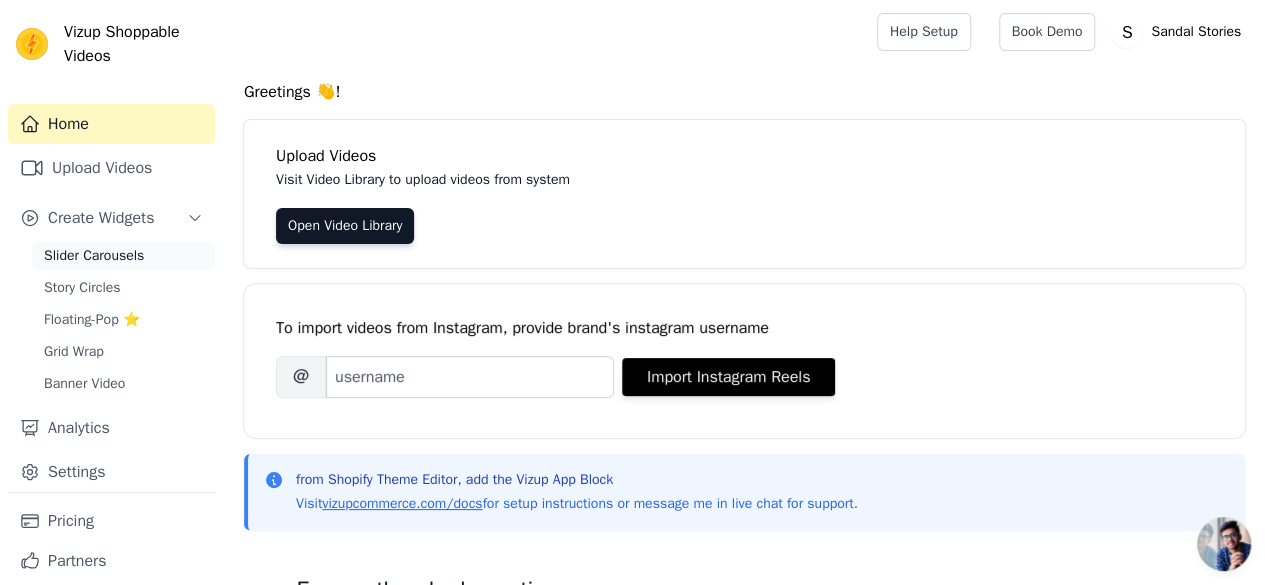 click on "Slider Carousels" at bounding box center (123, 256) 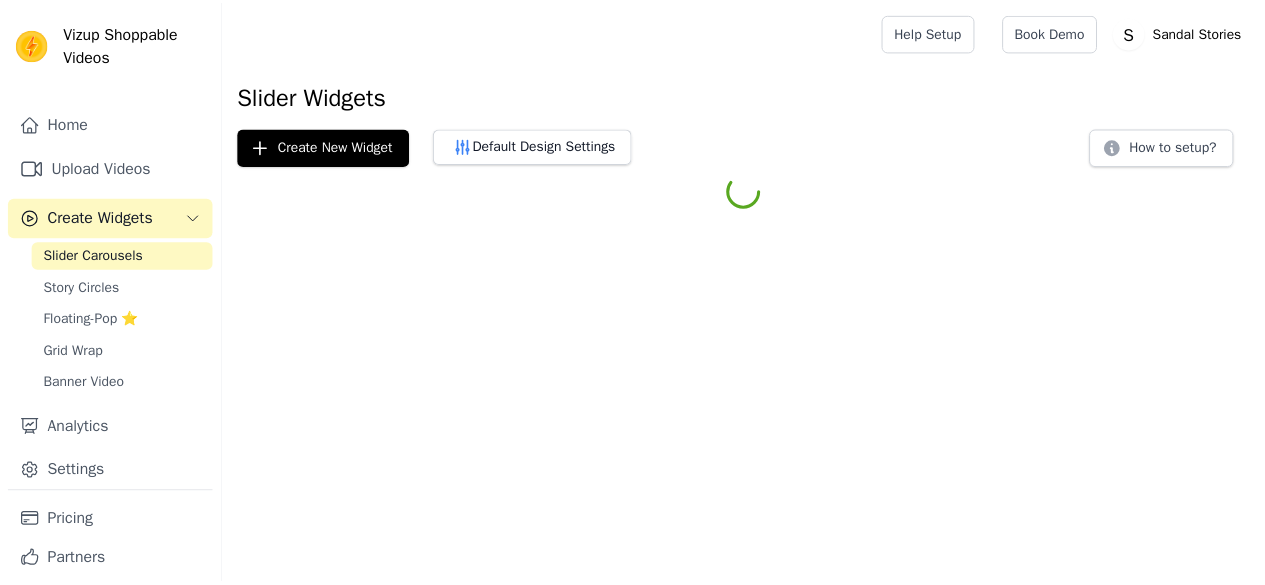 scroll, scrollTop: 0, scrollLeft: 0, axis: both 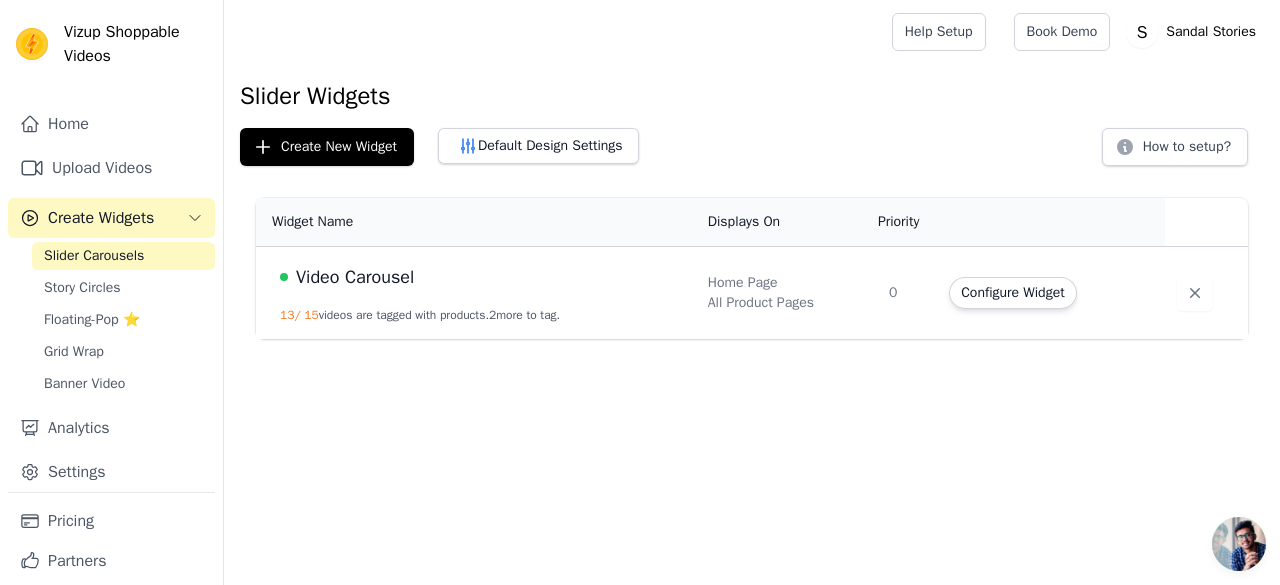 click on "Video Carousel" at bounding box center [355, 277] 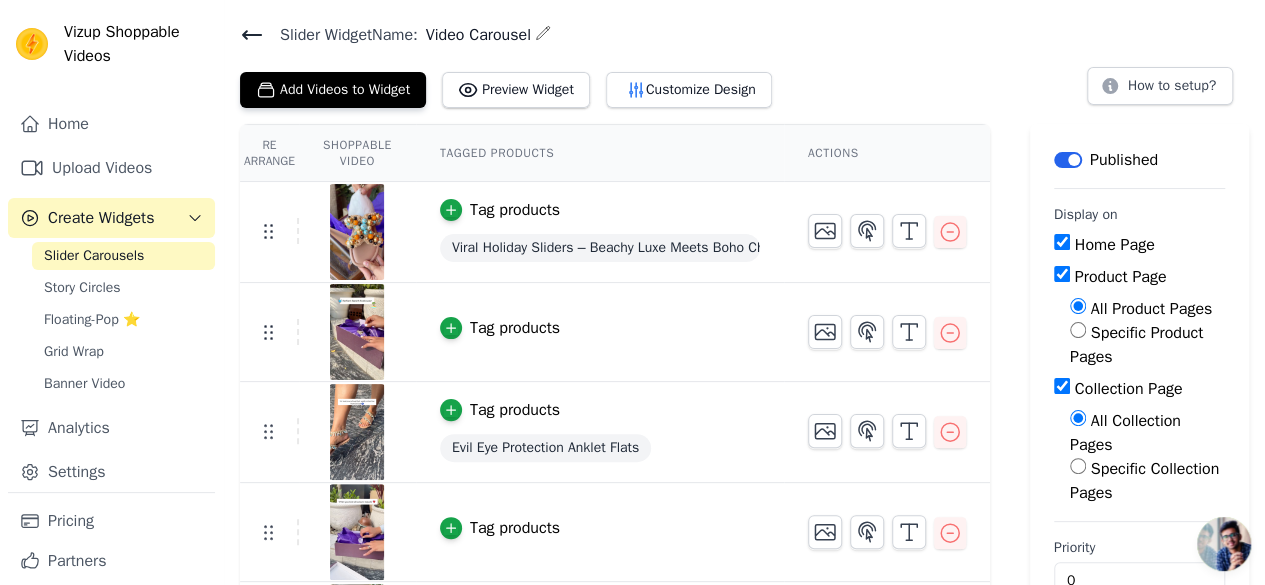 scroll, scrollTop: 58, scrollLeft: 0, axis: vertical 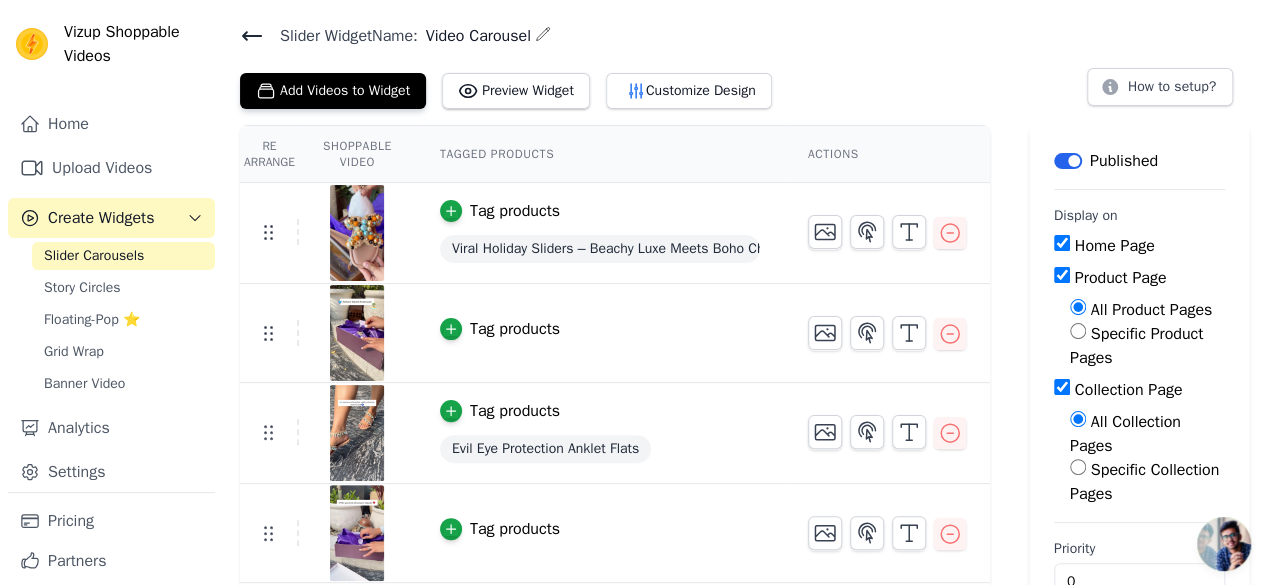 click on "Tag products" at bounding box center (515, 329) 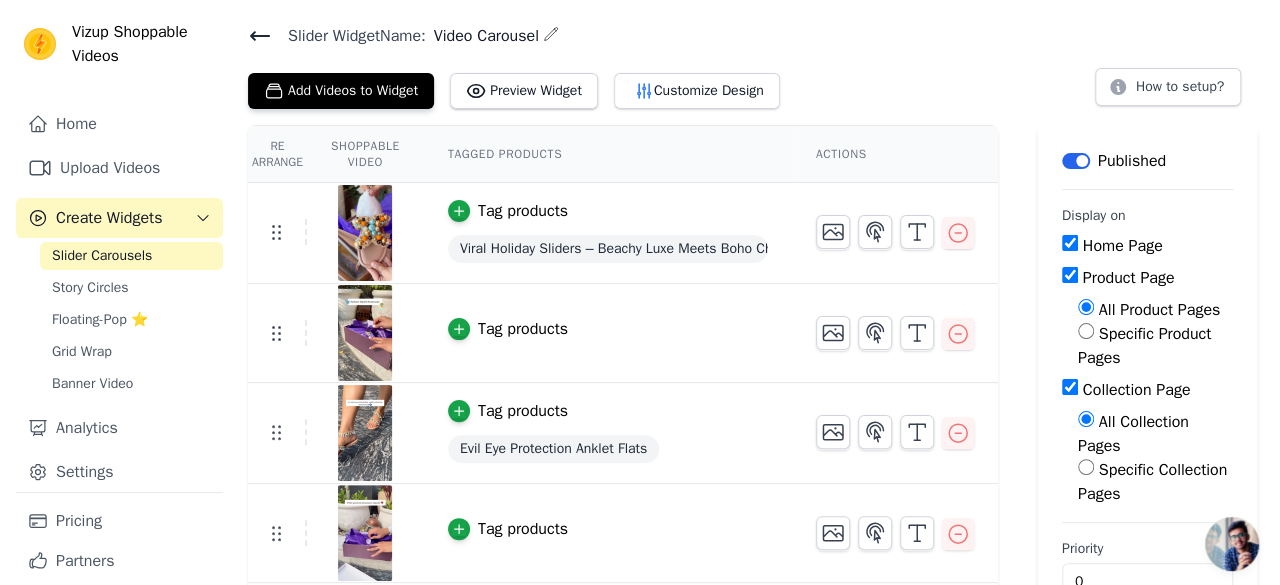 scroll, scrollTop: 0, scrollLeft: 0, axis: both 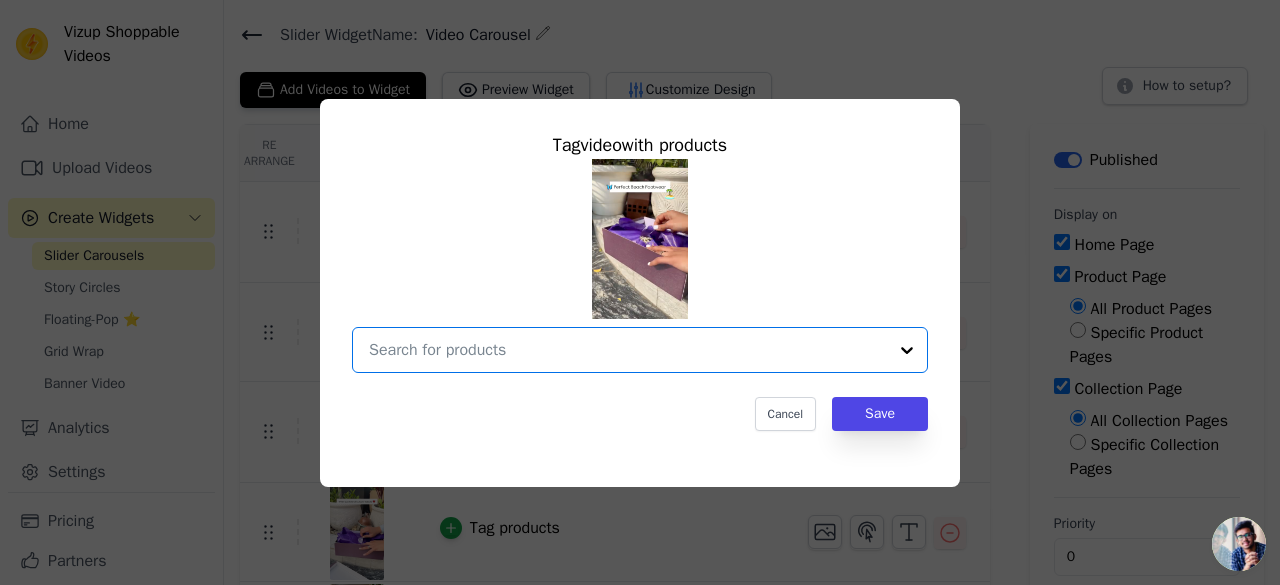 click at bounding box center (628, 350) 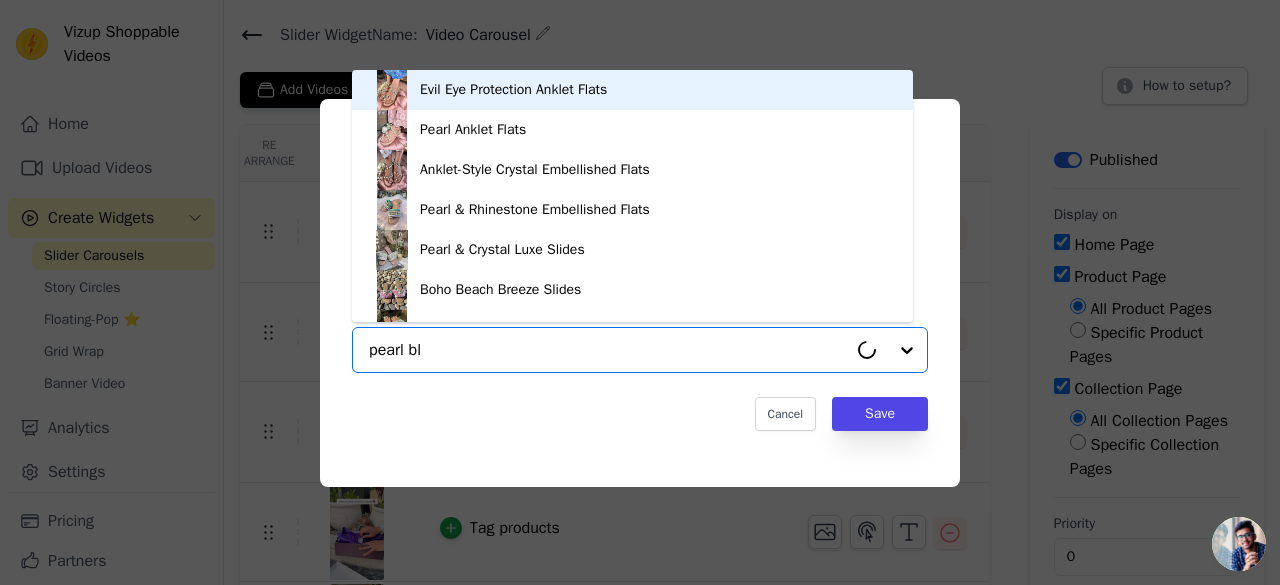 type on "pearl blo" 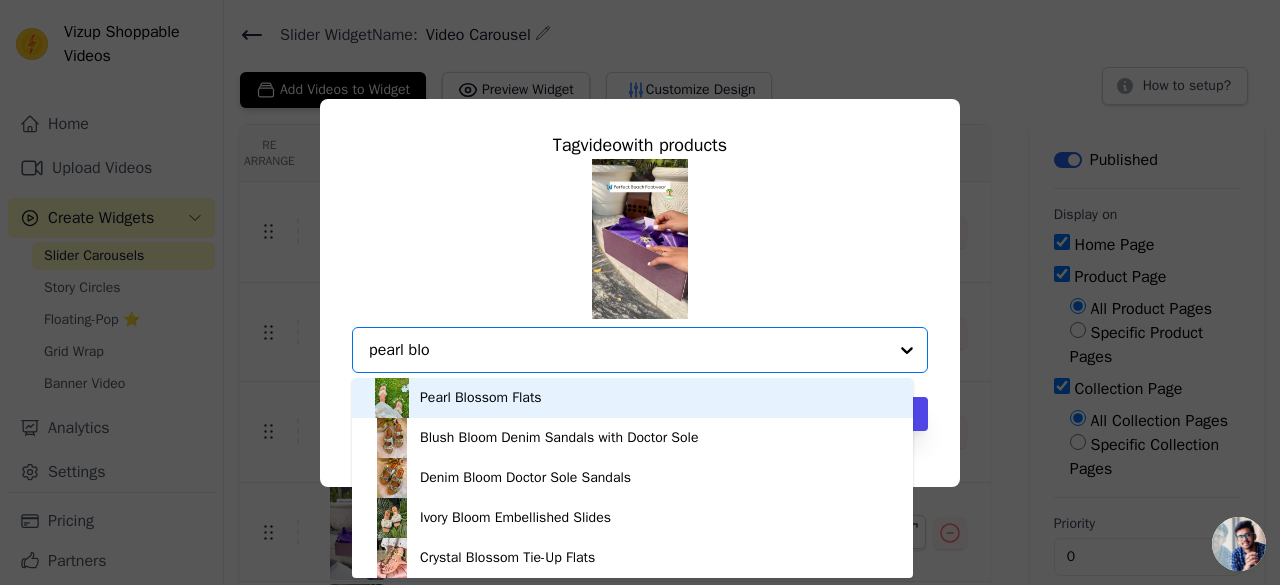 click on "Pearl Blossom Flats" at bounding box center [481, 398] 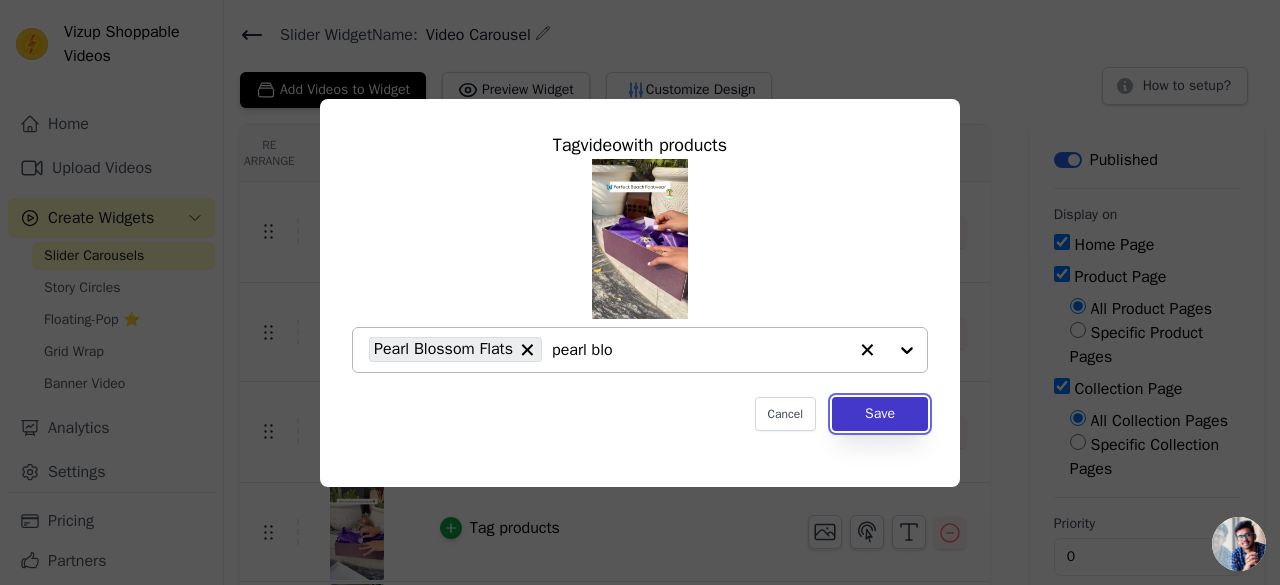 click on "Save" at bounding box center [880, 414] 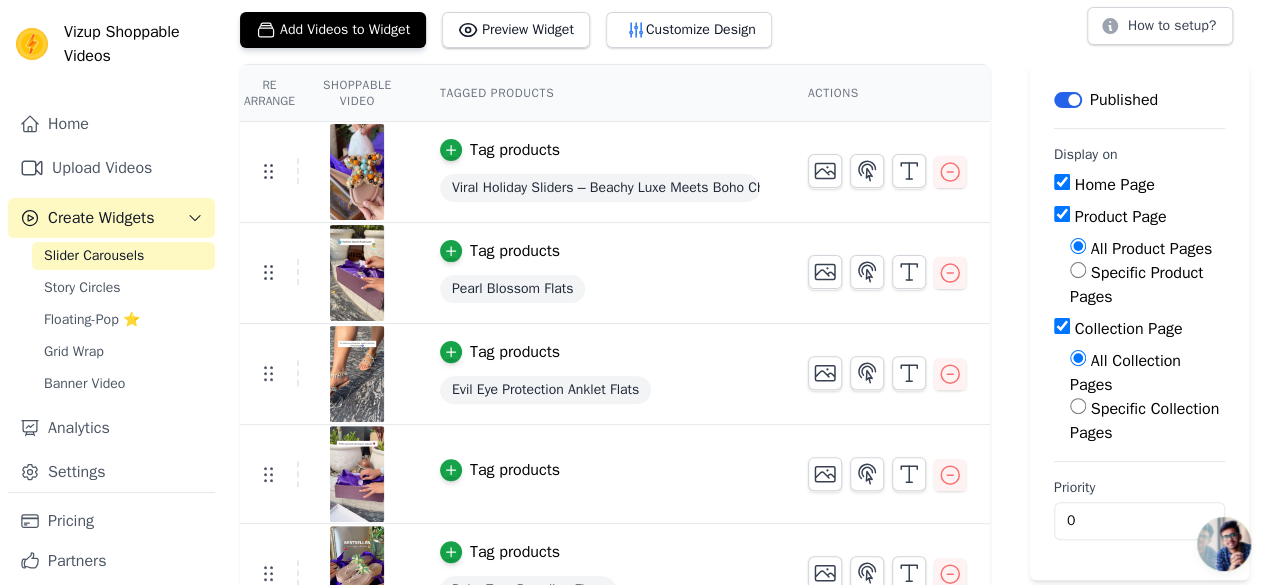 scroll, scrollTop: 120, scrollLeft: 0, axis: vertical 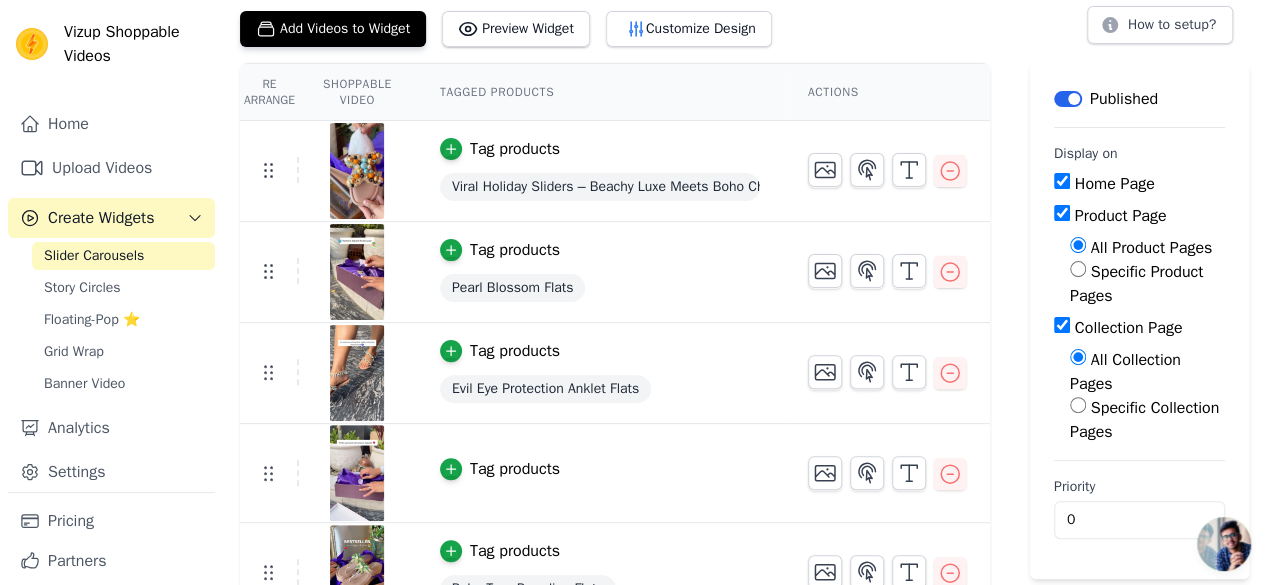 click on "Tag products" at bounding box center (515, 469) 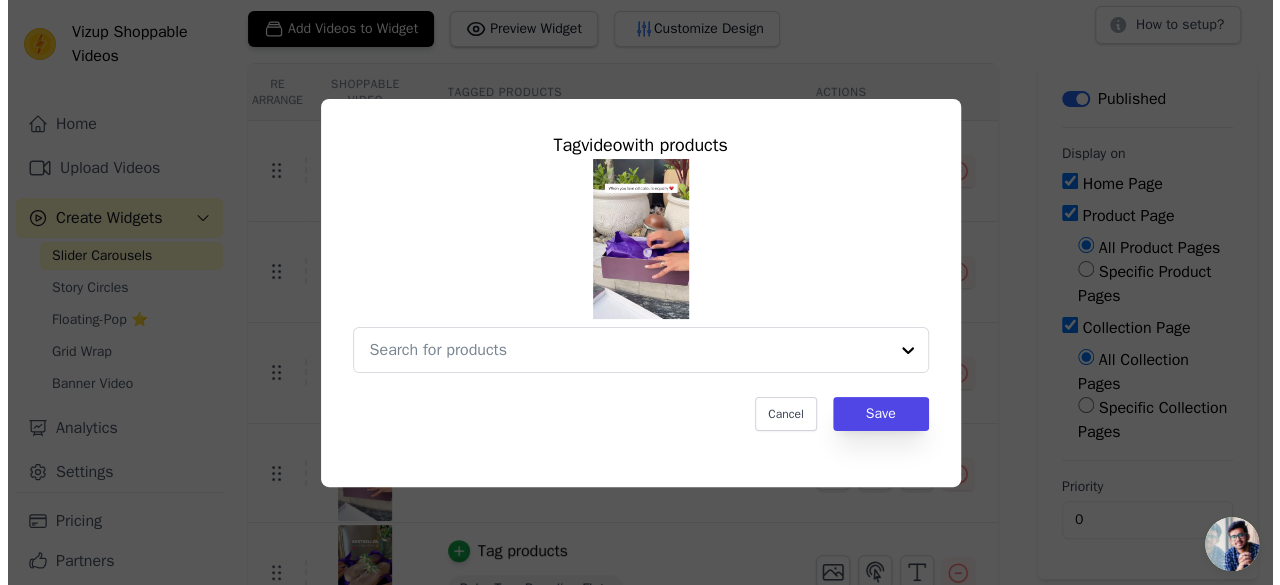 scroll, scrollTop: 0, scrollLeft: 0, axis: both 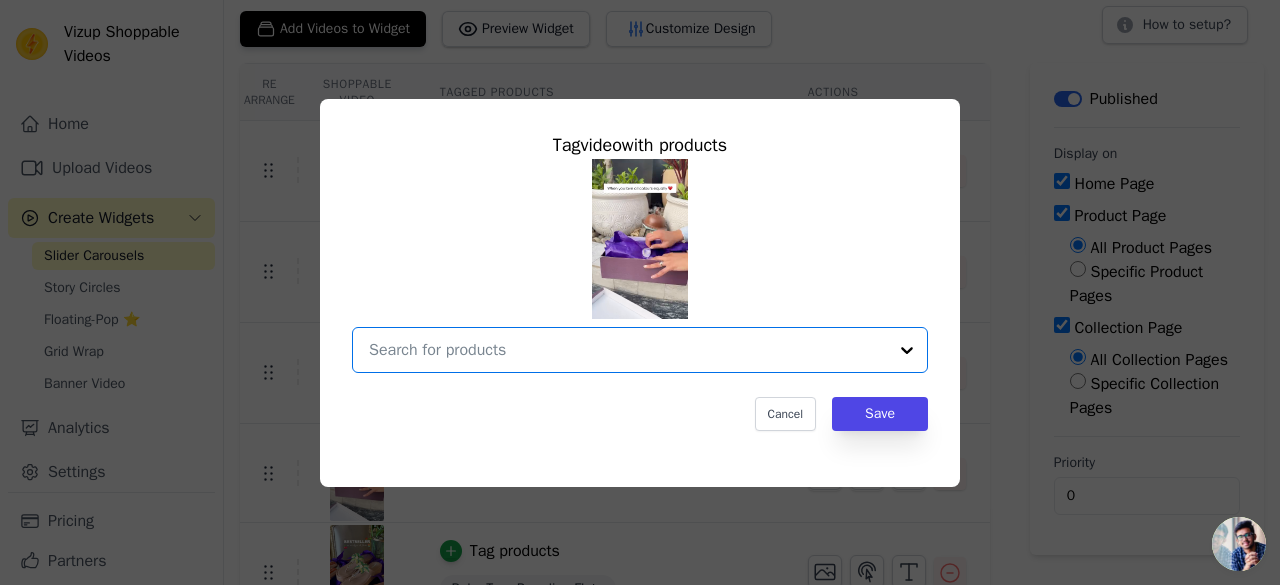 click at bounding box center (628, 350) 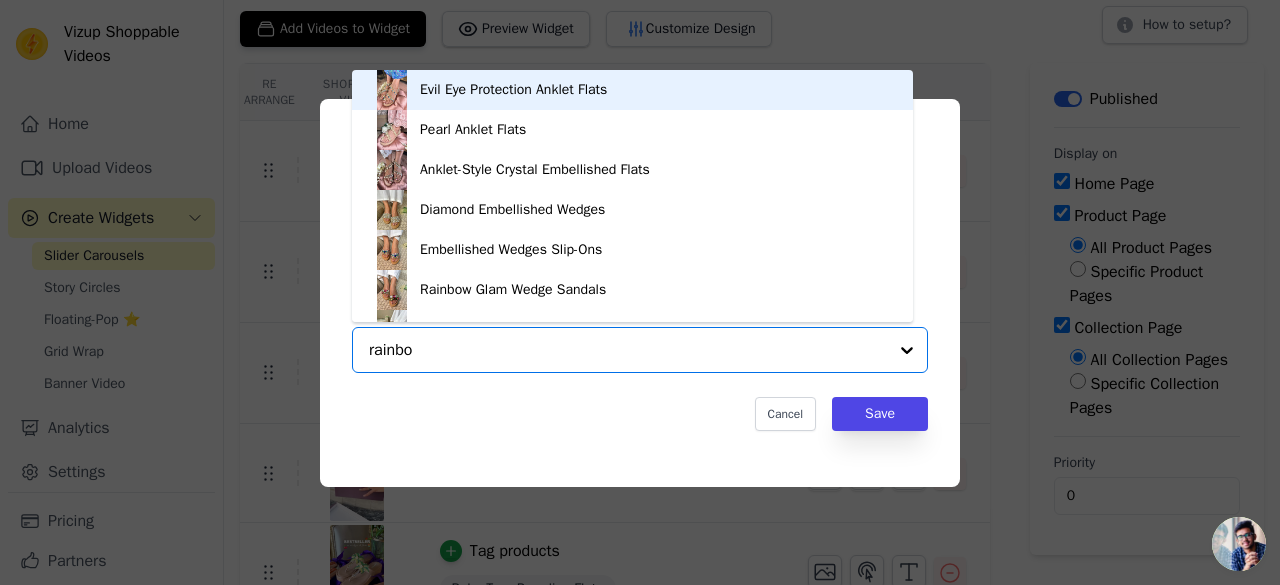 type on "rainbow" 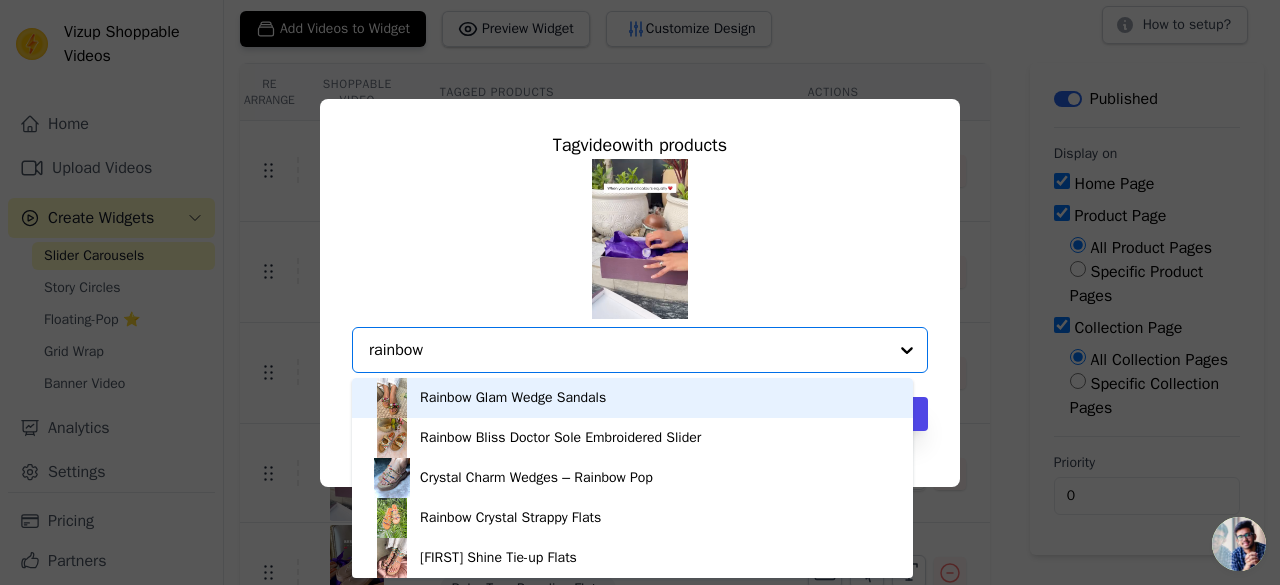 click on "Rainbow Glam Wedge Sandals" at bounding box center [513, 398] 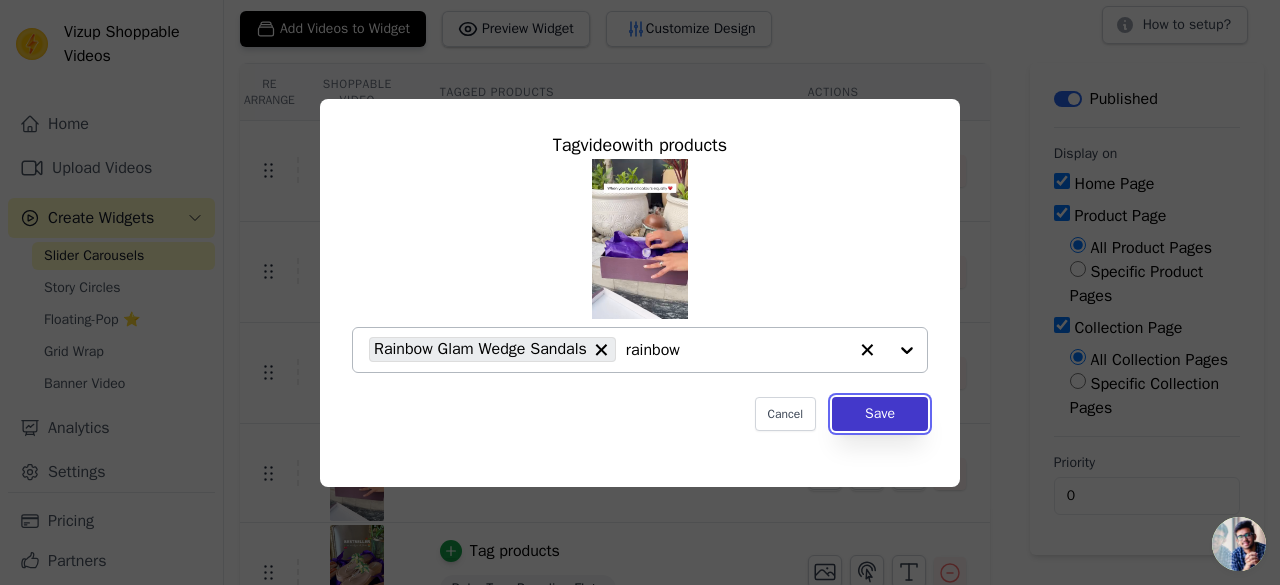 click on "Save" at bounding box center (880, 414) 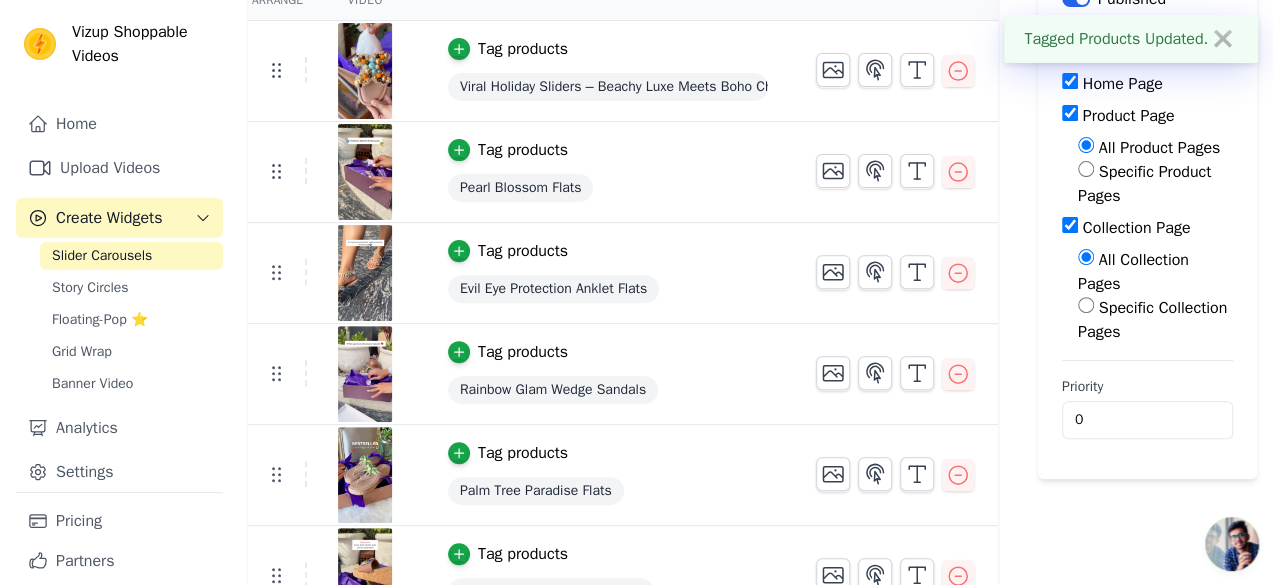 scroll, scrollTop: 0, scrollLeft: 0, axis: both 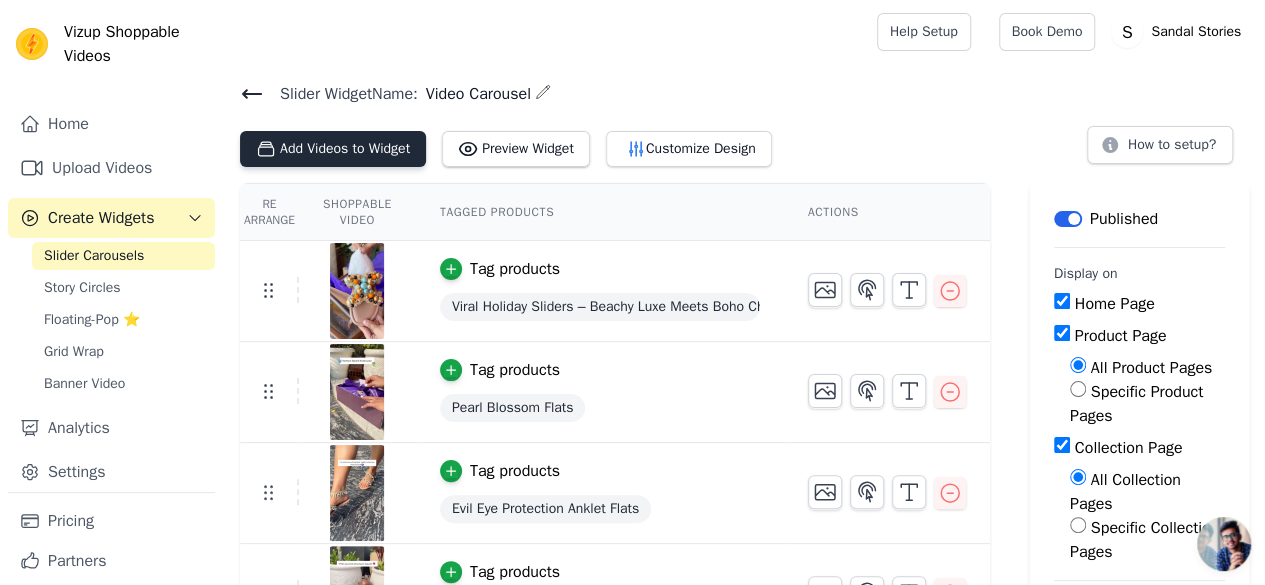 click on "Add Videos to Widget" at bounding box center (333, 149) 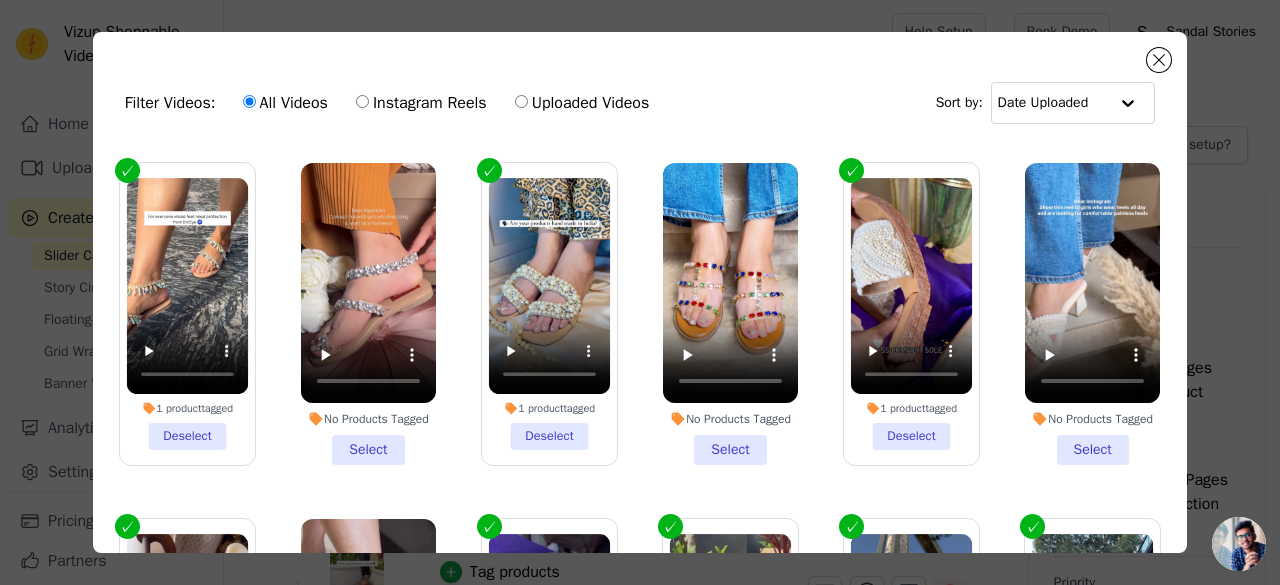 scroll, scrollTop: 355, scrollLeft: 0, axis: vertical 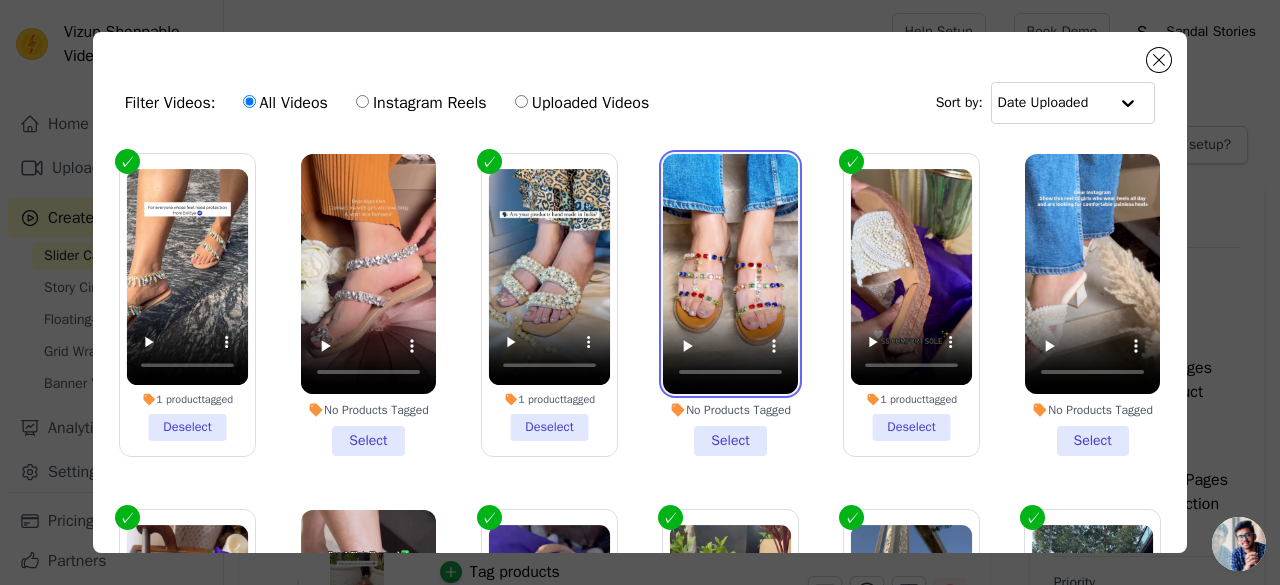 click at bounding box center [730, 274] 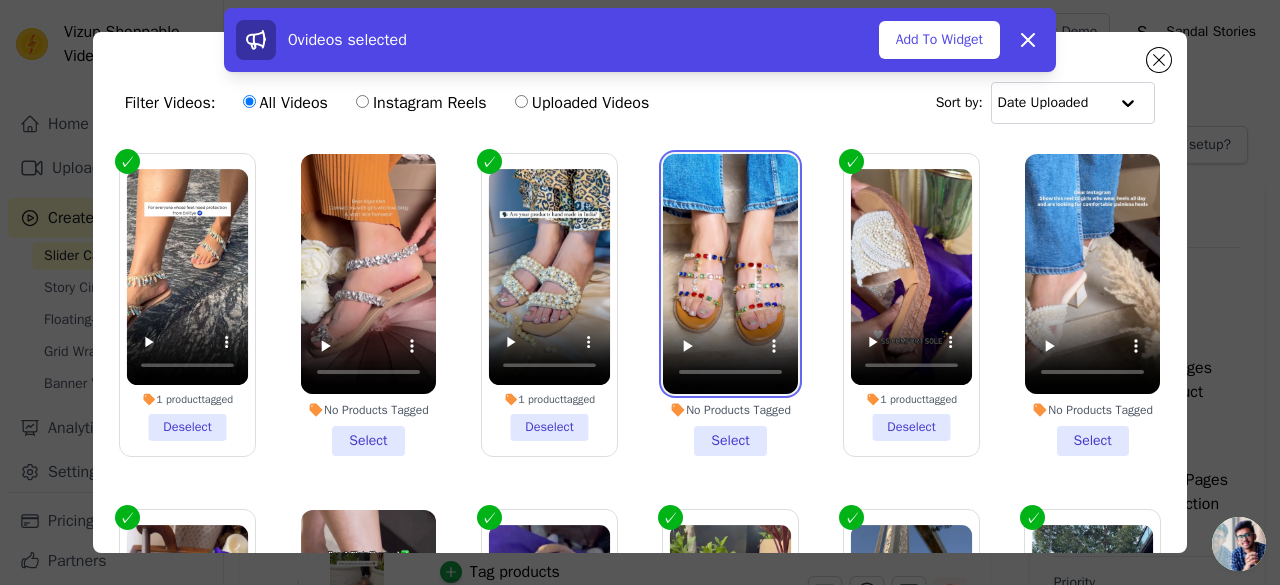 click at bounding box center [730, 274] 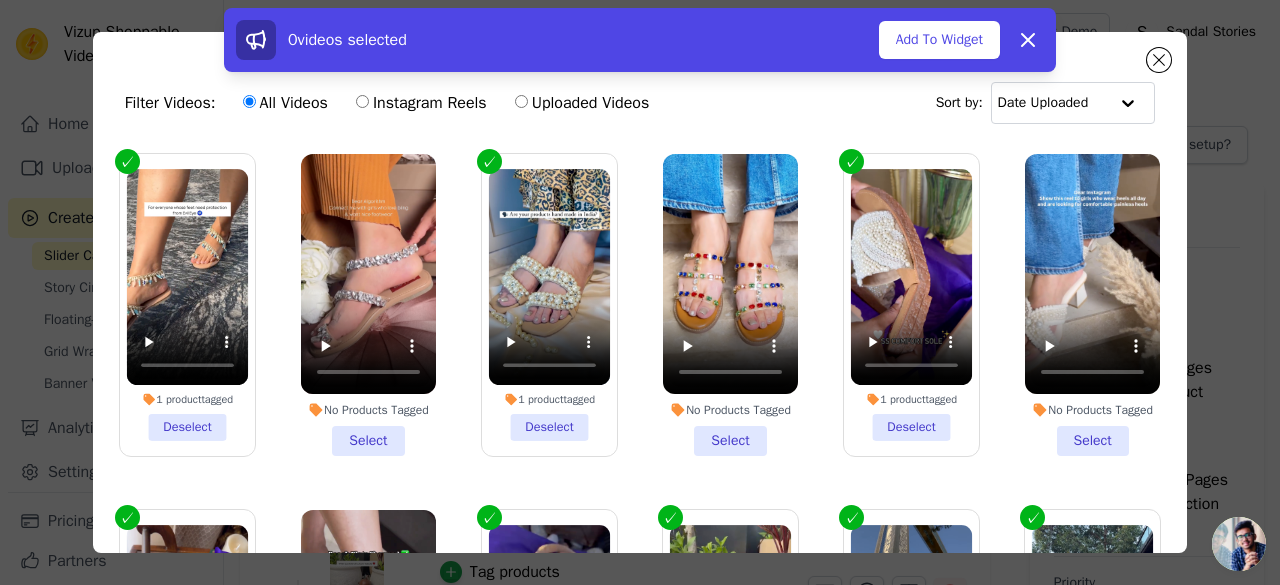 click on "No Products Tagged     Select" at bounding box center (730, 305) 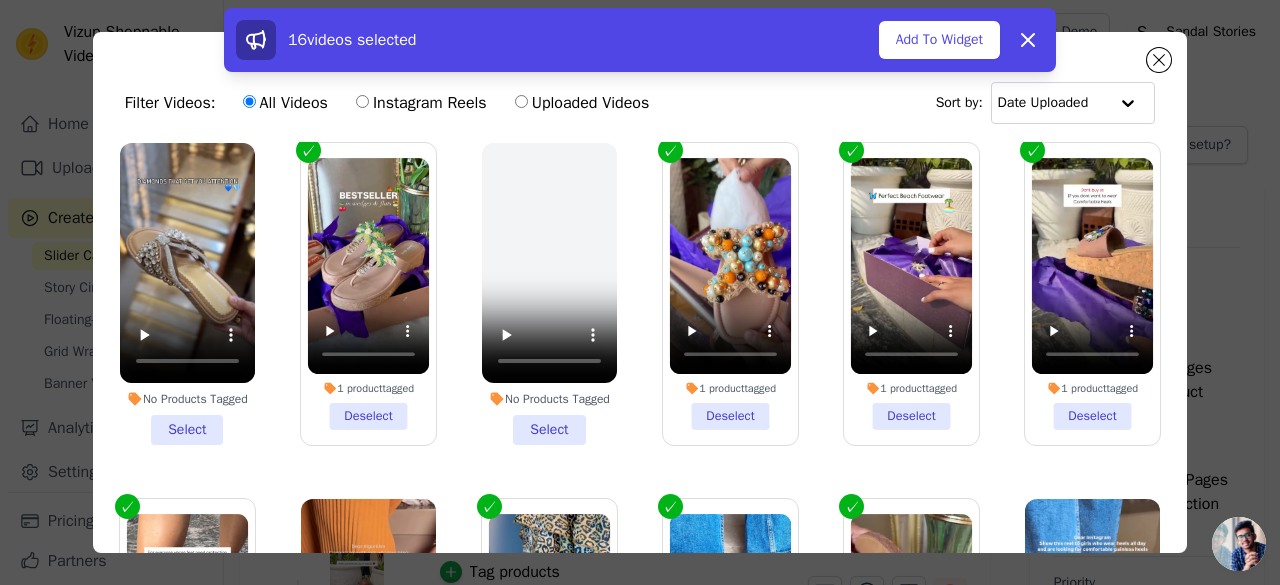 scroll, scrollTop: 0, scrollLeft: 0, axis: both 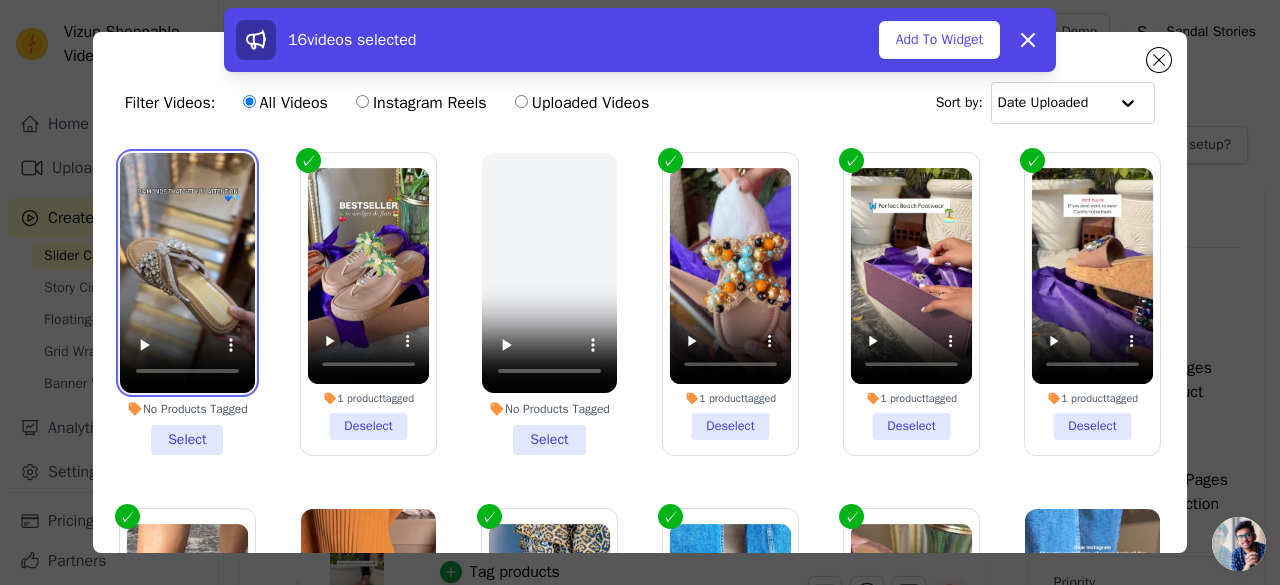 click at bounding box center (187, 273) 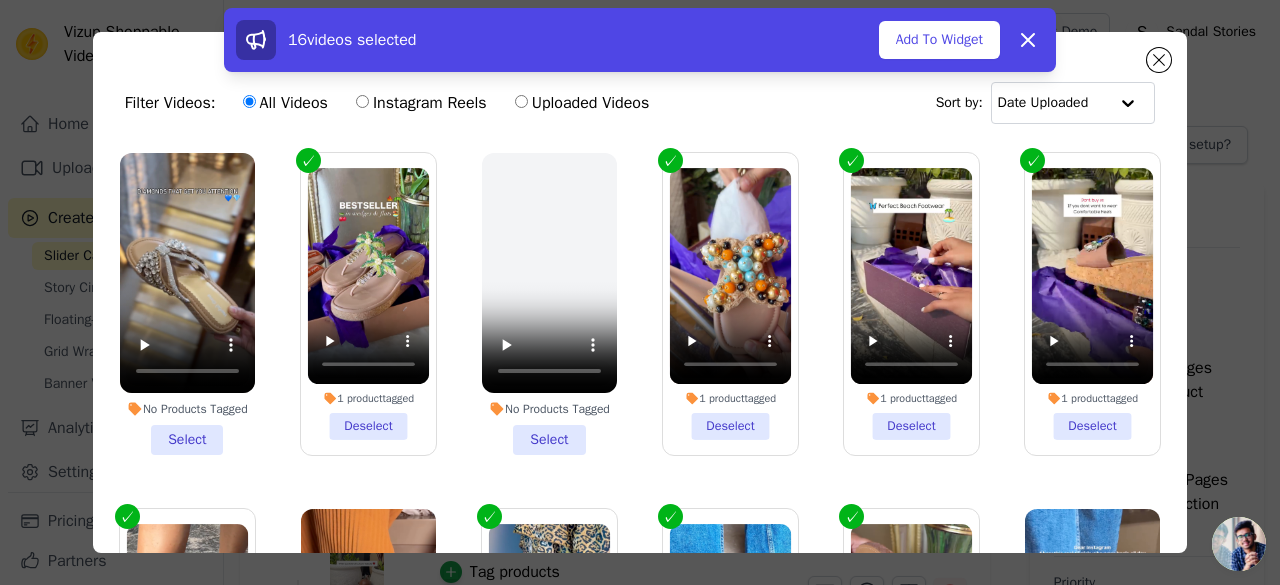 click on "No Products Tagged     Select" at bounding box center [187, 304] 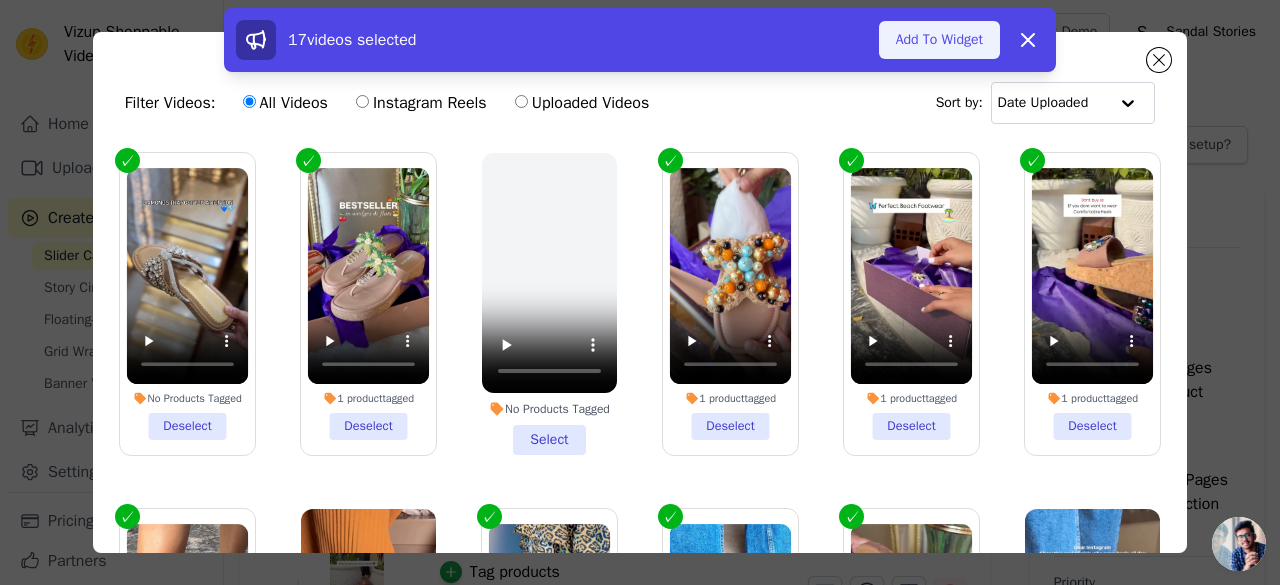 click on "Add To Widget" at bounding box center (939, 40) 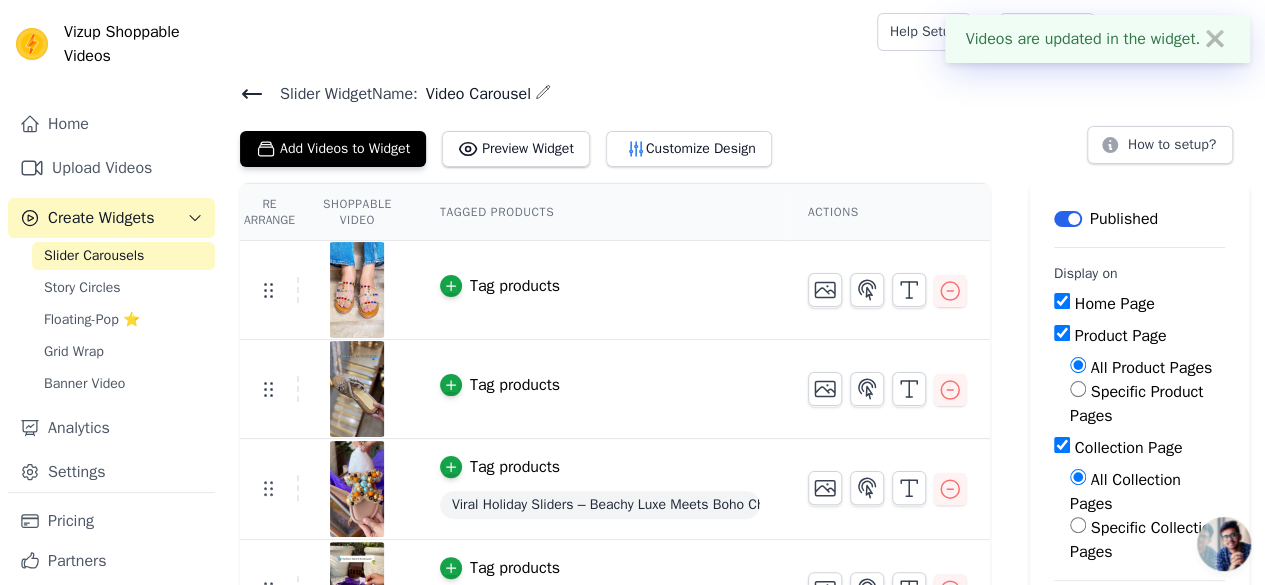 click on "Tag products" at bounding box center [515, 286] 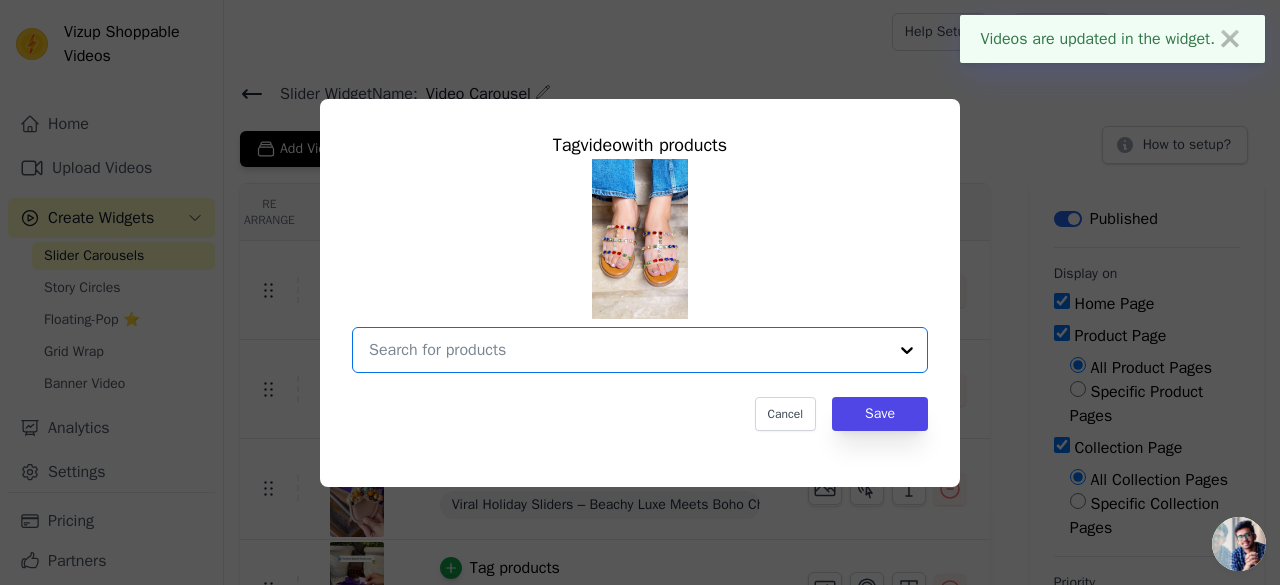 click at bounding box center (628, 350) 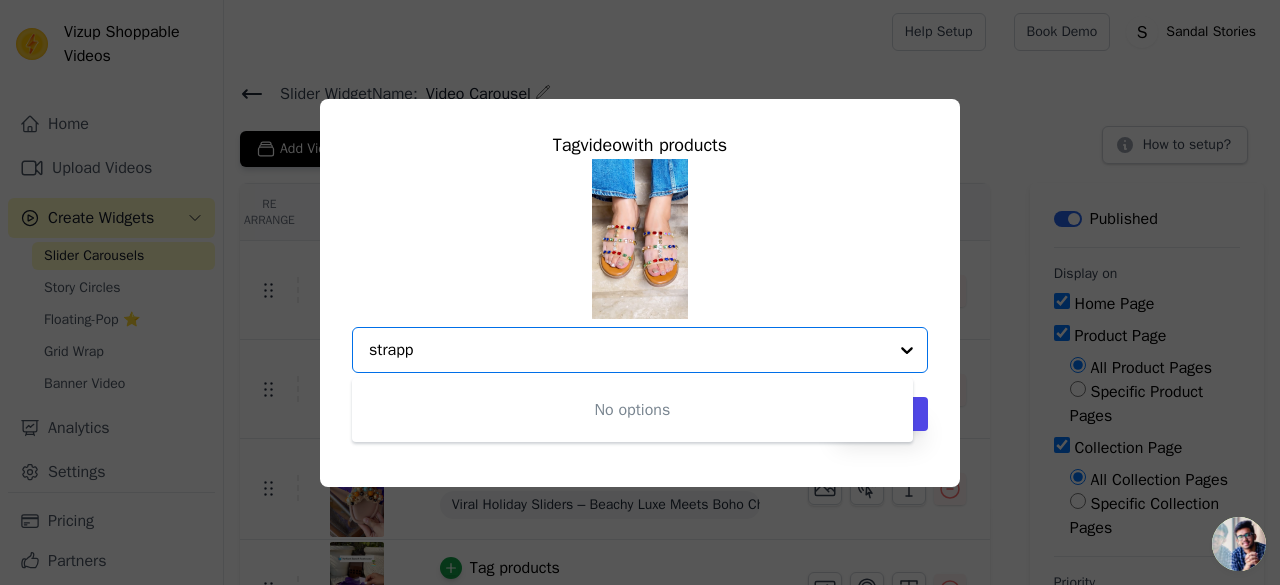 type on "strappy" 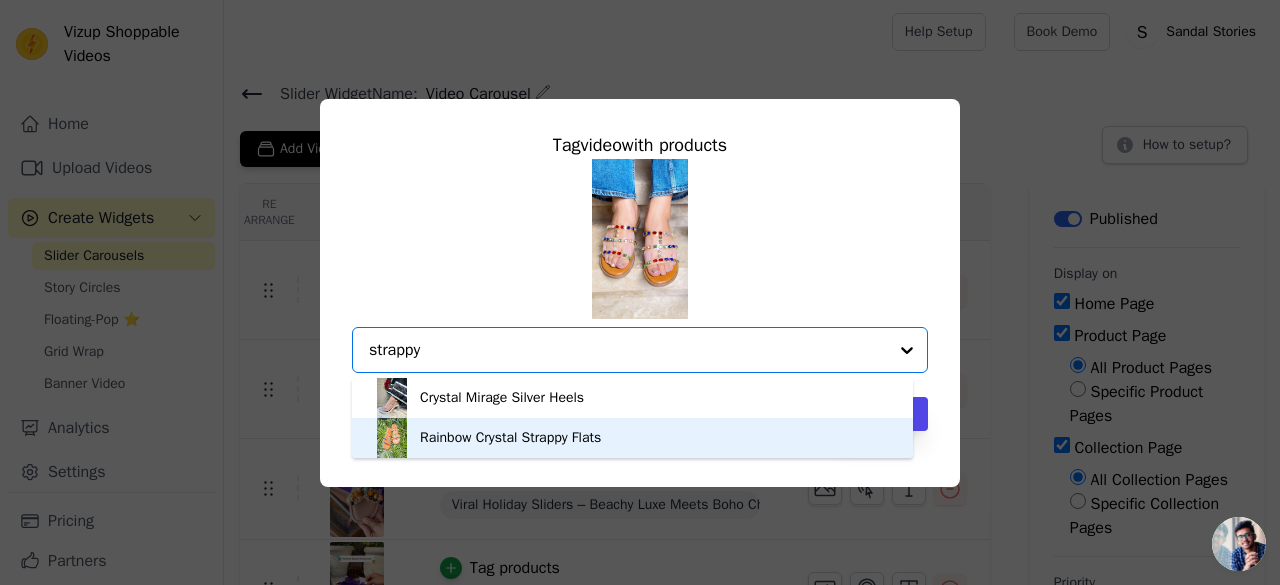 click on "Rainbow Crystal Strappy Flats" at bounding box center [510, 438] 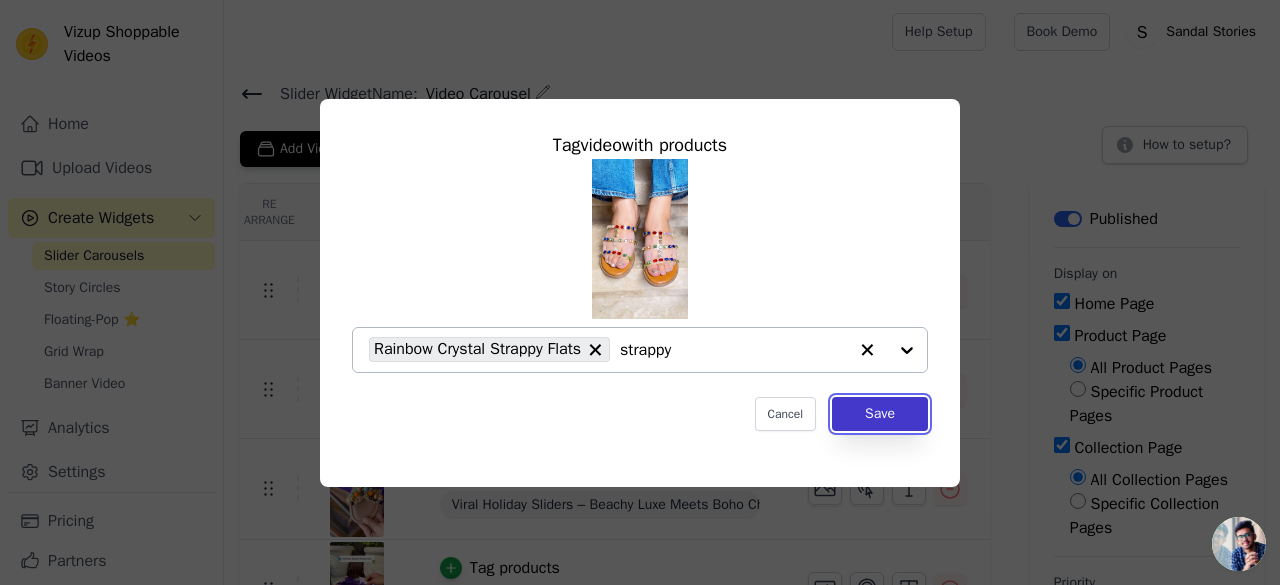 click on "Save" at bounding box center (880, 414) 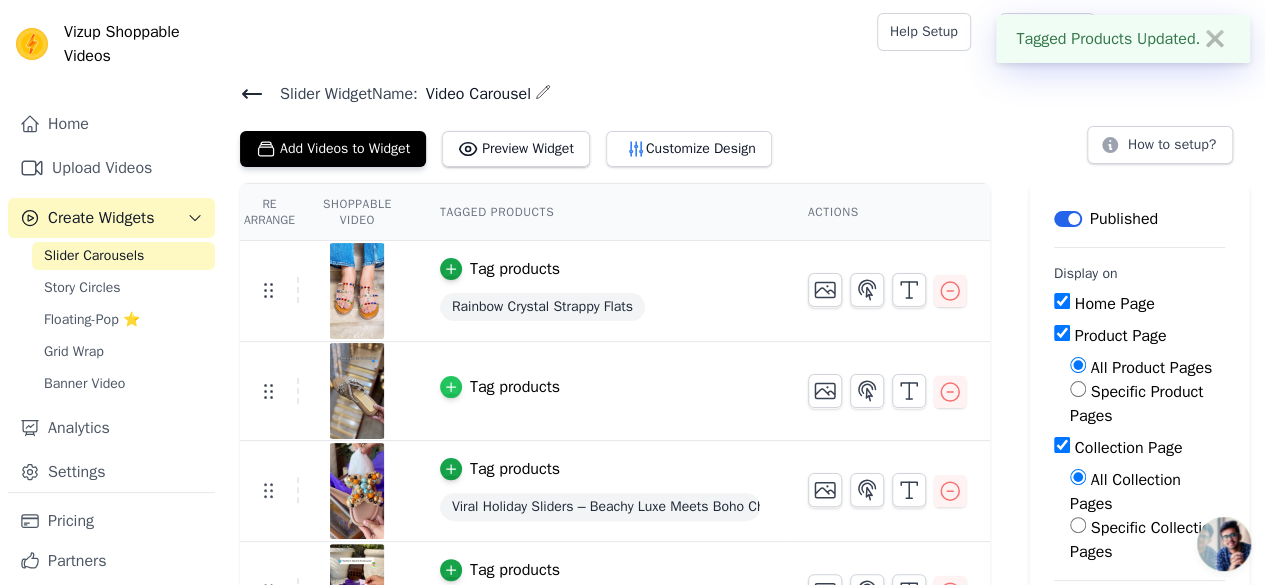 click at bounding box center (451, 387) 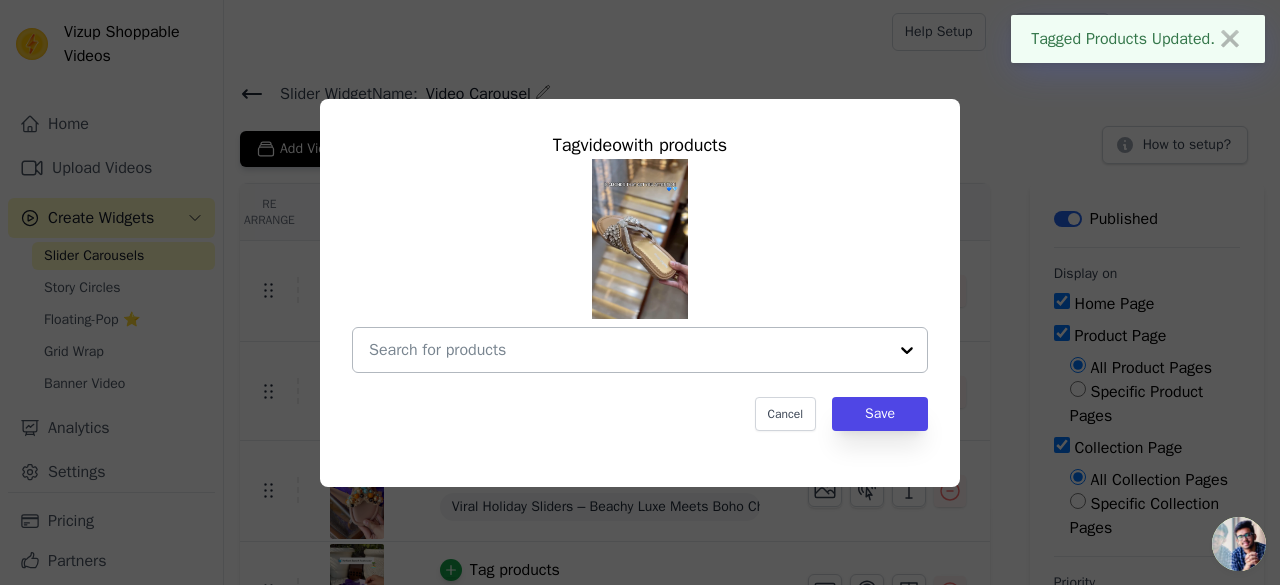 click at bounding box center [628, 350] 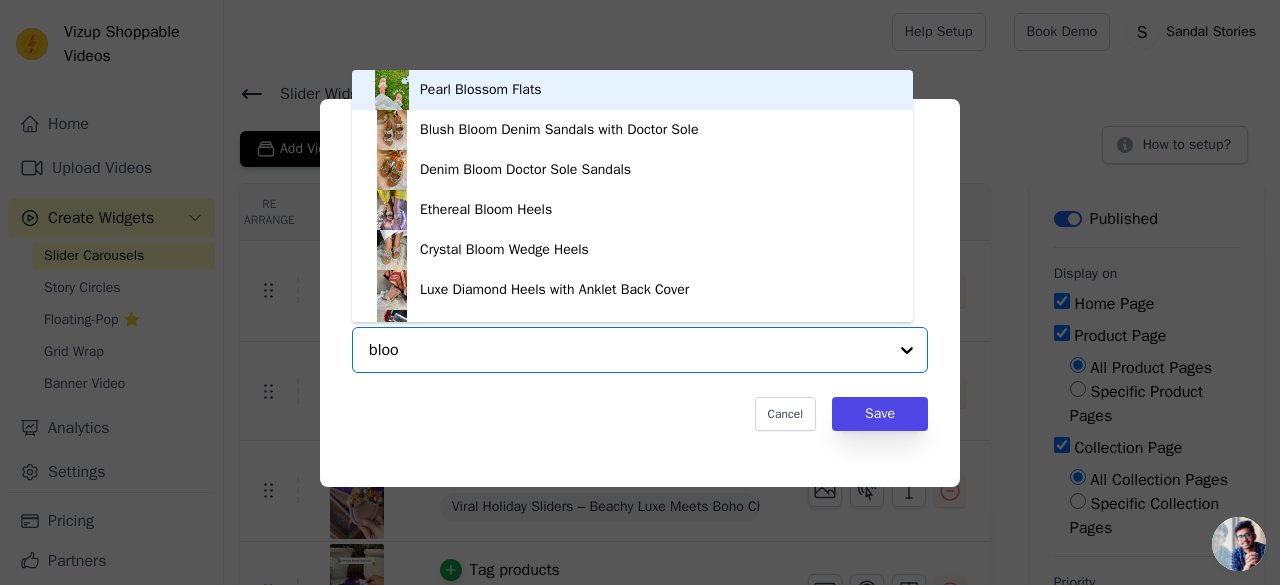 type on "bloom" 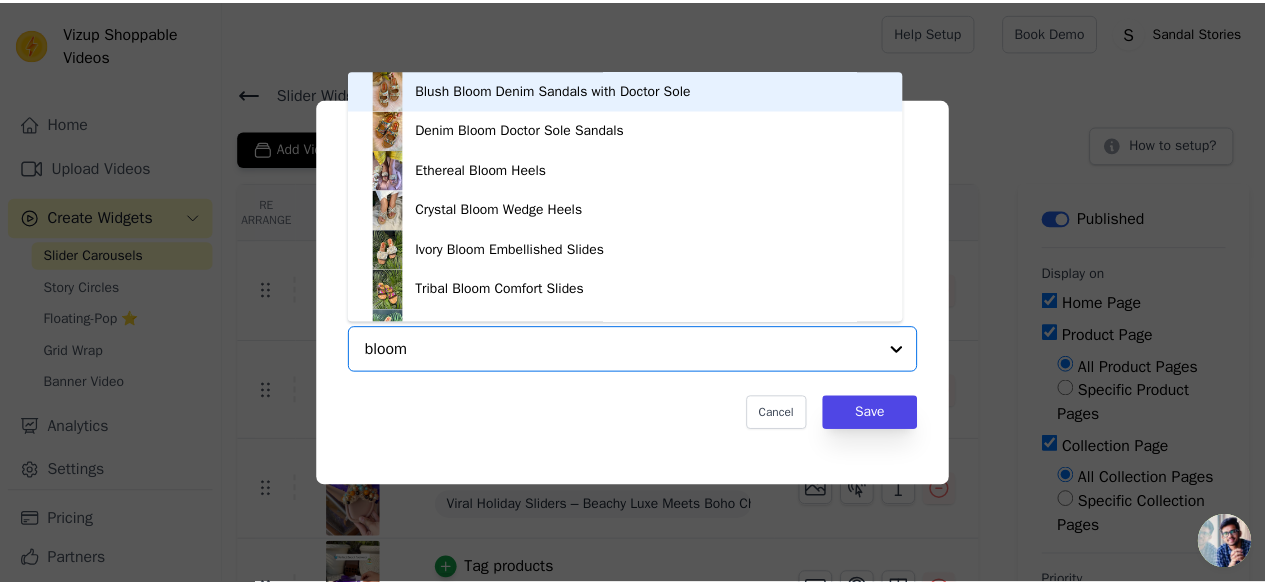 scroll, scrollTop: 28, scrollLeft: 0, axis: vertical 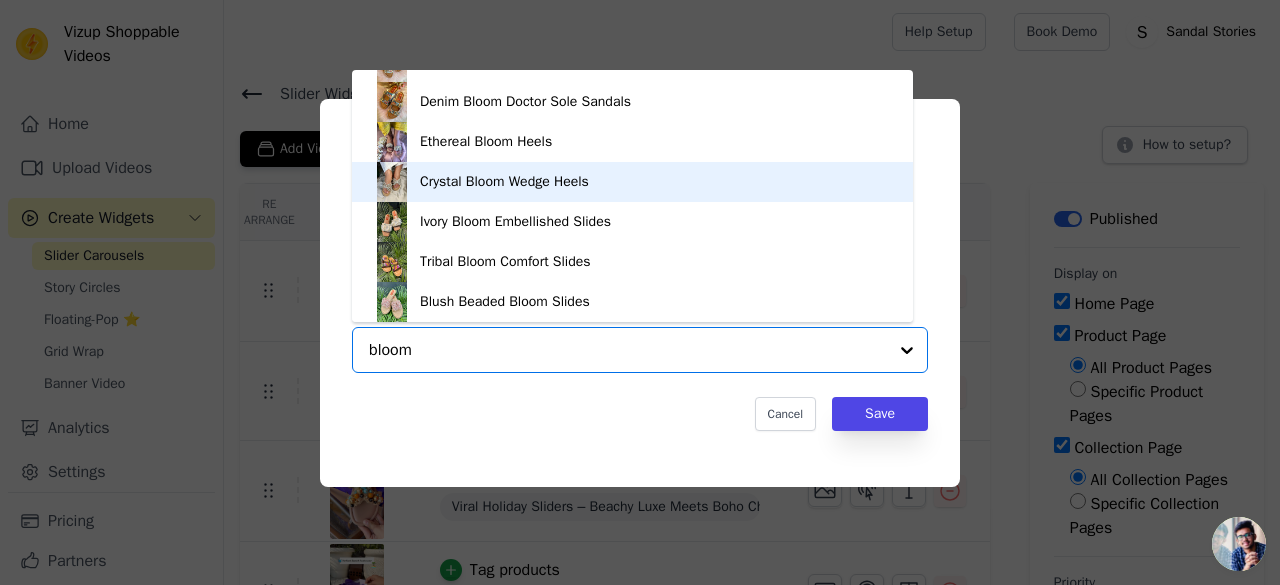 click on "Crystal Bloom Wedge Heels" at bounding box center (504, 182) 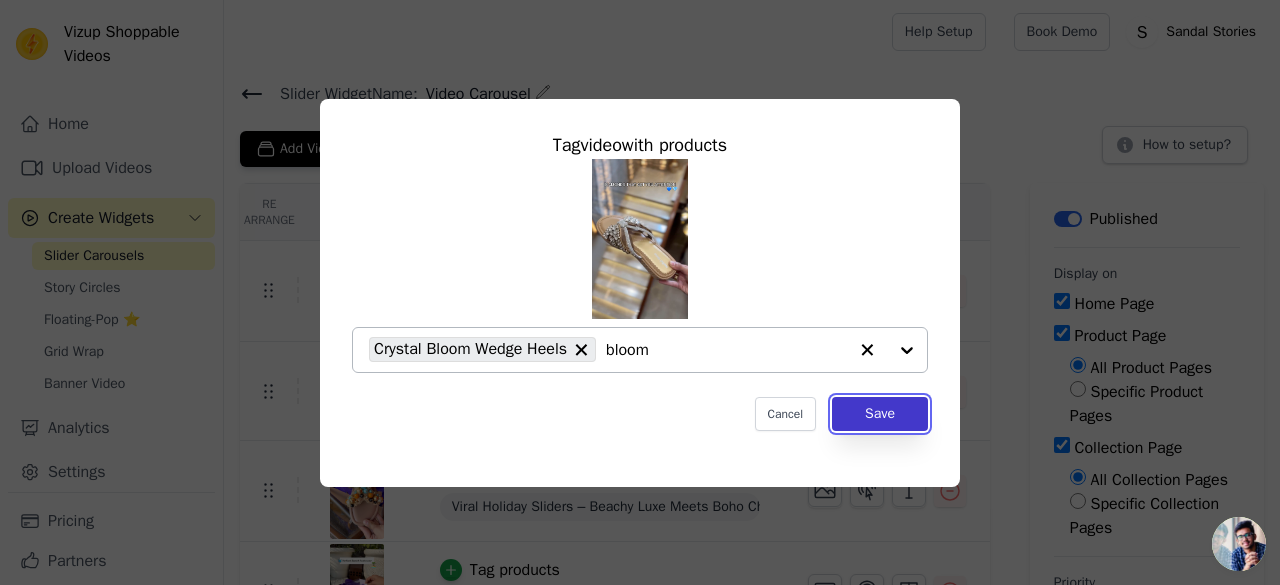 click on "Save" at bounding box center (880, 414) 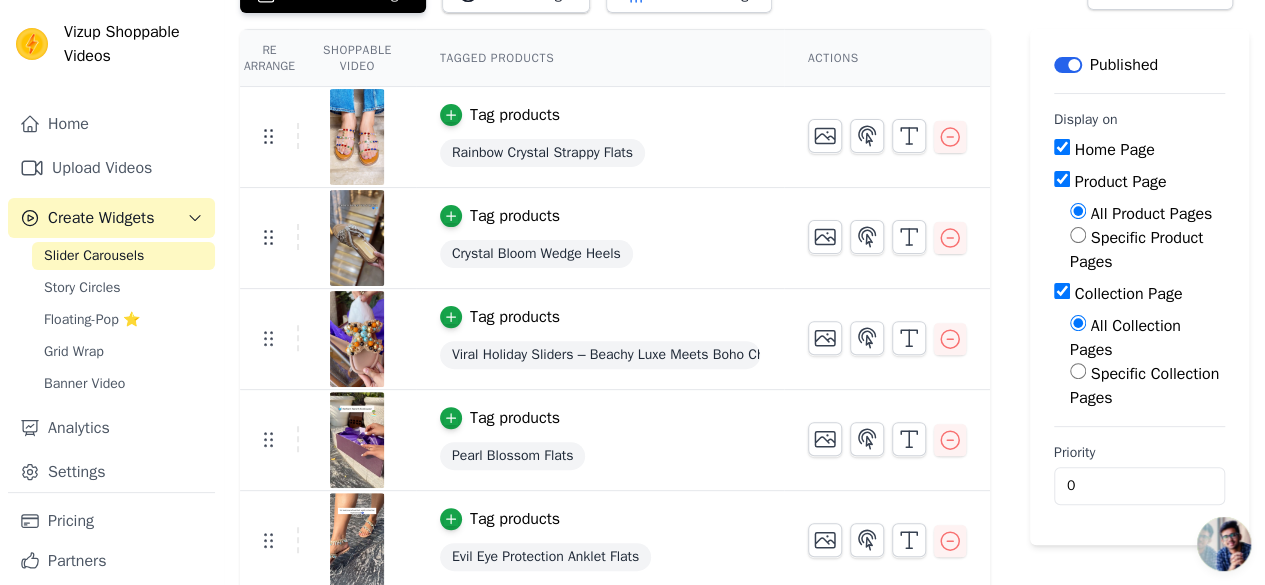 scroll, scrollTop: 155, scrollLeft: 0, axis: vertical 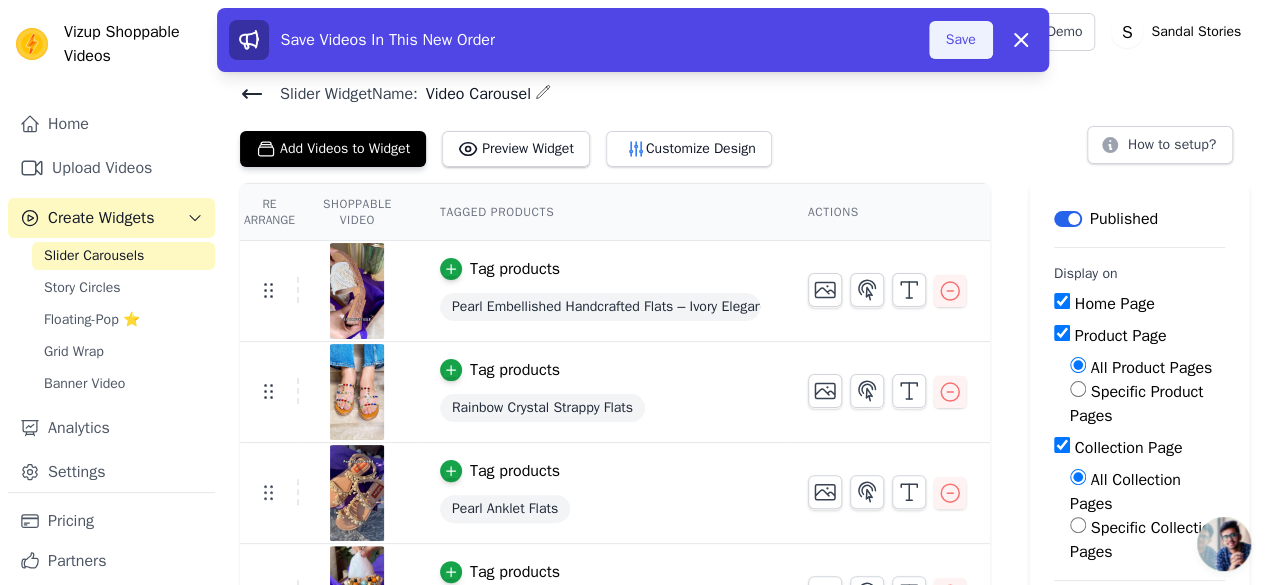 click on "Save" at bounding box center (961, 40) 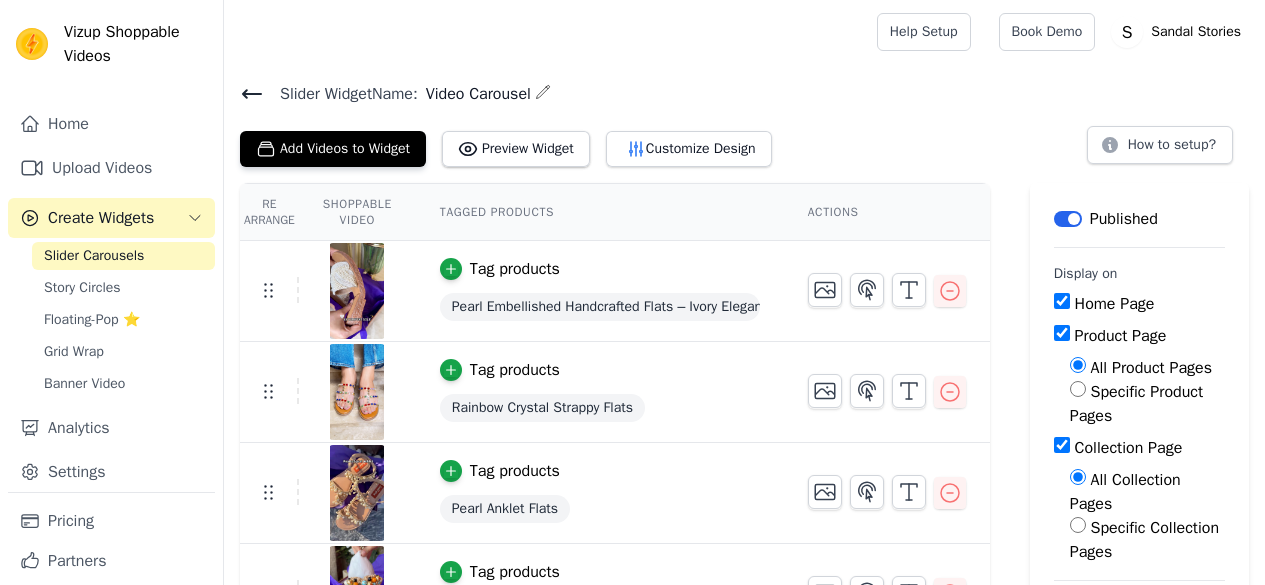 scroll, scrollTop: 0, scrollLeft: 0, axis: both 